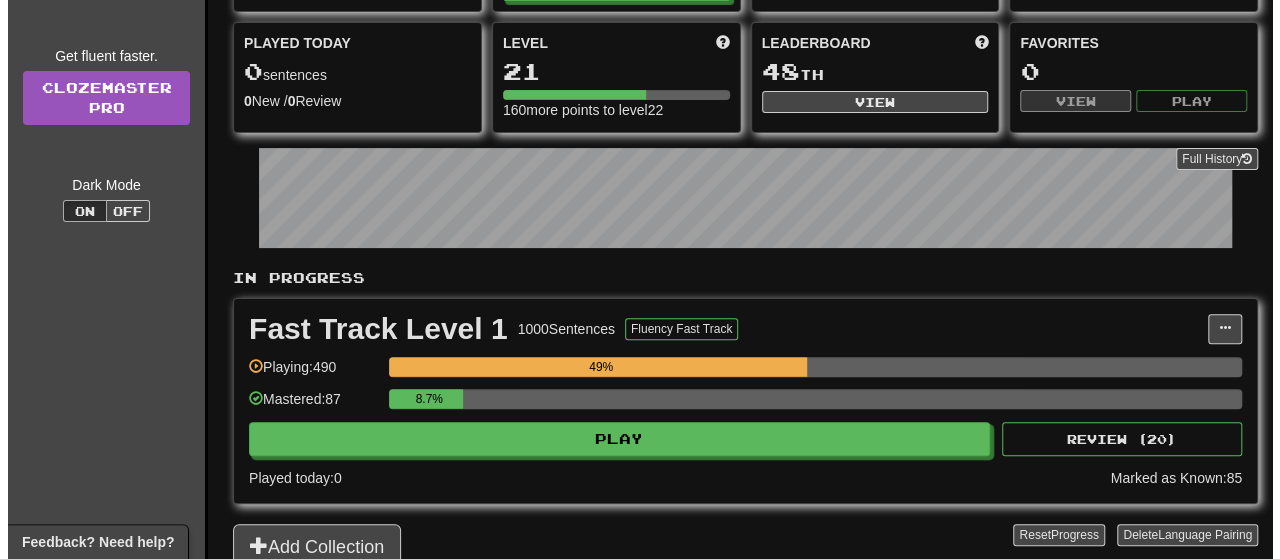 scroll, scrollTop: 164, scrollLeft: 0, axis: vertical 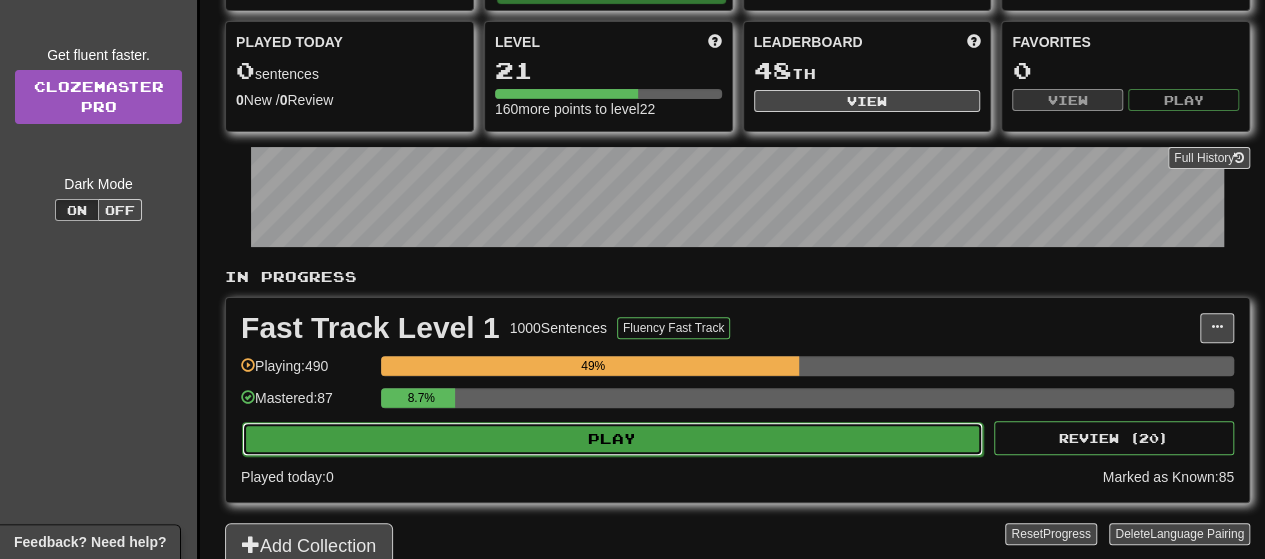 click on "Play" at bounding box center (612, 439) 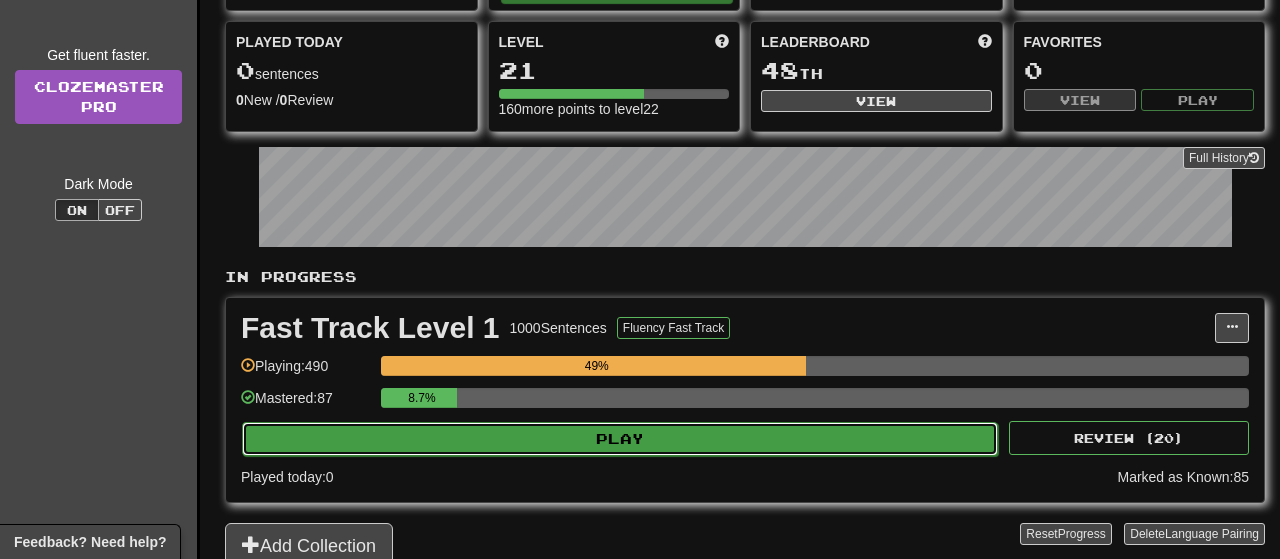 select on "**" 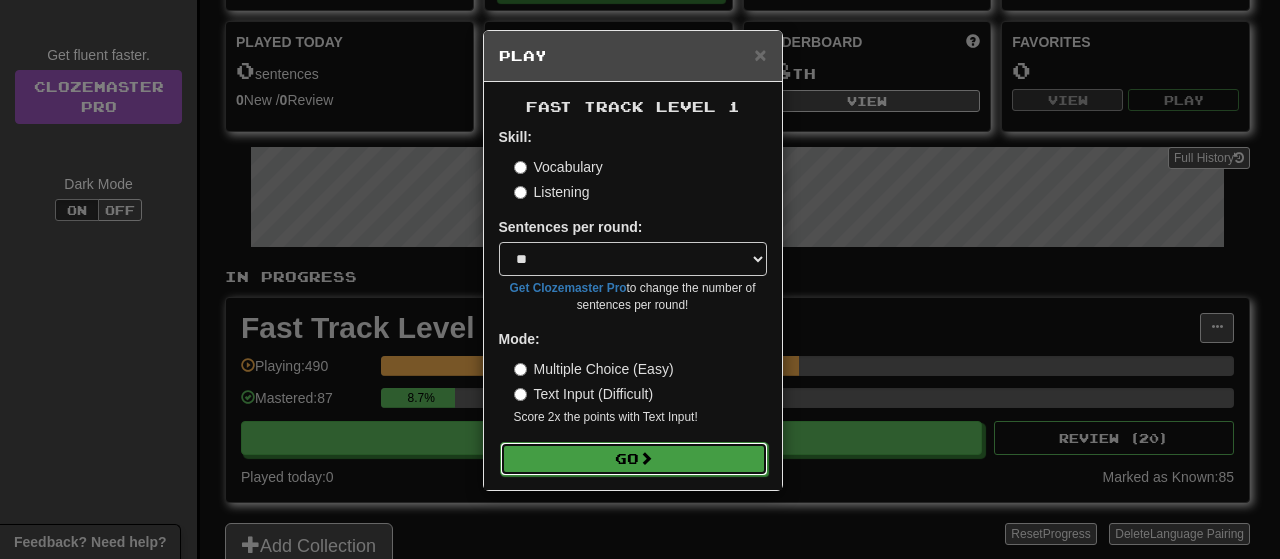 click on "Go" at bounding box center (634, 459) 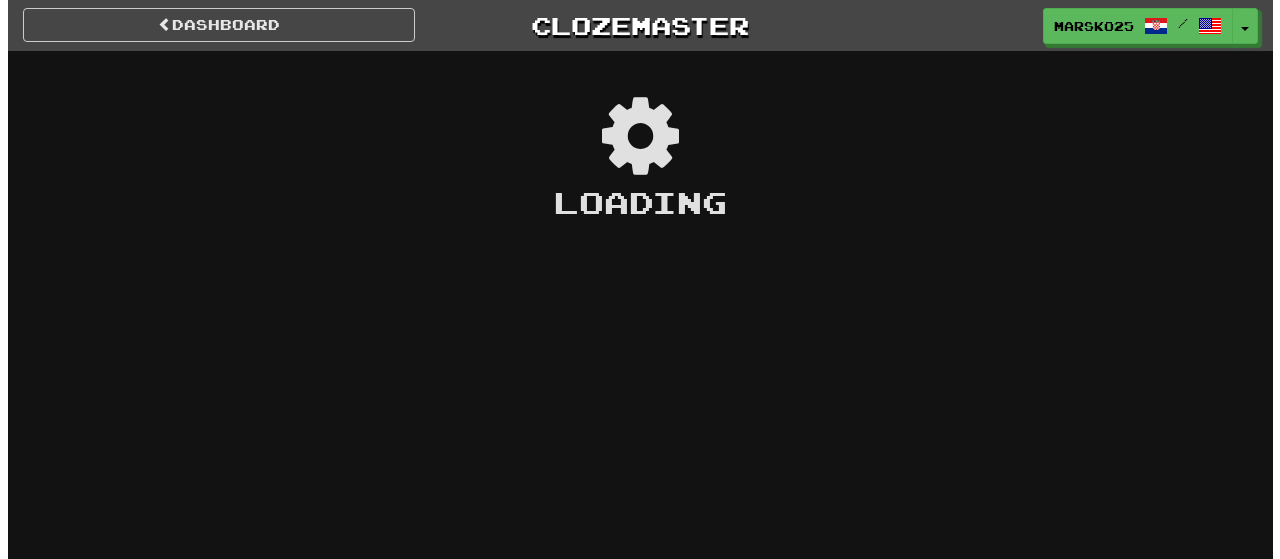 scroll, scrollTop: 0, scrollLeft: 0, axis: both 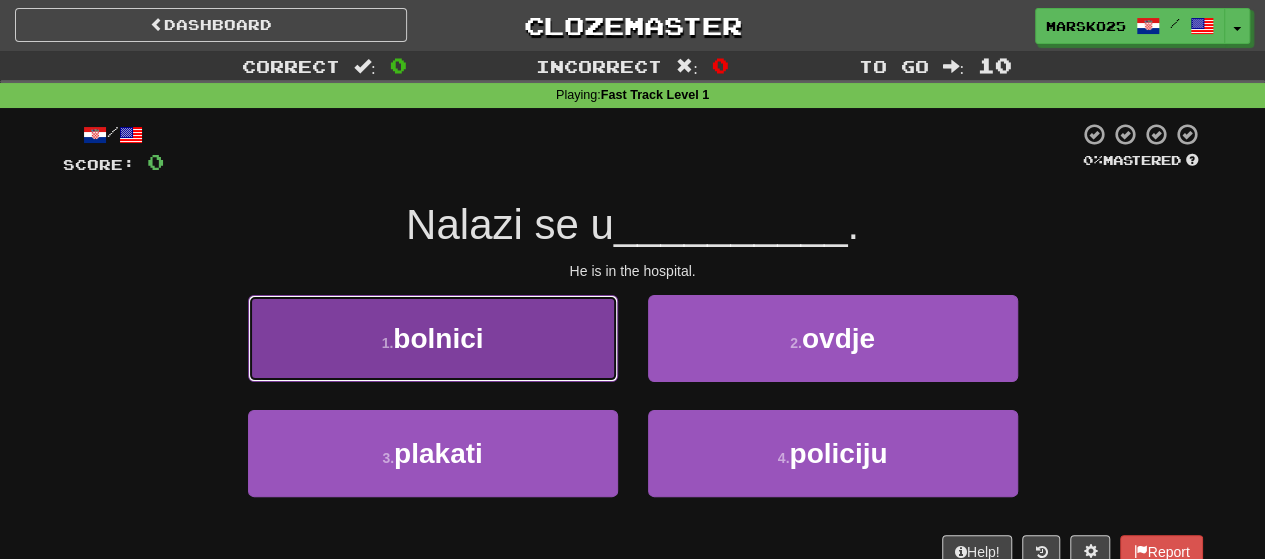 click on "1 .  bolnici" at bounding box center [433, 338] 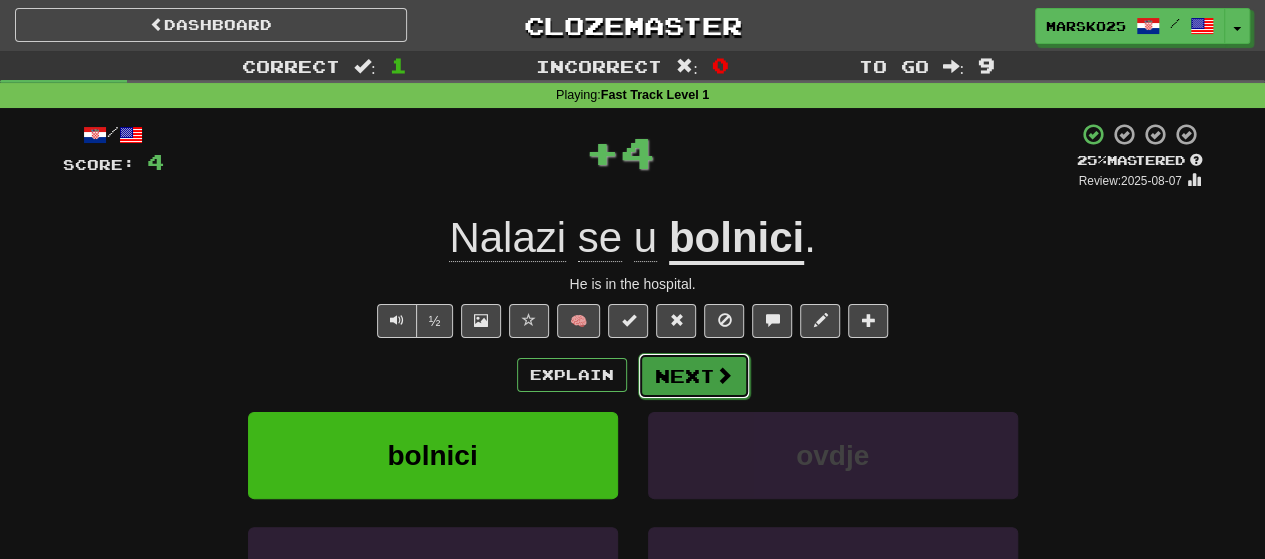 click on "Next" at bounding box center (694, 376) 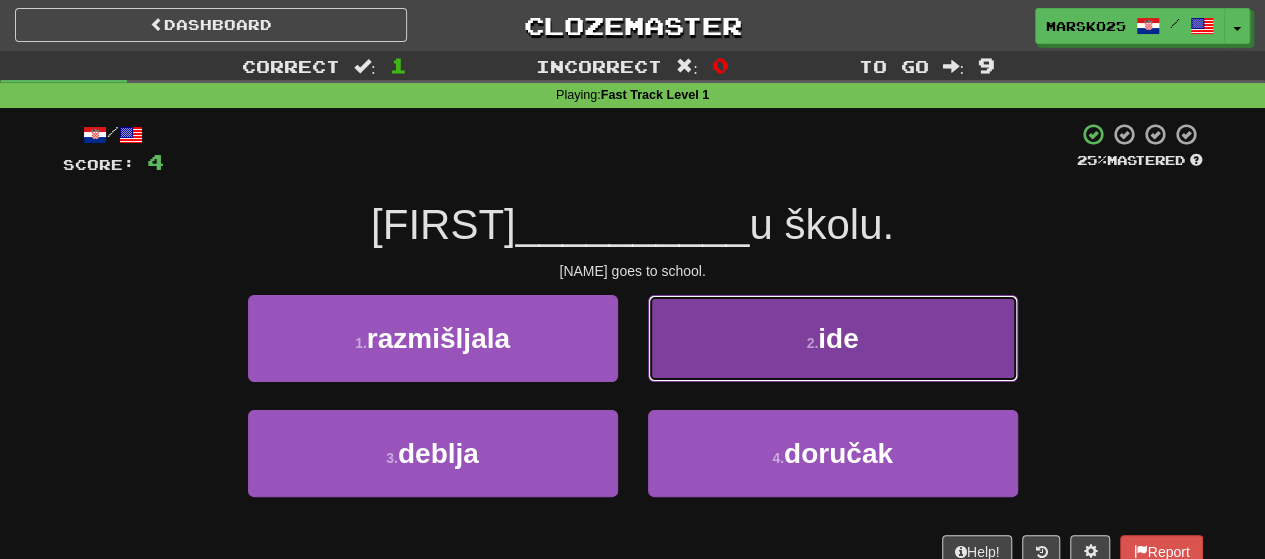 click on "2 .  ide" at bounding box center [833, 338] 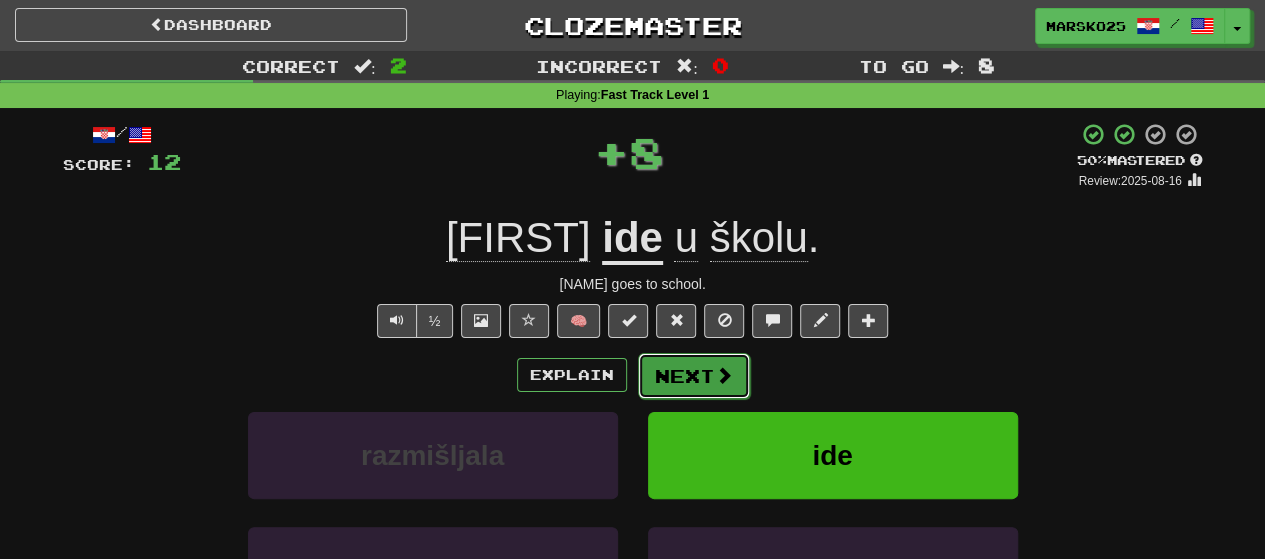 click on "Next" at bounding box center (694, 376) 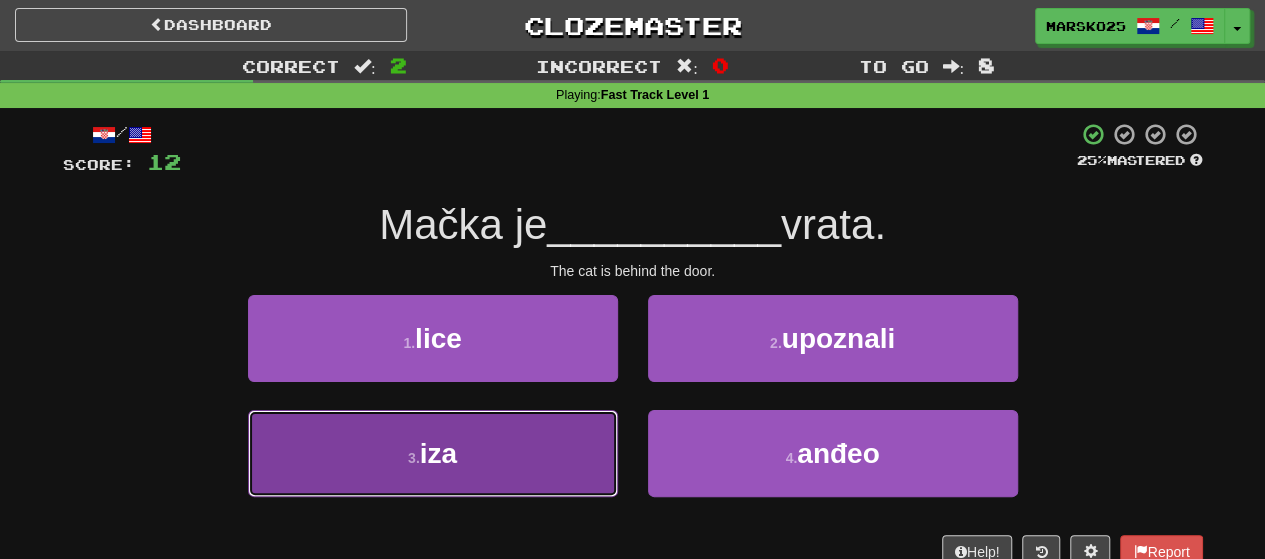 click on "3 .  iza" at bounding box center (433, 453) 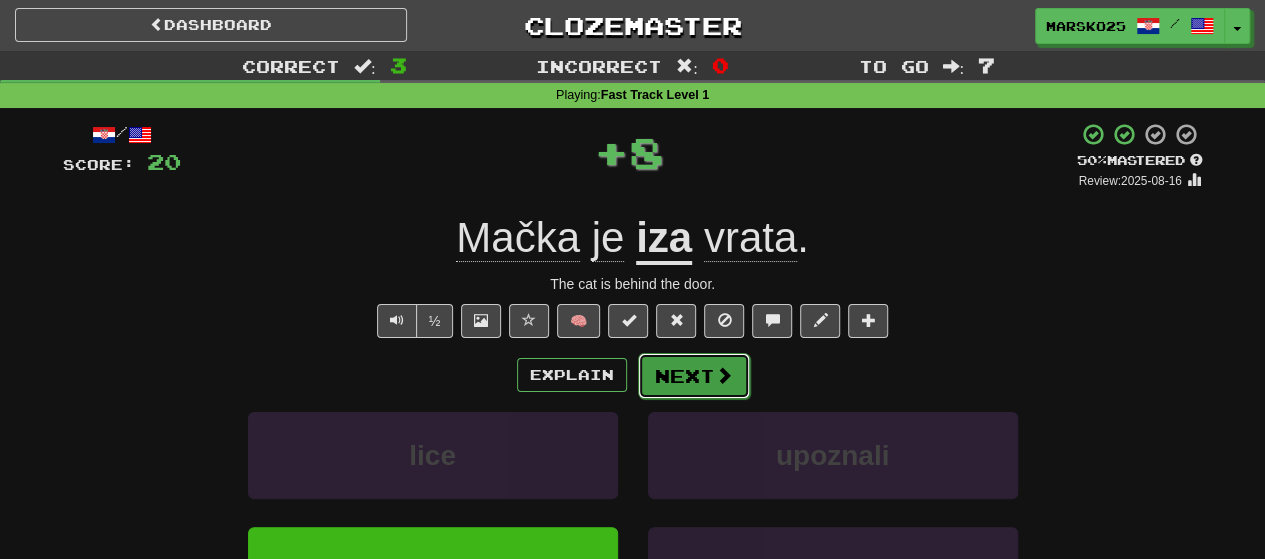 click on "Next" at bounding box center (694, 376) 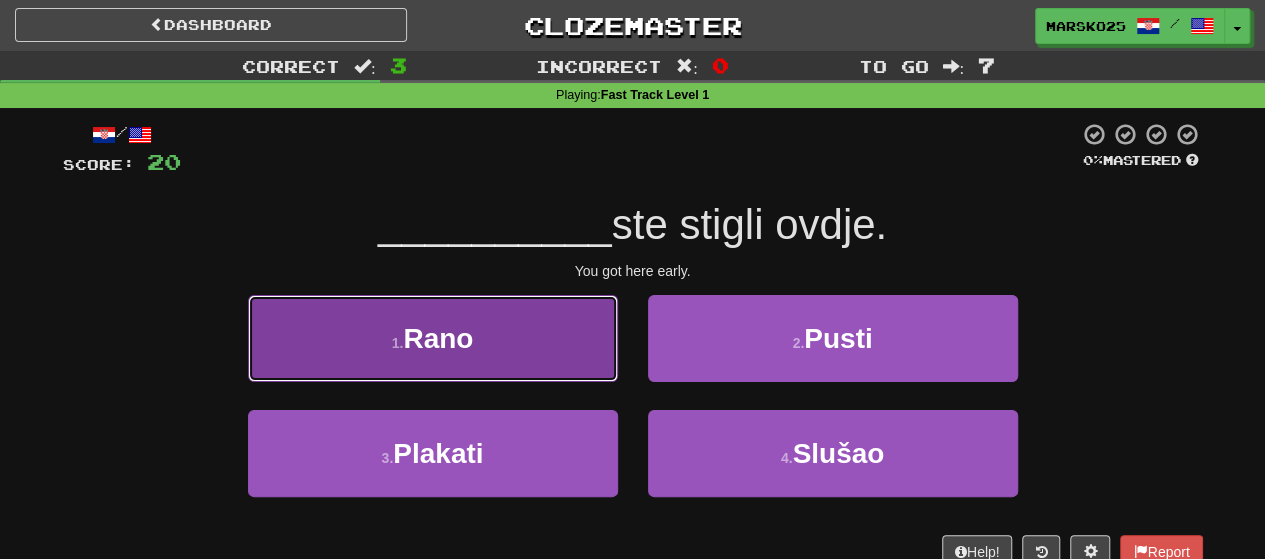 click on "1 .  Rano" at bounding box center (433, 338) 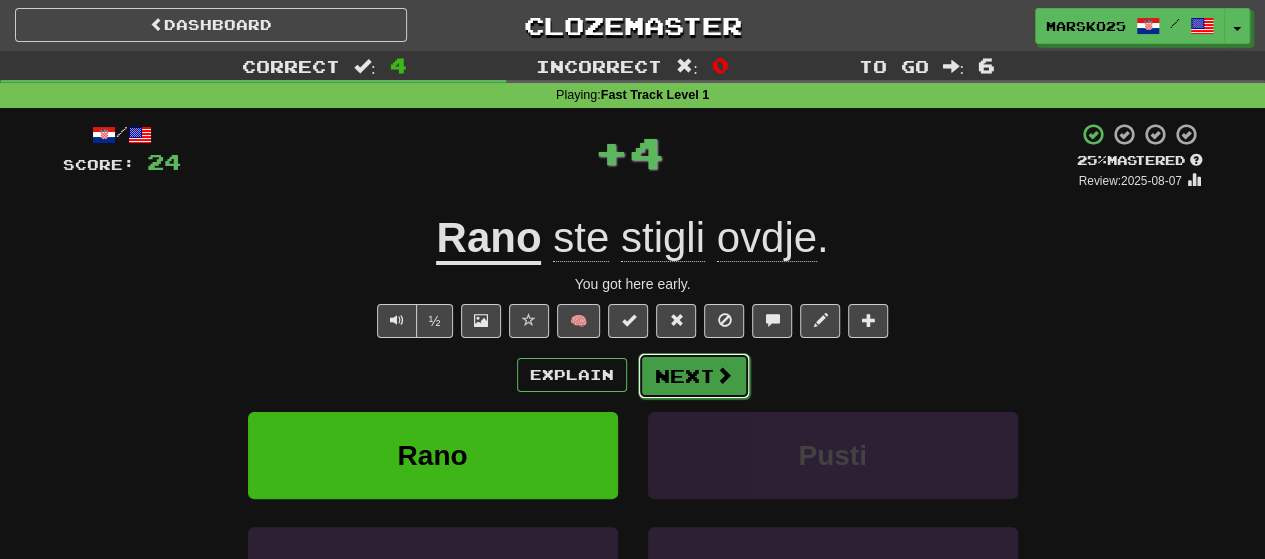 click at bounding box center [724, 375] 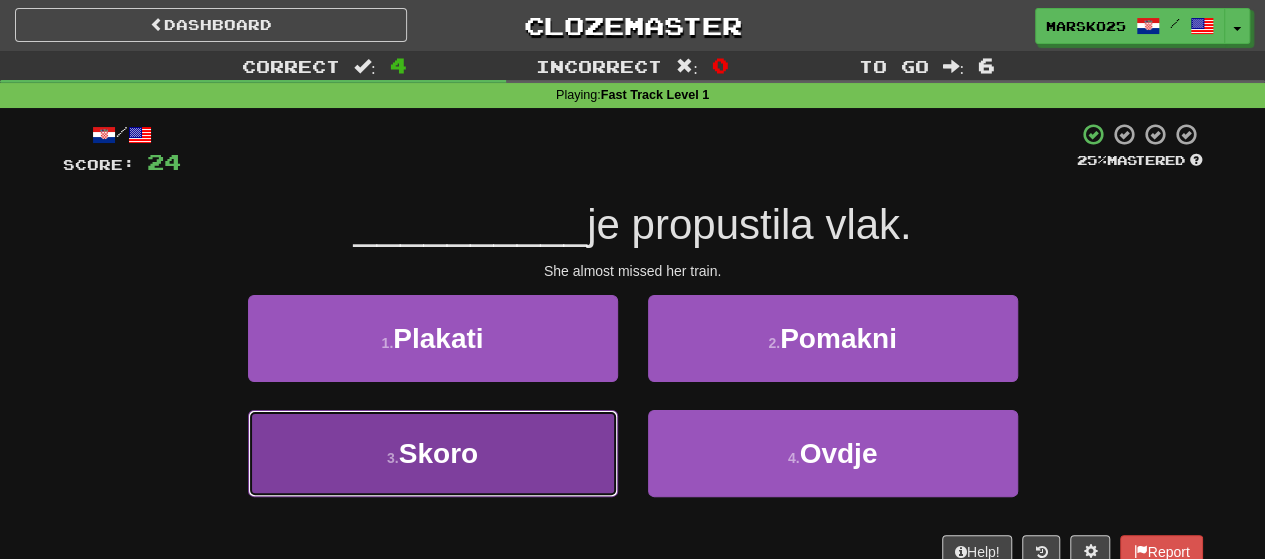 click on "3 .  Skoro" at bounding box center [433, 453] 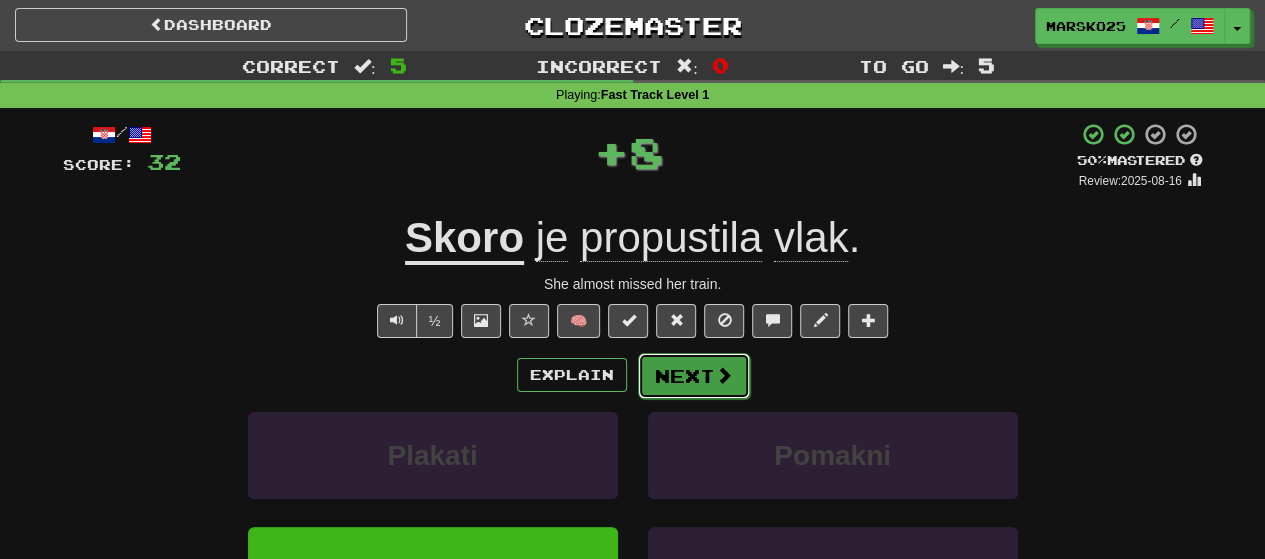 click on "Next" at bounding box center [694, 376] 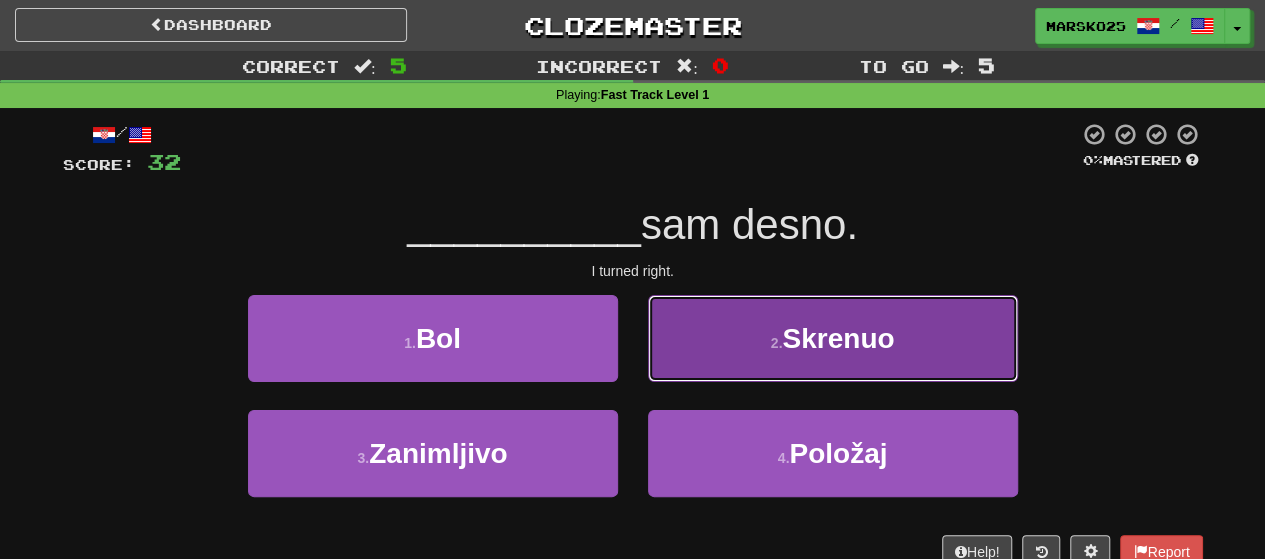 click on "2 .  Skrenuo" at bounding box center [833, 338] 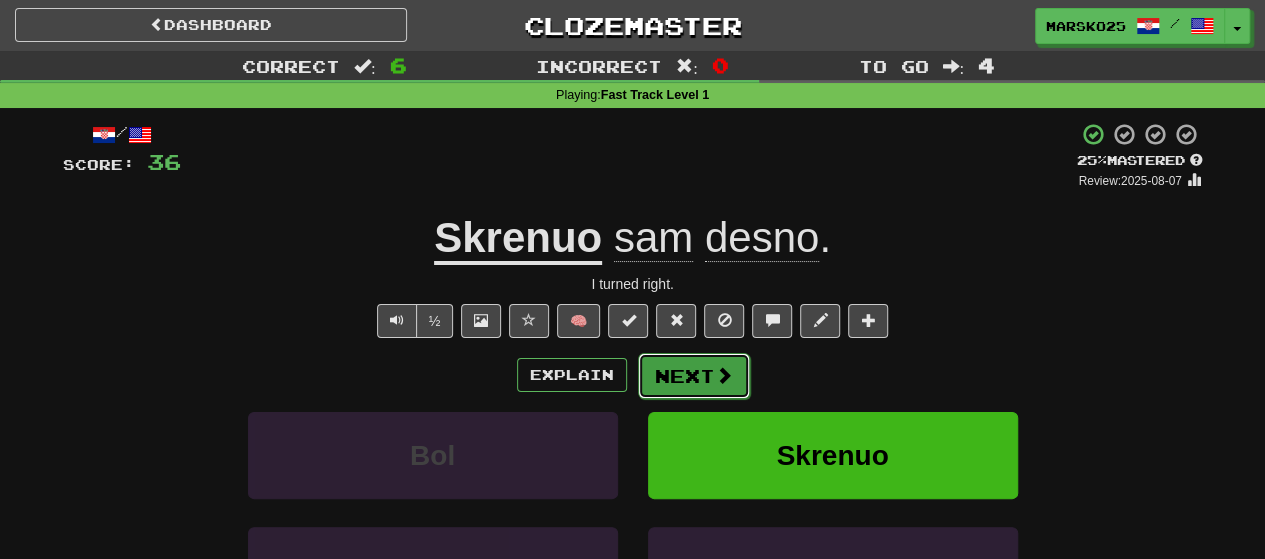 click on "Next" at bounding box center [694, 376] 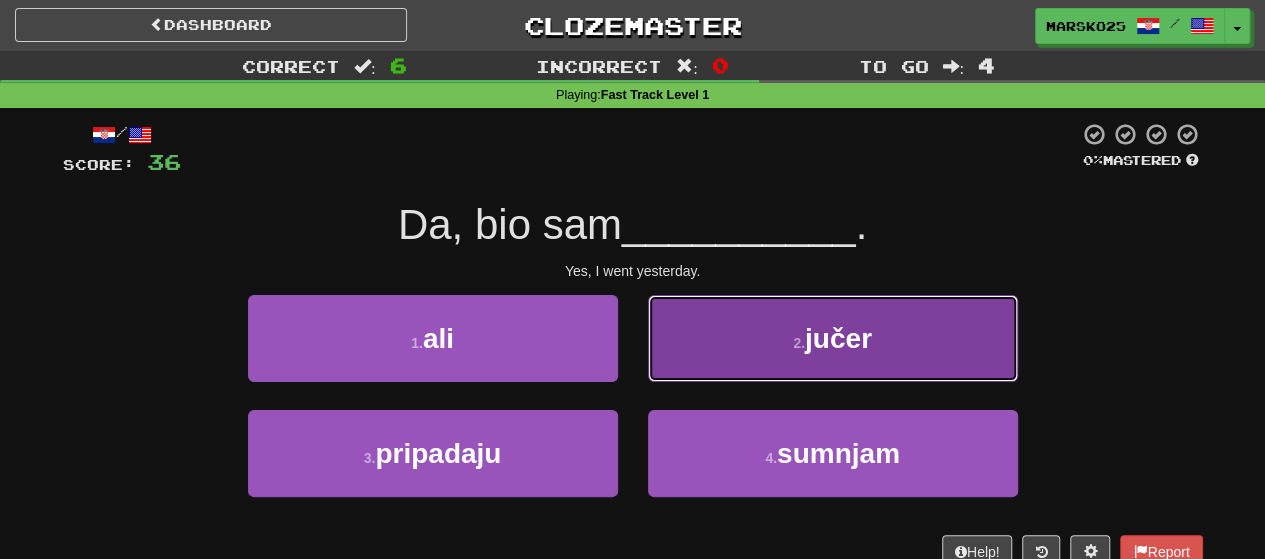 click on "2 .  jučer" at bounding box center (833, 338) 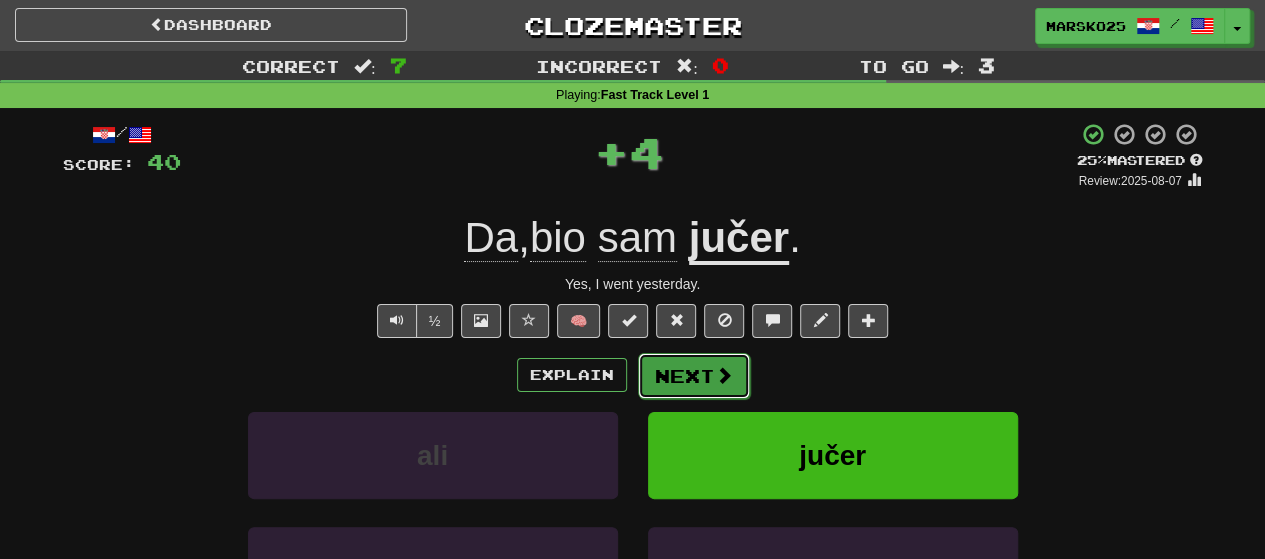 click on "Next" at bounding box center (694, 376) 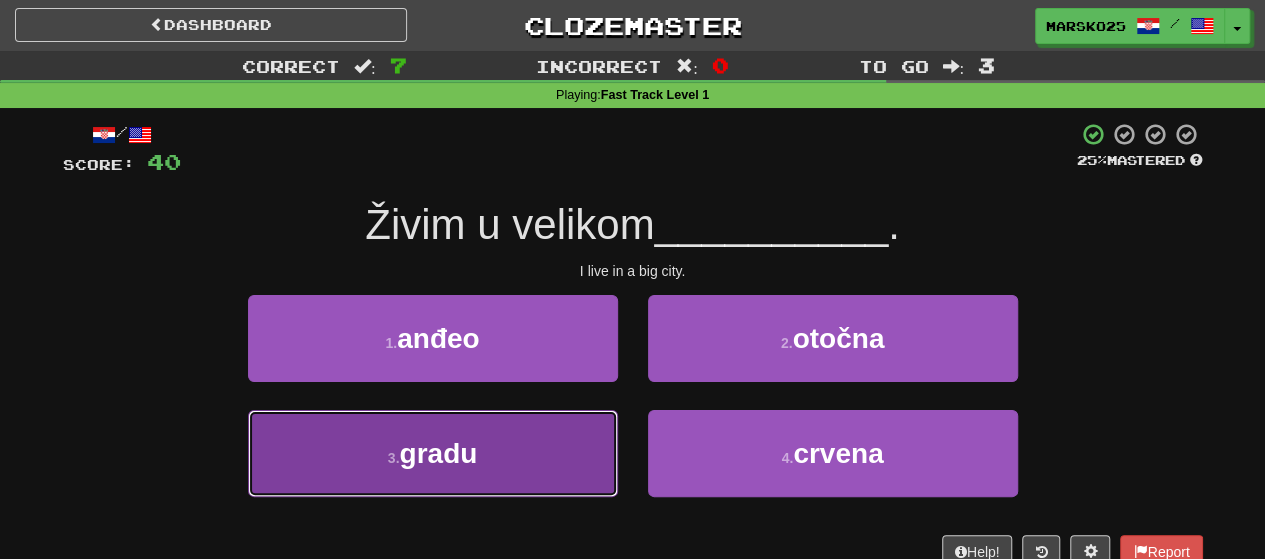 click on "3 .  gradu" at bounding box center (433, 453) 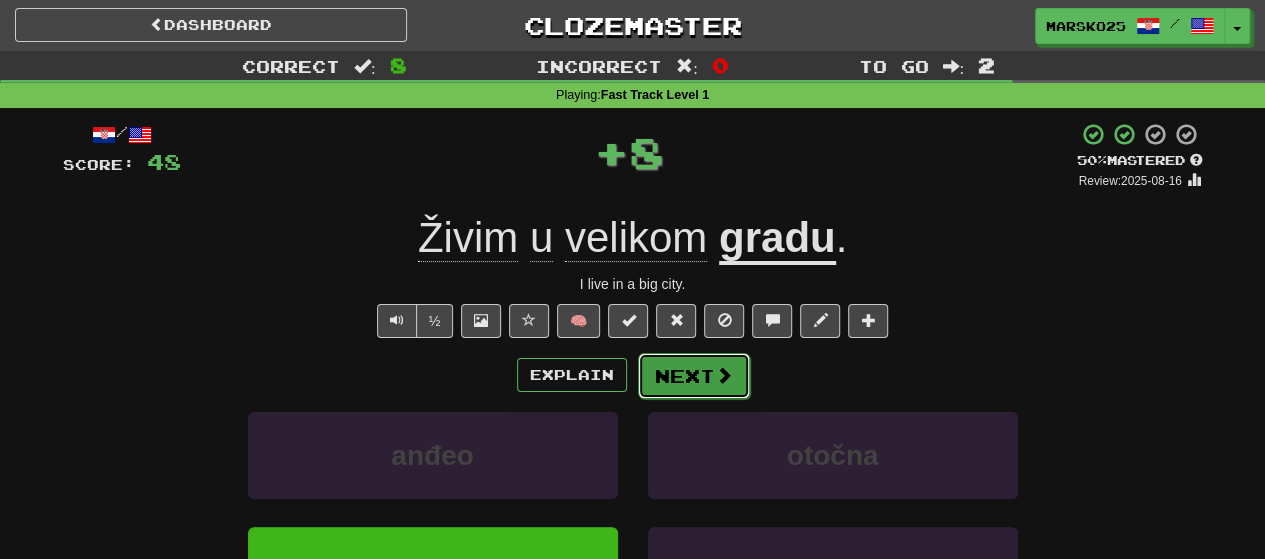 click on "Next" at bounding box center (694, 376) 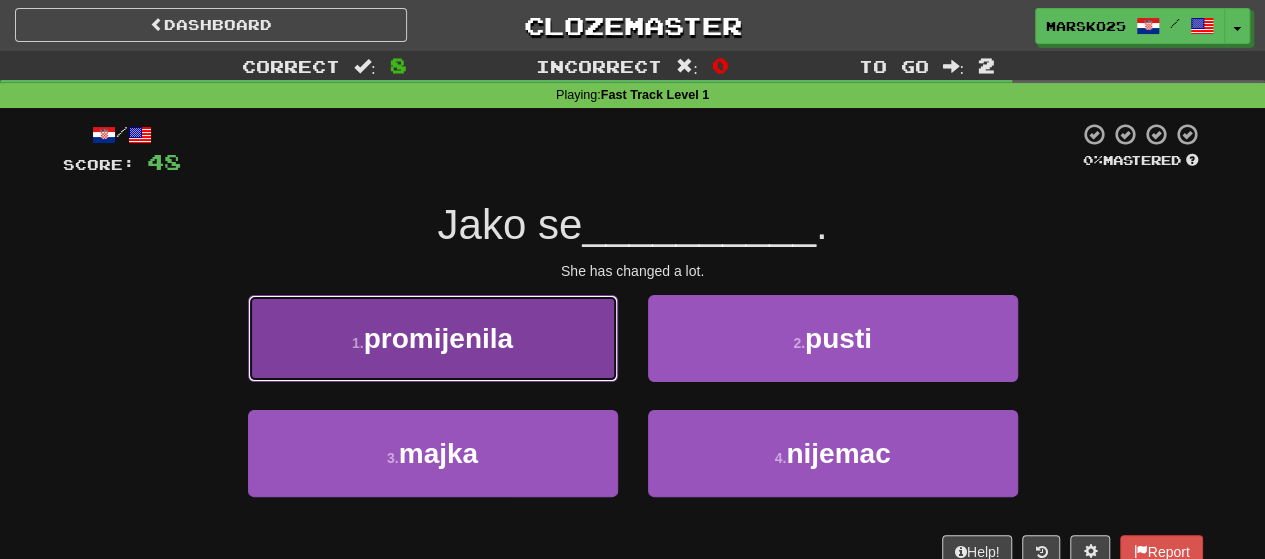 click on "1 .  promijenila" at bounding box center (433, 338) 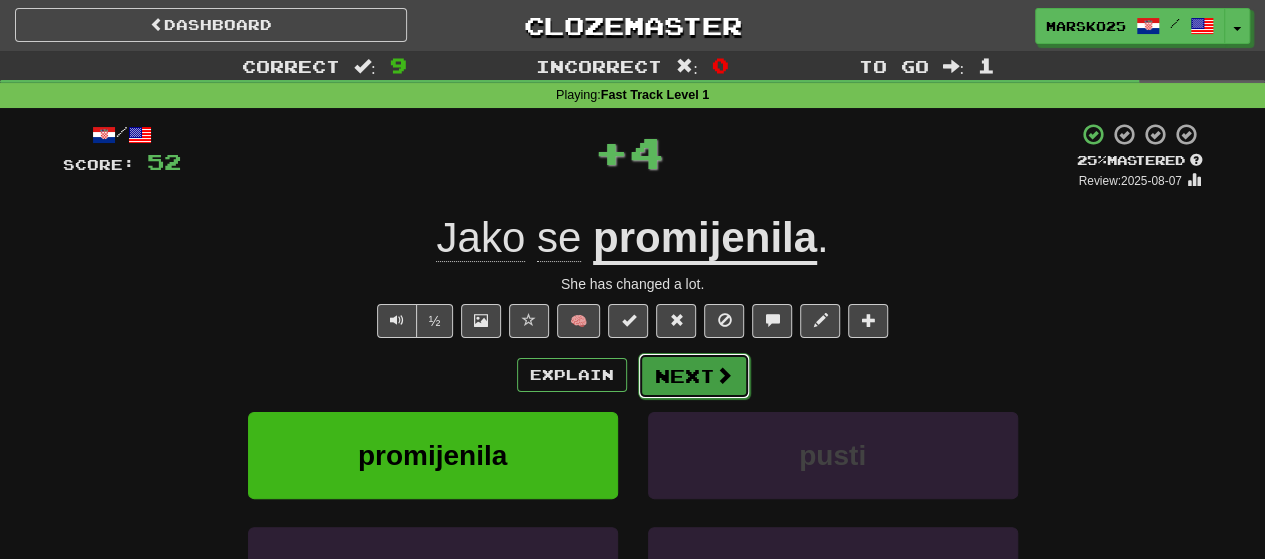 click on "Next" at bounding box center (694, 376) 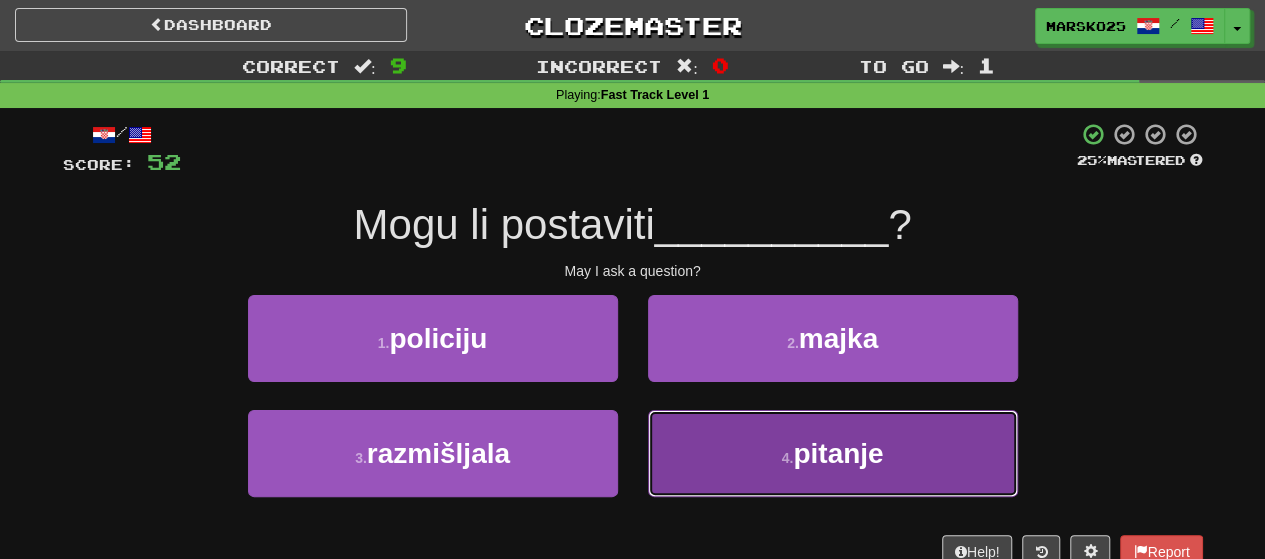 click on "4 .  pitanje" at bounding box center (833, 453) 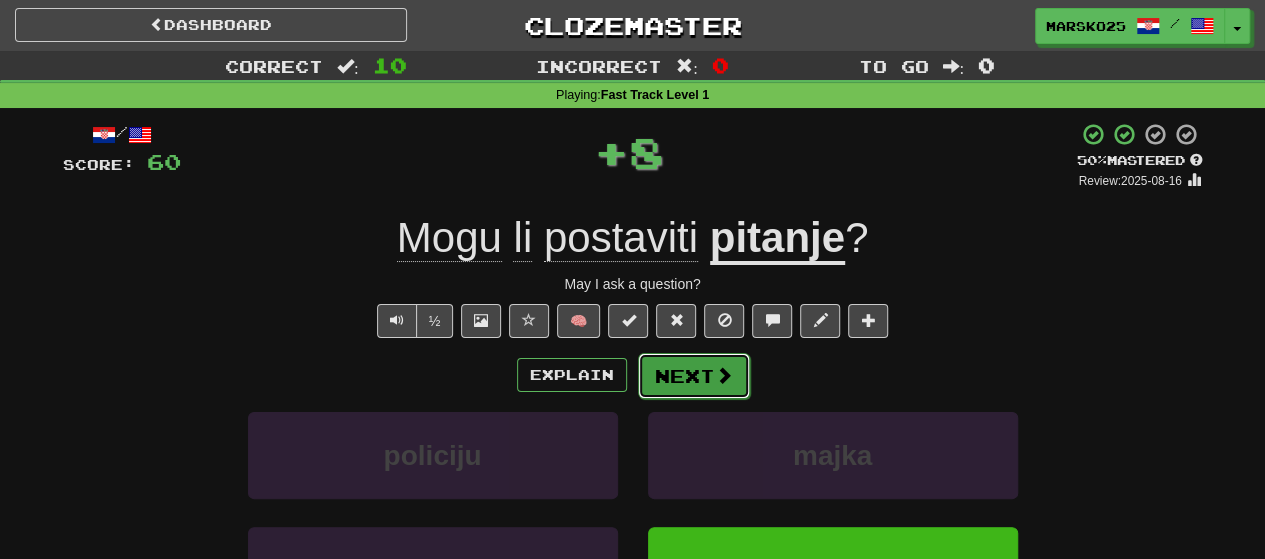 click on "Next" at bounding box center [694, 376] 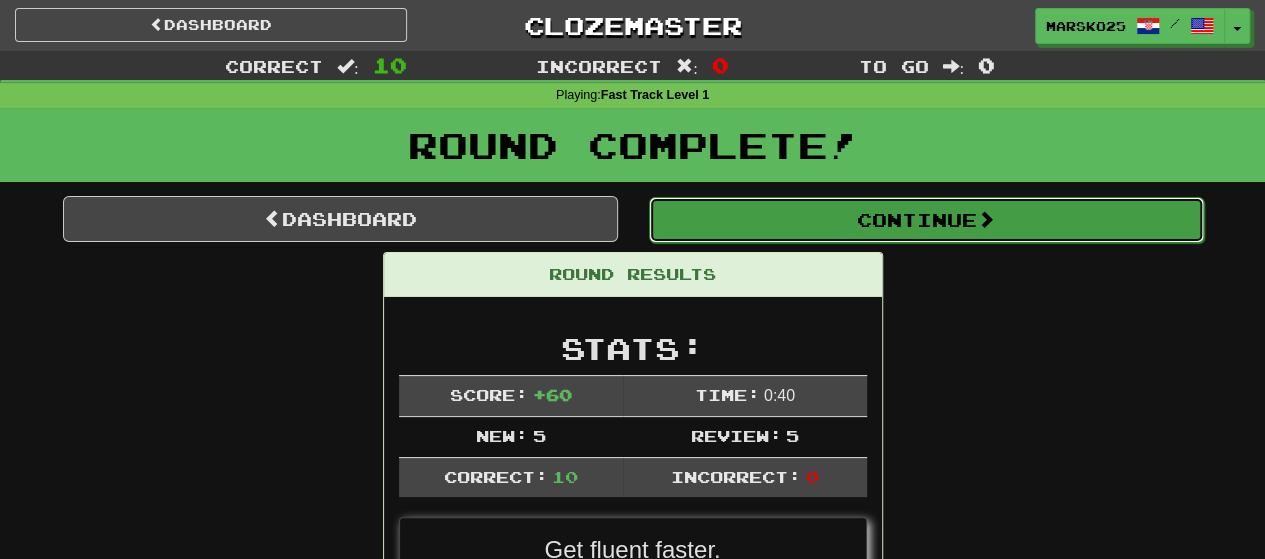 click on "Continue" at bounding box center [926, 220] 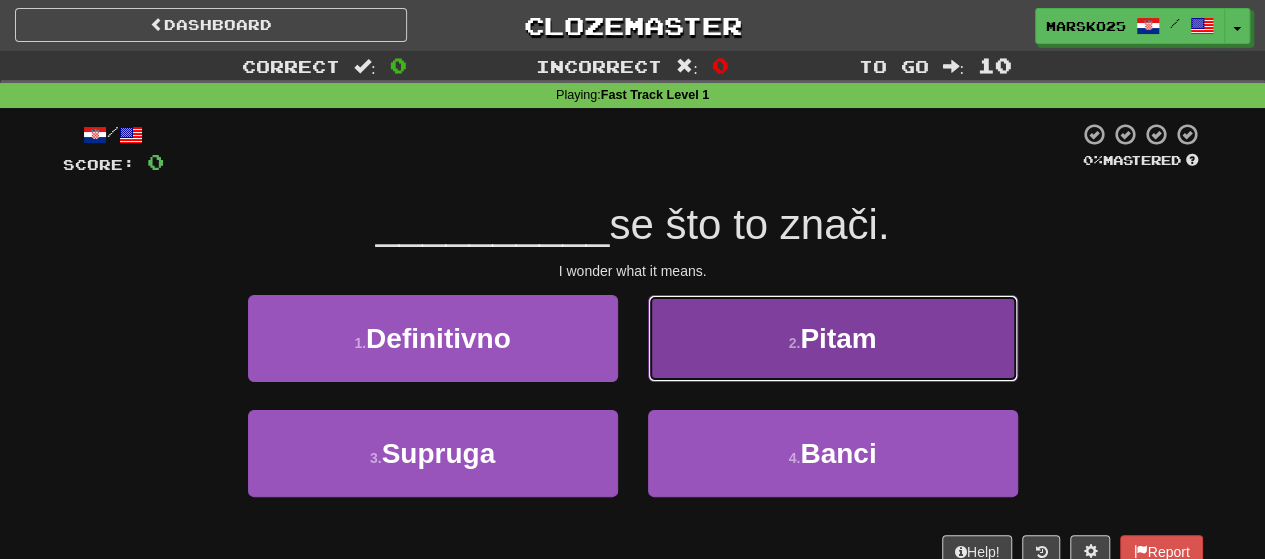 click on "2 .  Pitam" at bounding box center [833, 338] 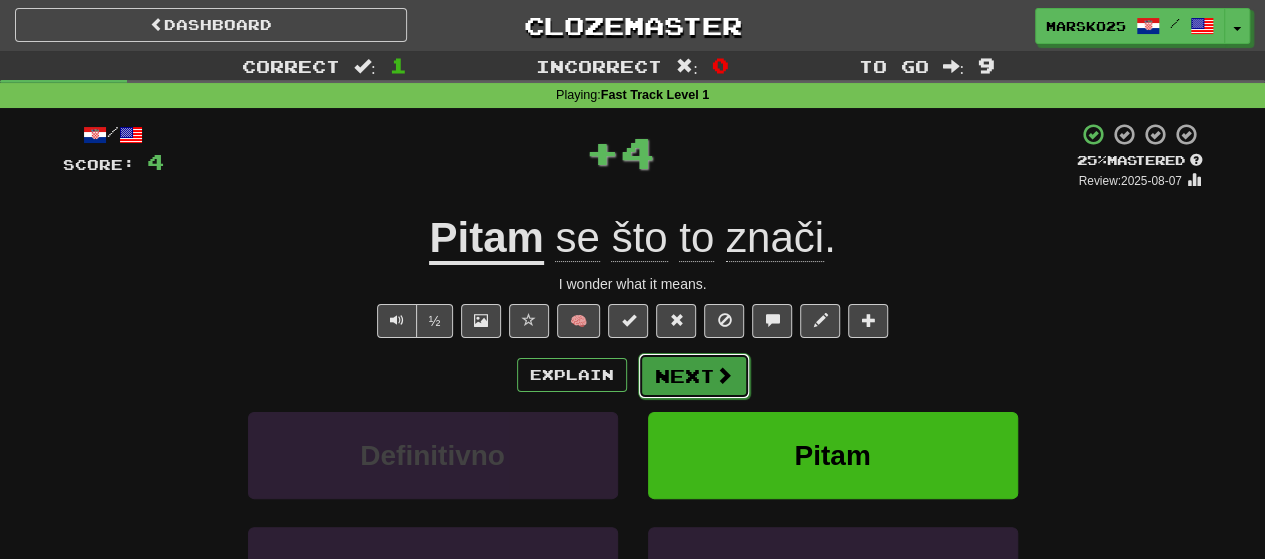 click on "Next" at bounding box center [694, 376] 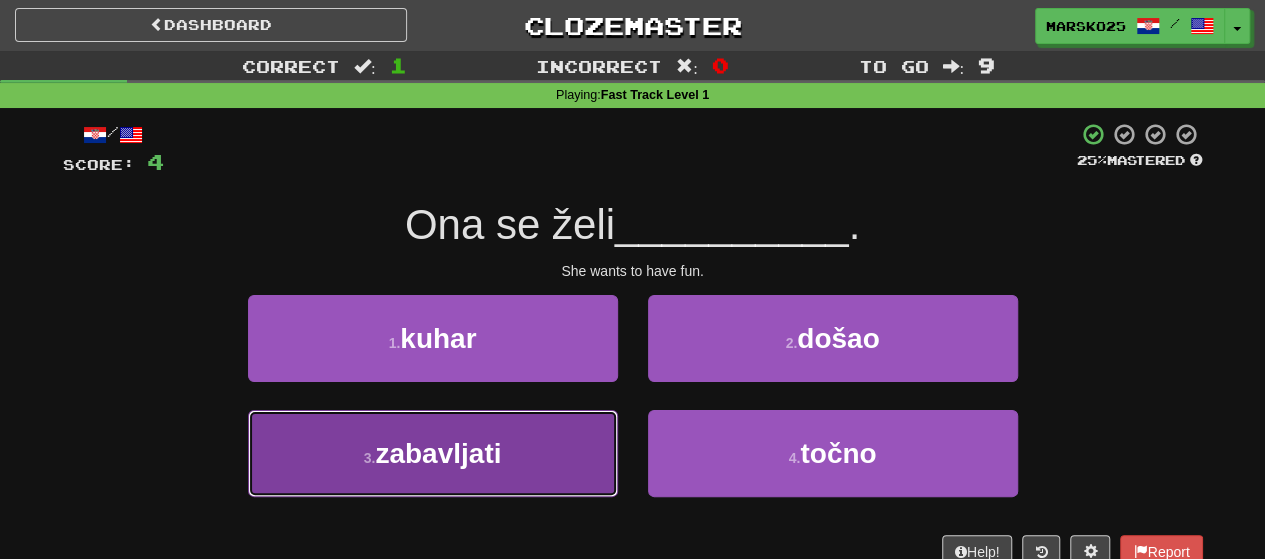 click on "3 .  zabavljati" at bounding box center (433, 453) 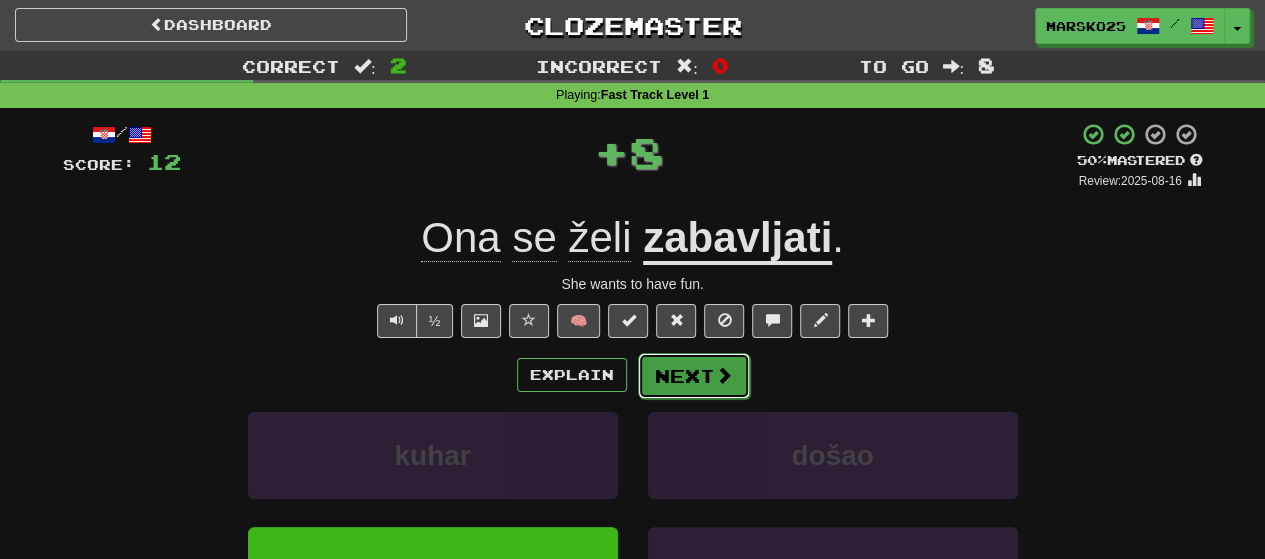 click on "Next" at bounding box center [694, 376] 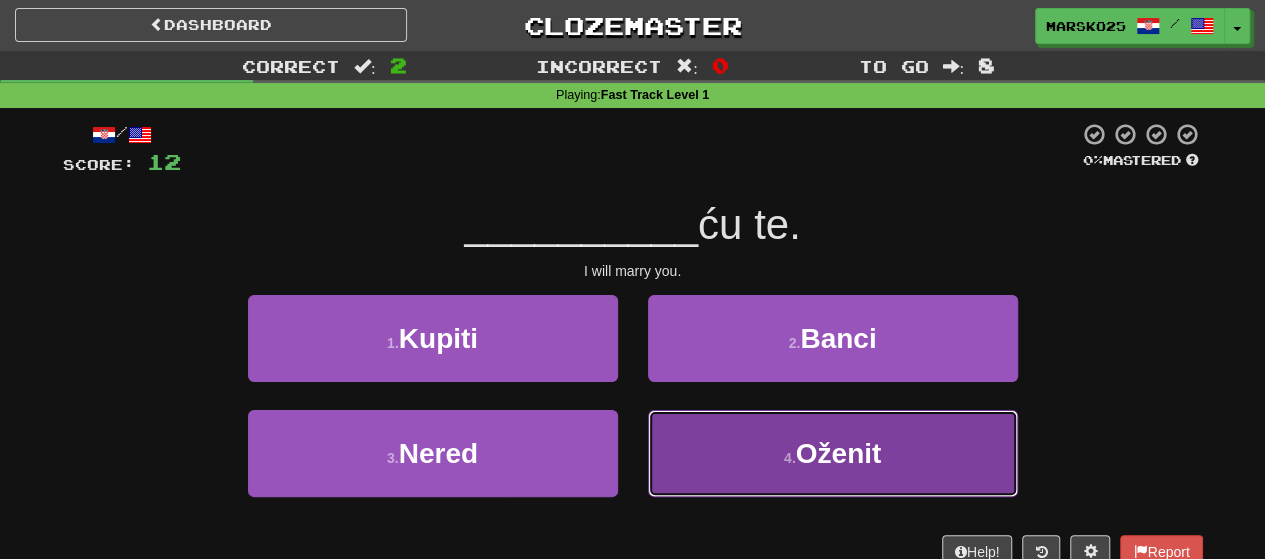 click on "4 .  Oženit" at bounding box center (833, 453) 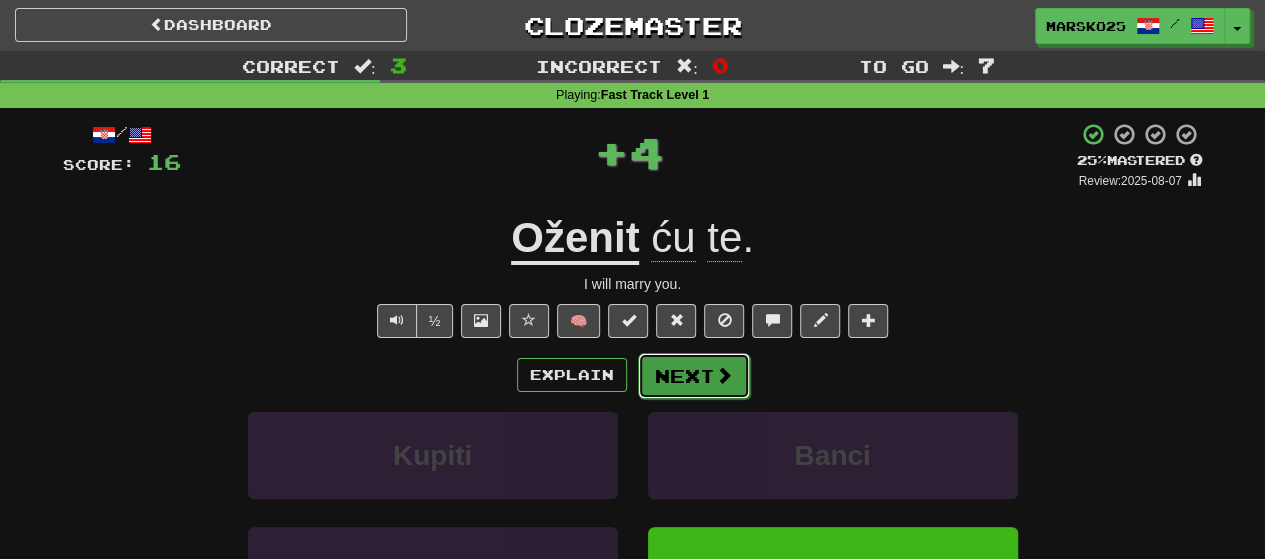 click on "Next" at bounding box center [694, 376] 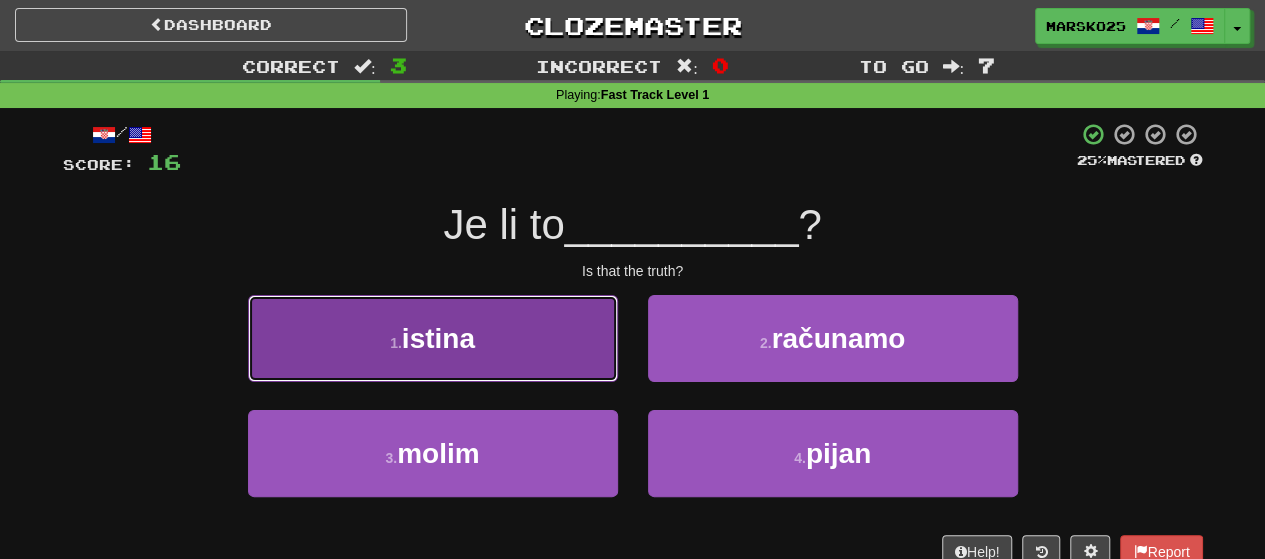 click on "1 .  istina" at bounding box center [433, 338] 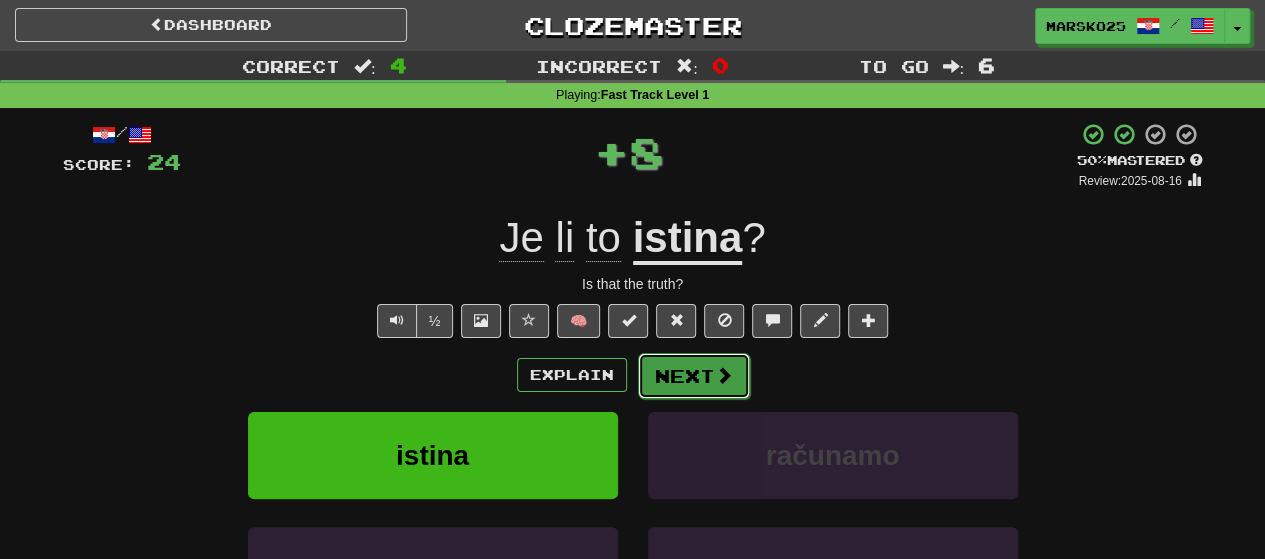 click on "Next" at bounding box center [694, 376] 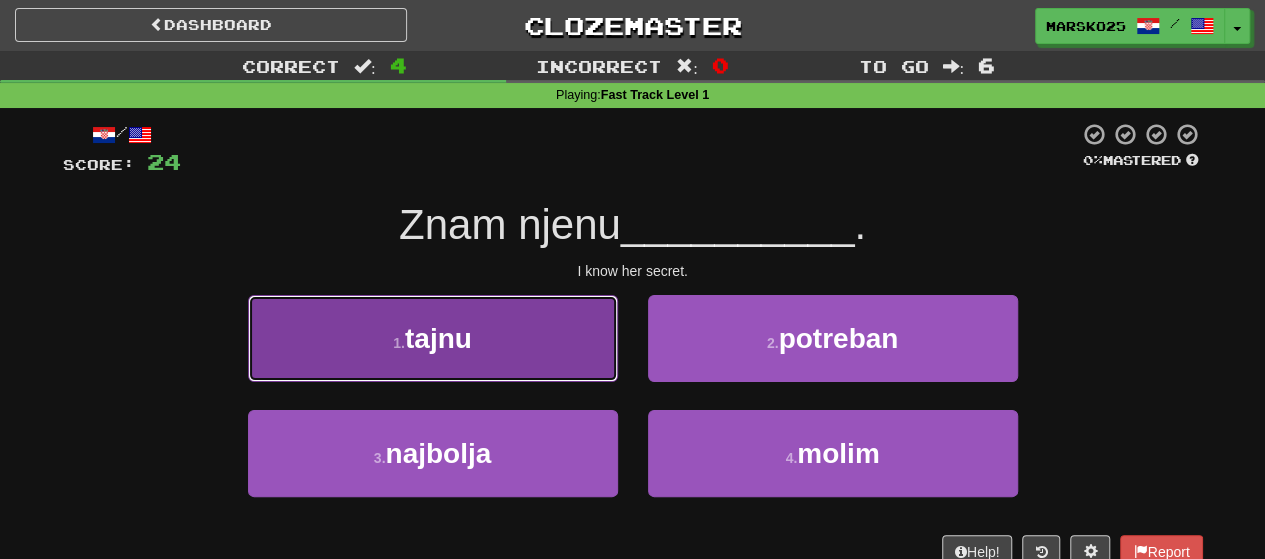 click on "1 .  tajnu" at bounding box center (433, 338) 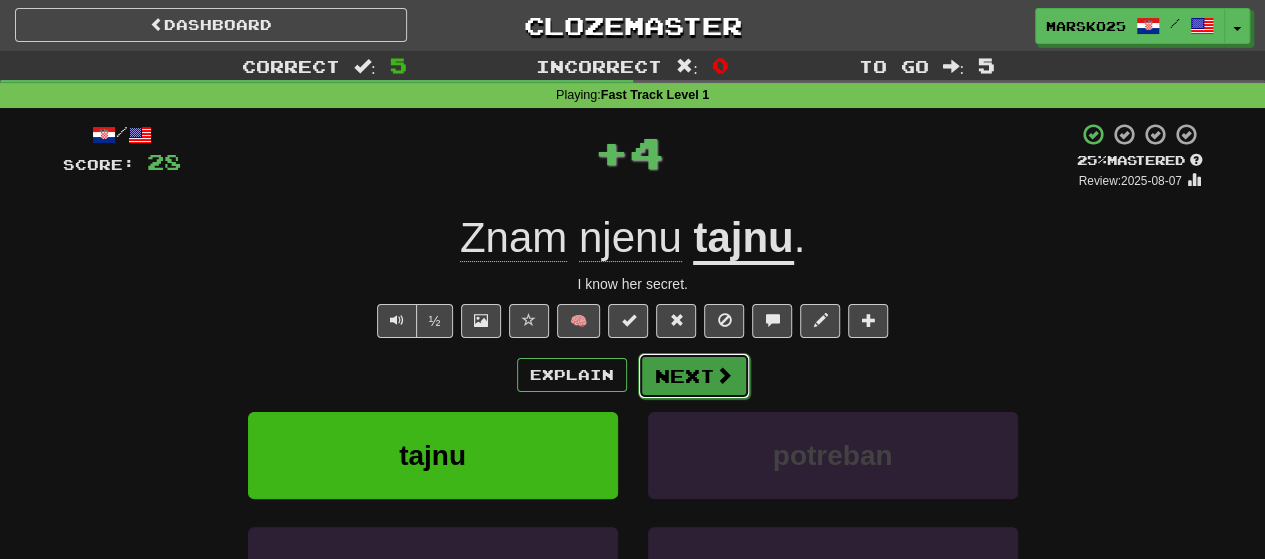 click on "Next" at bounding box center (694, 376) 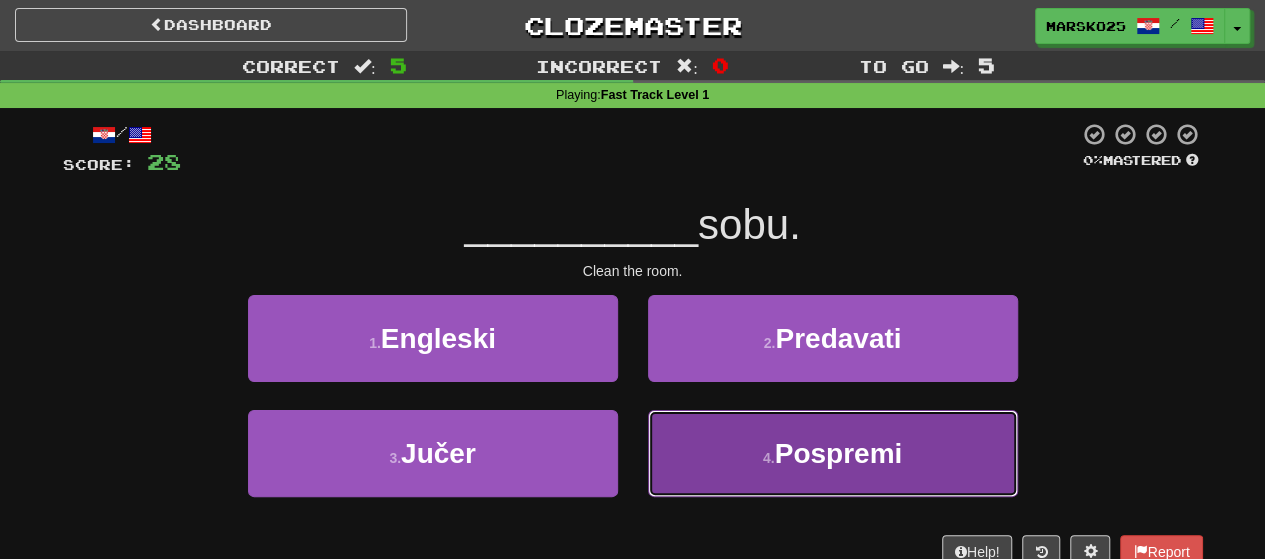 click on "4 .  Pospremi" at bounding box center [833, 453] 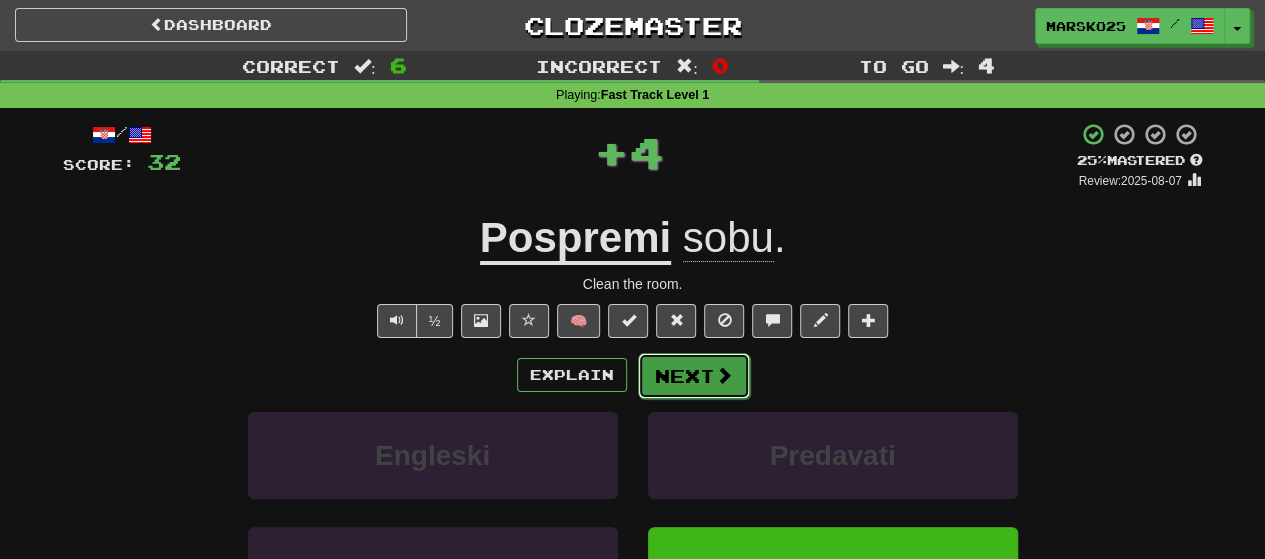 click on "Next" at bounding box center (694, 376) 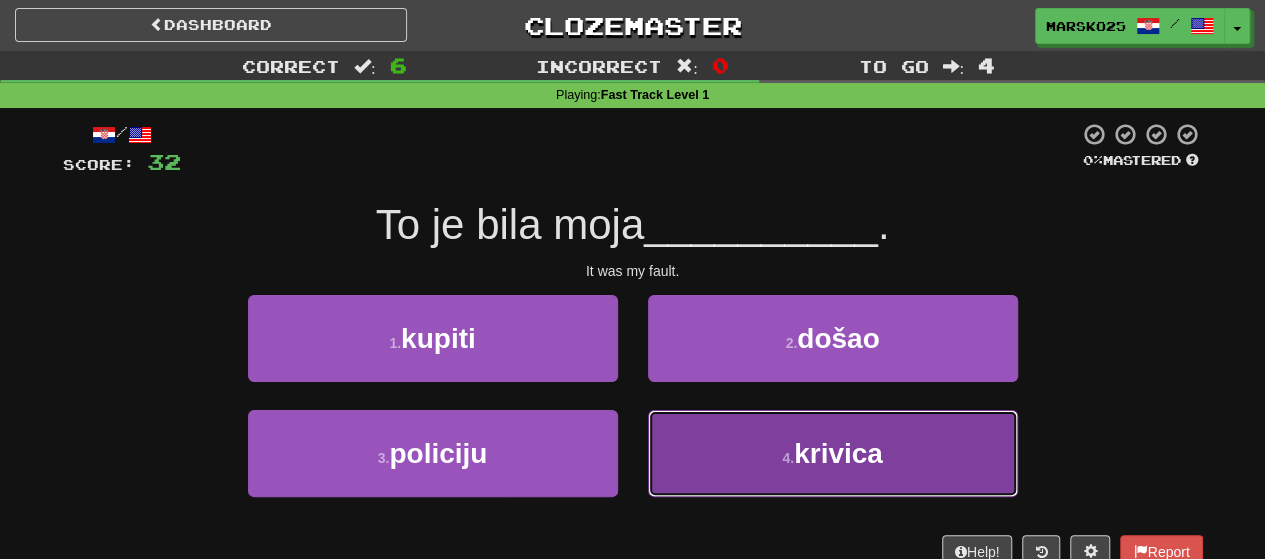 click on "4 .  krivica" at bounding box center (833, 453) 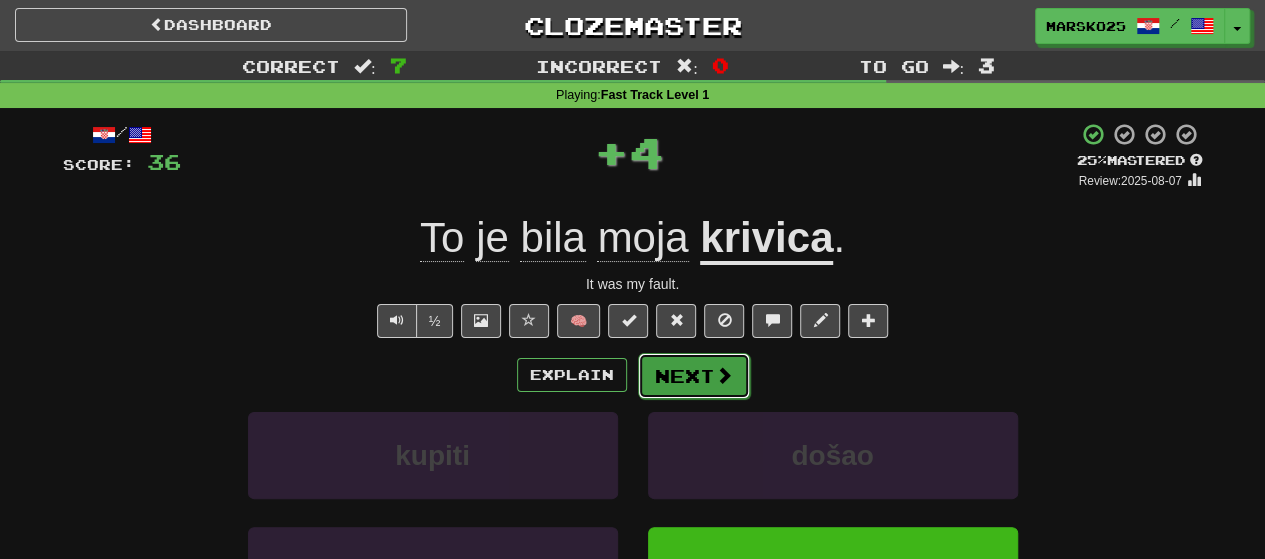 click on "Next" at bounding box center [694, 376] 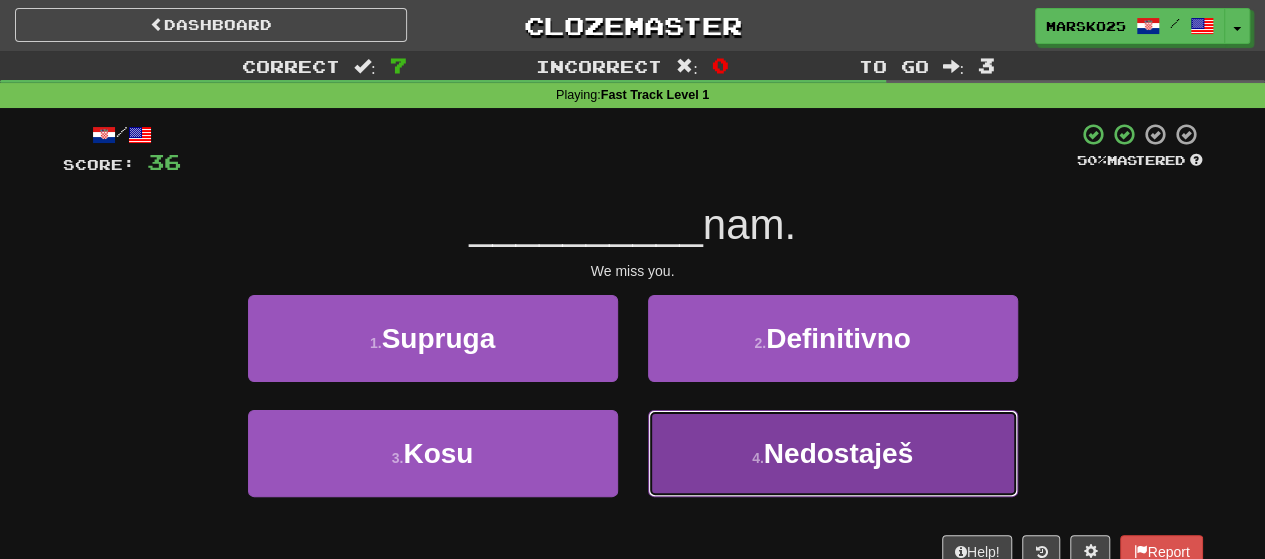 click on "4 .  Nedostaješ" at bounding box center (833, 453) 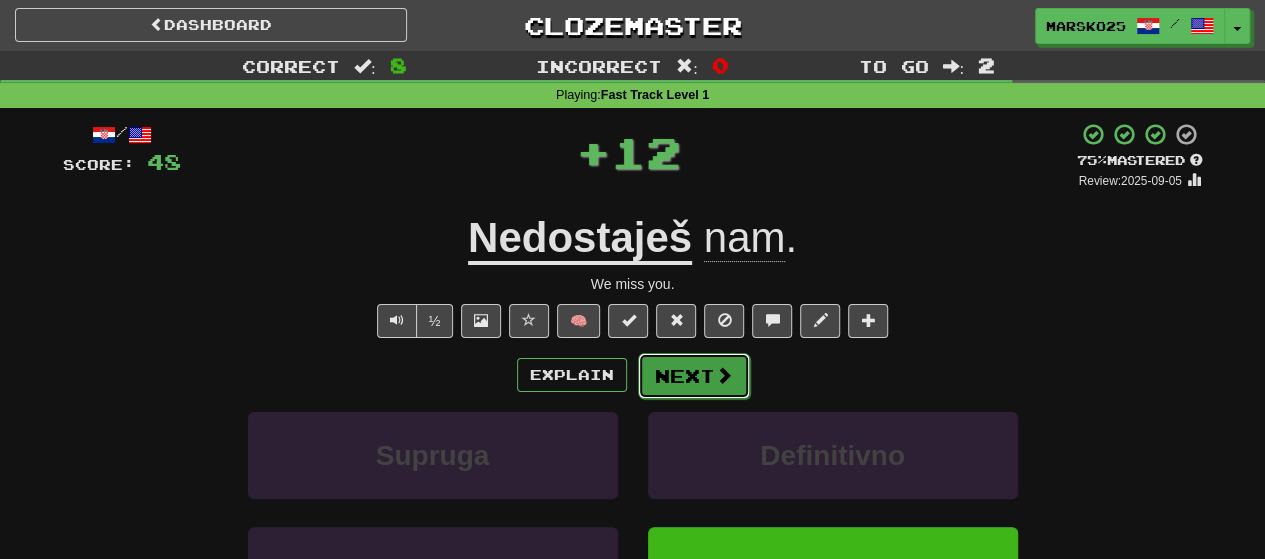 click on "Next" at bounding box center (694, 376) 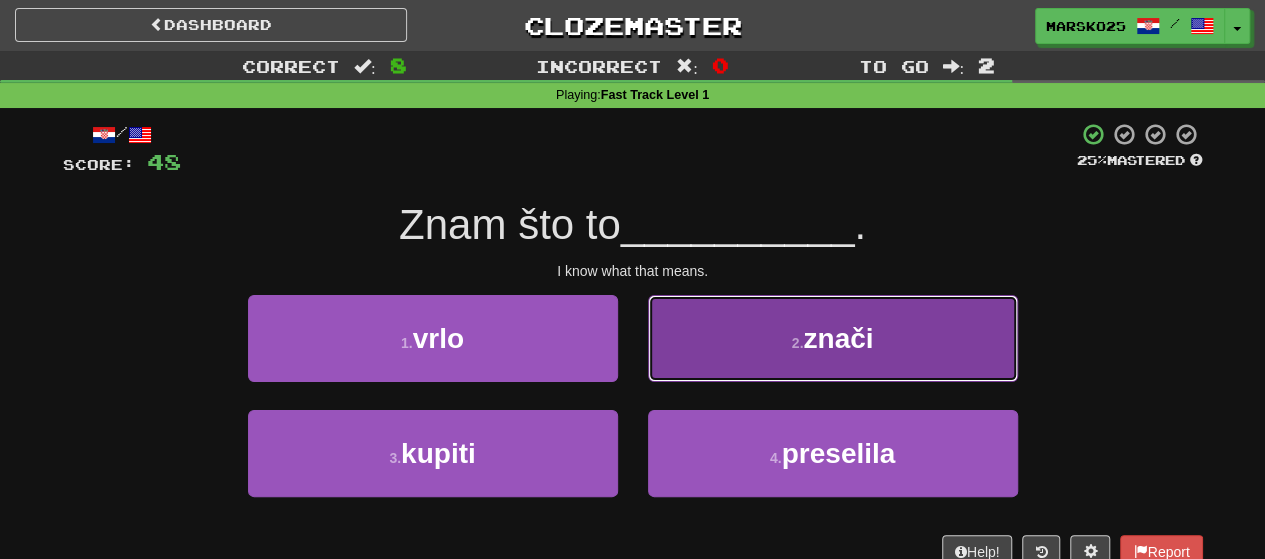 click on "2 .  znači" at bounding box center (833, 338) 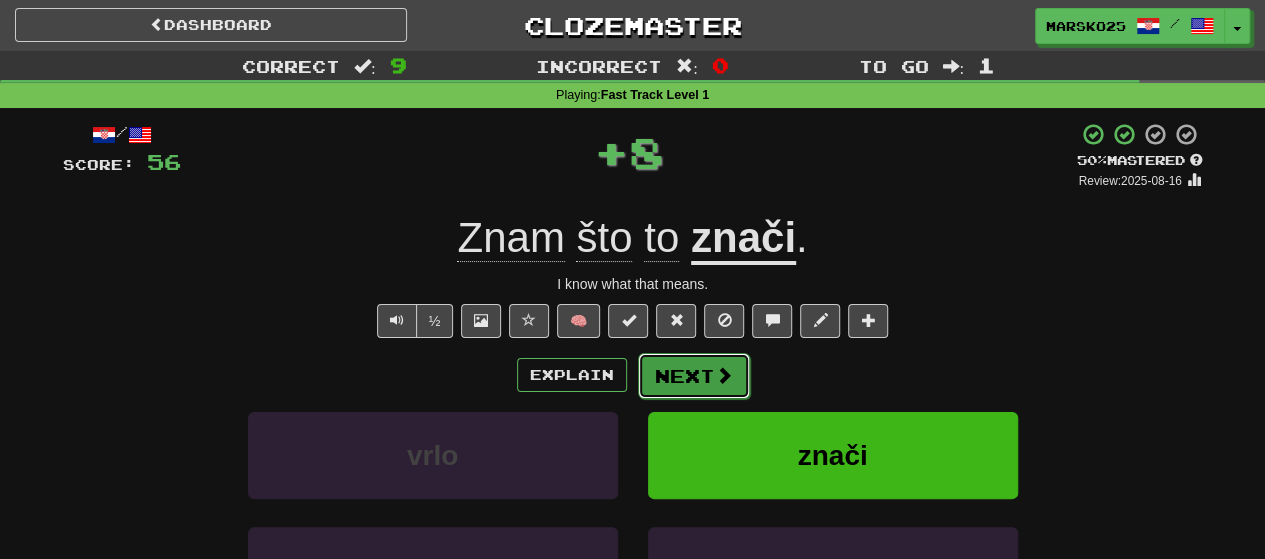 click on "Next" at bounding box center [694, 376] 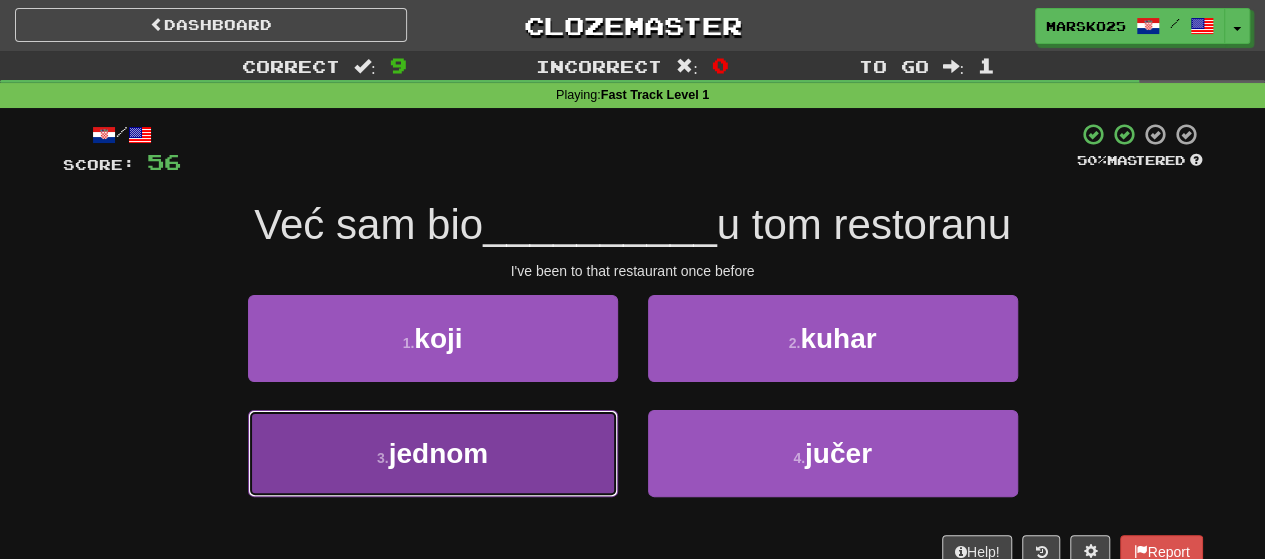 click on "3 .  jednom" at bounding box center (433, 453) 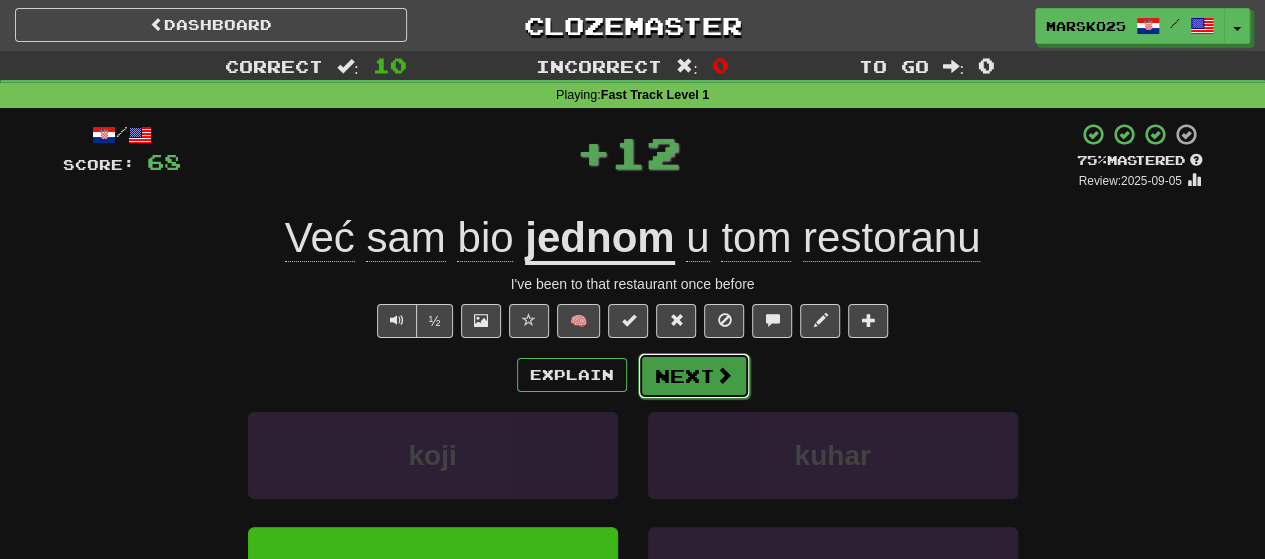 click on "Next" at bounding box center [694, 376] 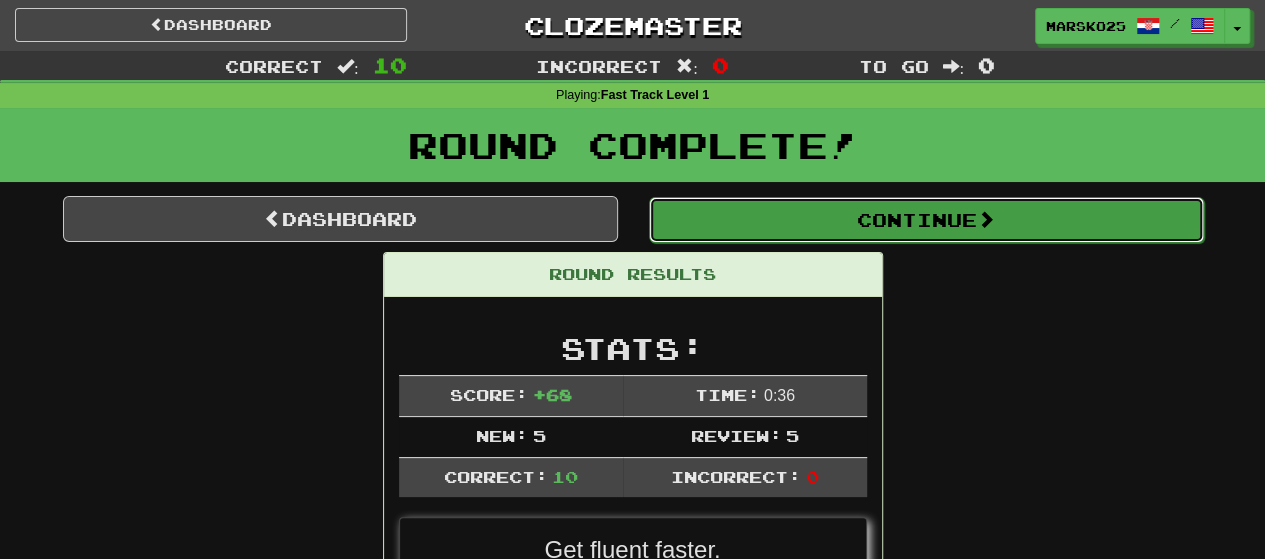 click on "Continue" at bounding box center [926, 220] 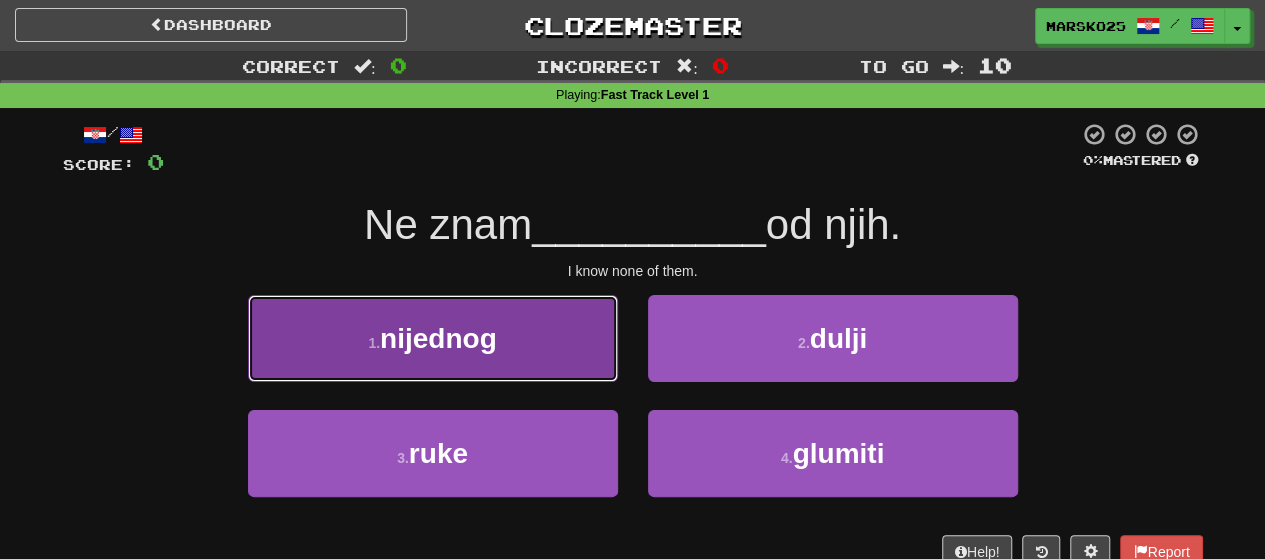 click on "1 .  nijednog" at bounding box center [433, 338] 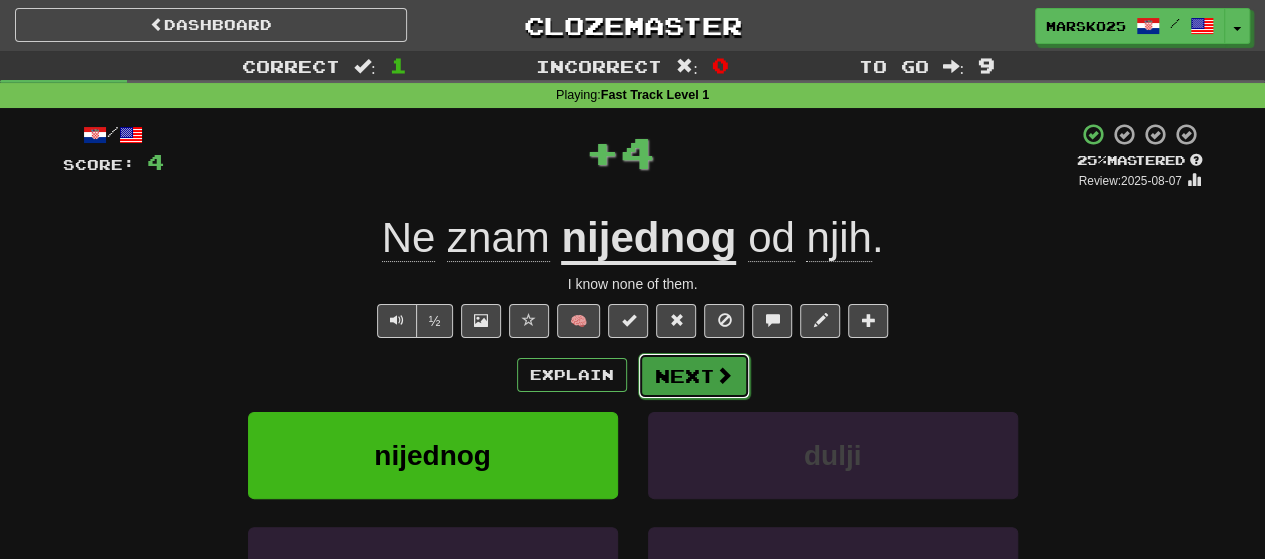 click at bounding box center (724, 375) 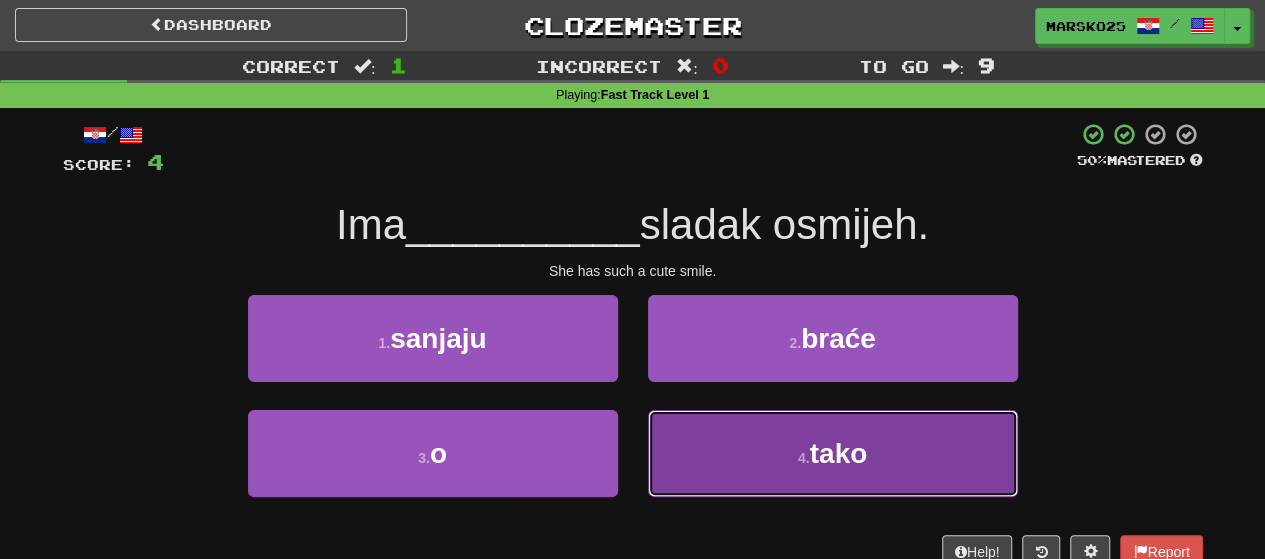 click on "4 .  tako" at bounding box center [833, 453] 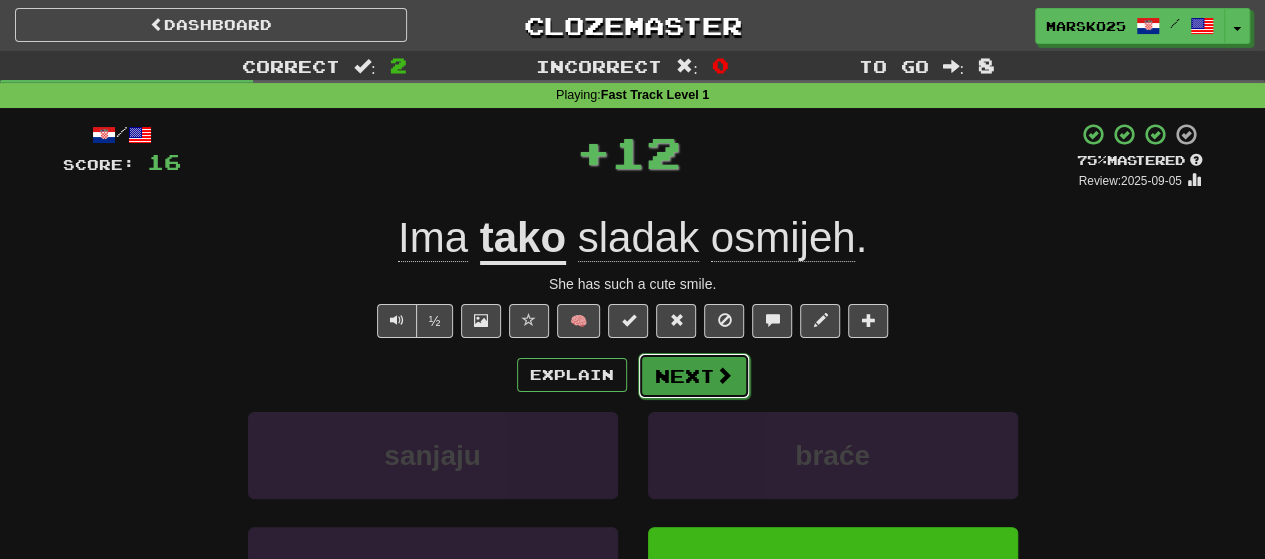click on "Next" at bounding box center [694, 376] 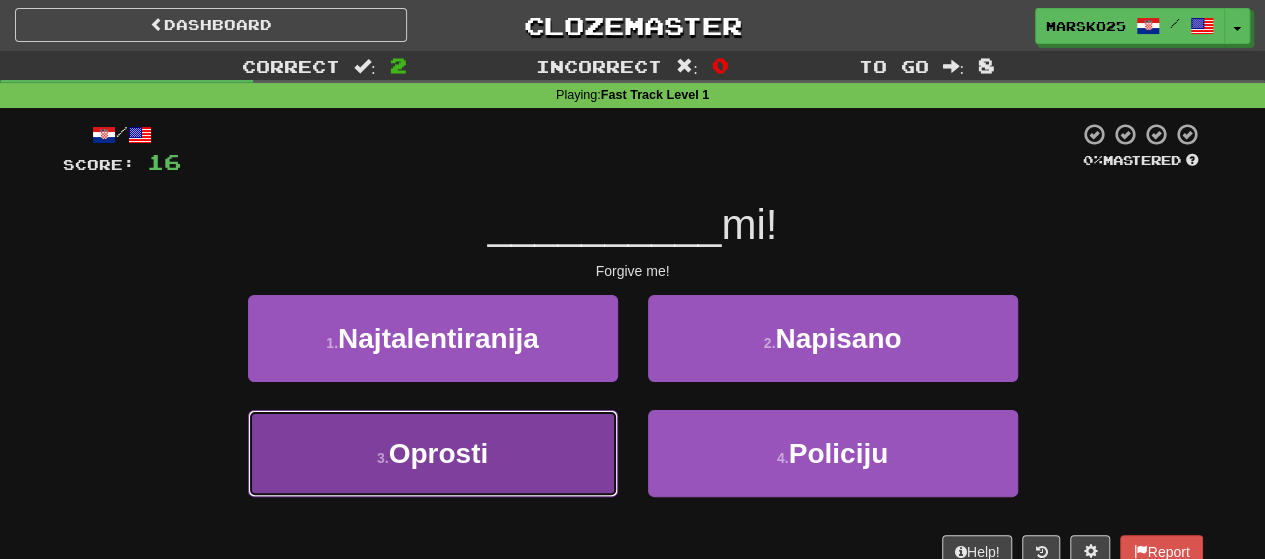 click on "3 .  Oprosti" at bounding box center (433, 453) 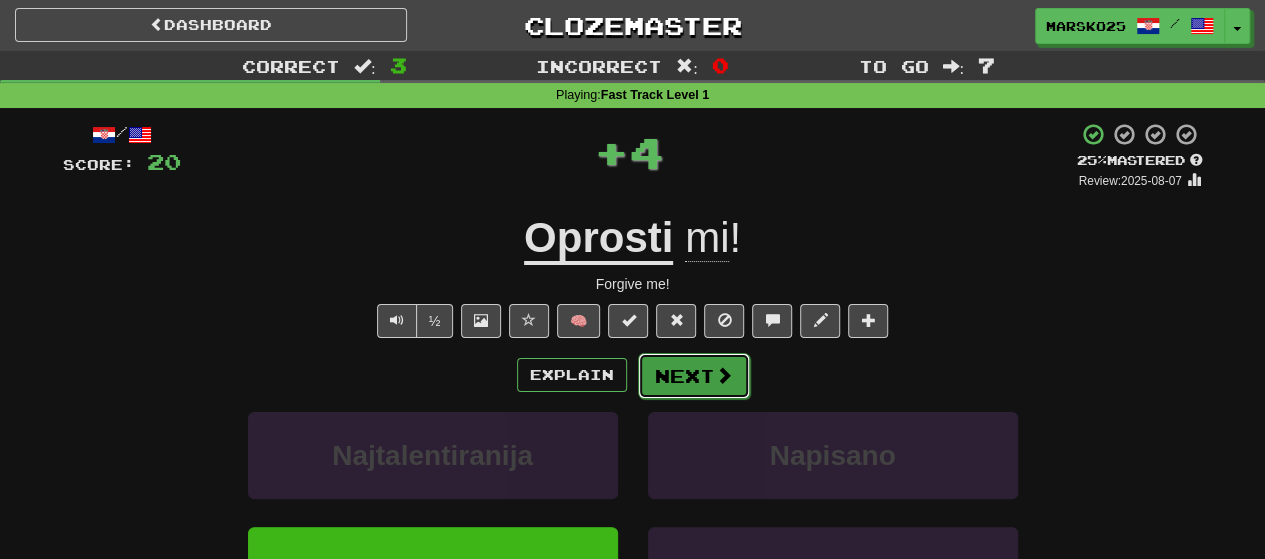 click on "Next" at bounding box center (694, 376) 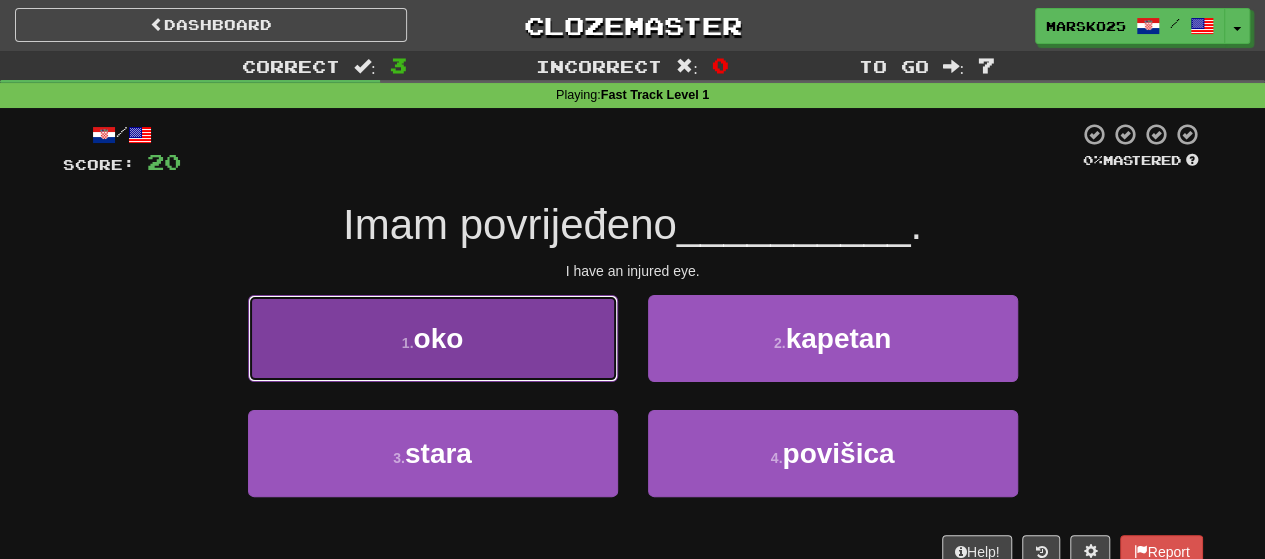 click on "1 .  oko" at bounding box center (433, 338) 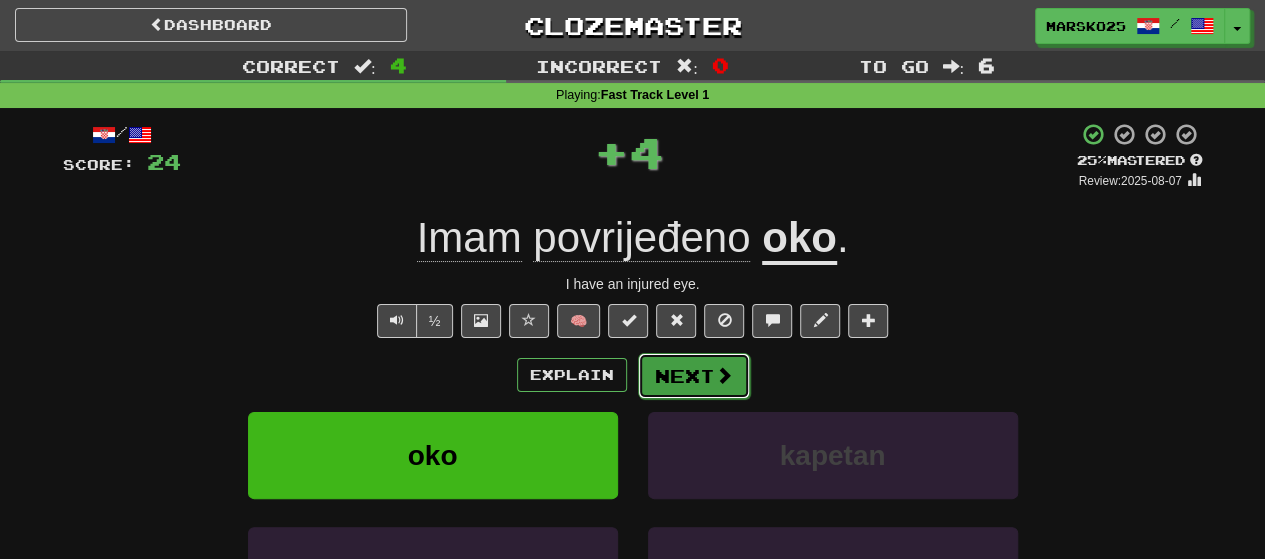 click on "Next" at bounding box center (694, 376) 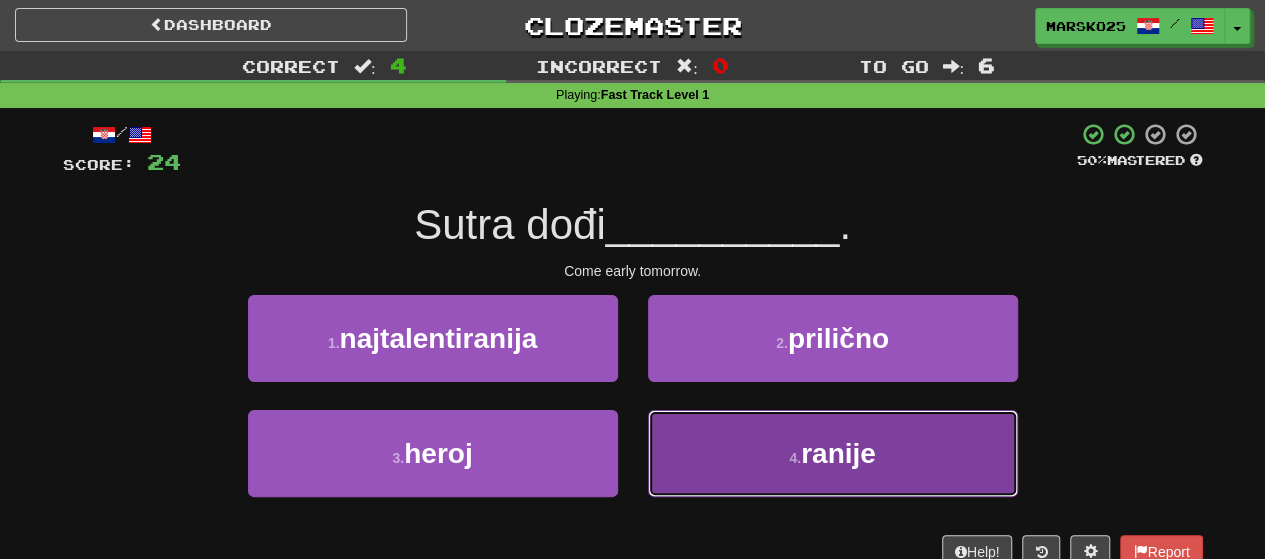click on "4 .  ranije" at bounding box center (833, 453) 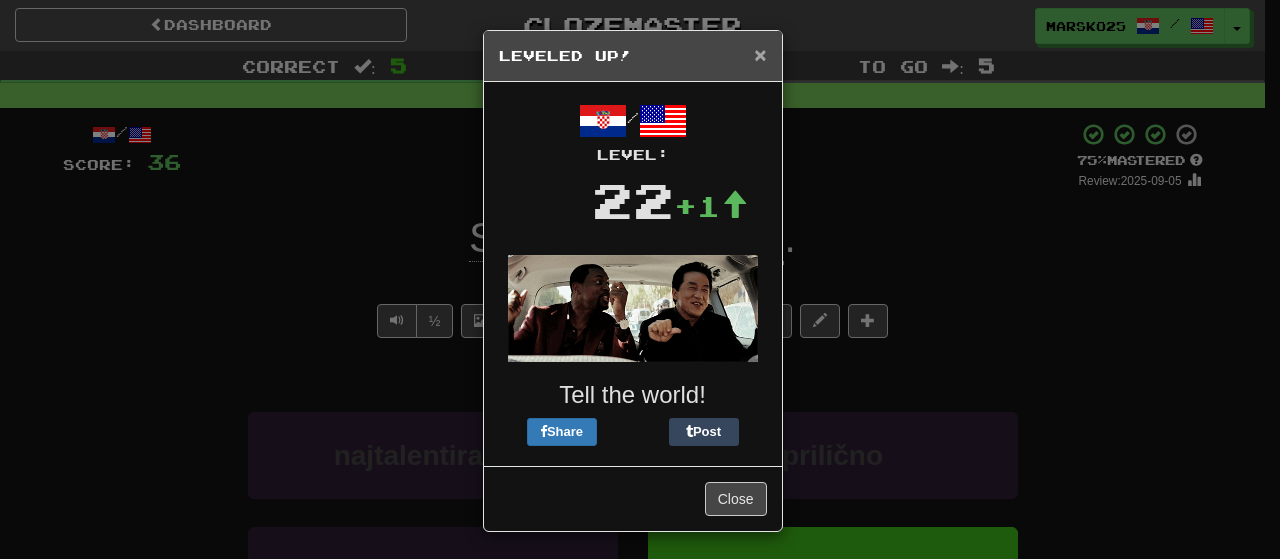click on "×" at bounding box center (760, 54) 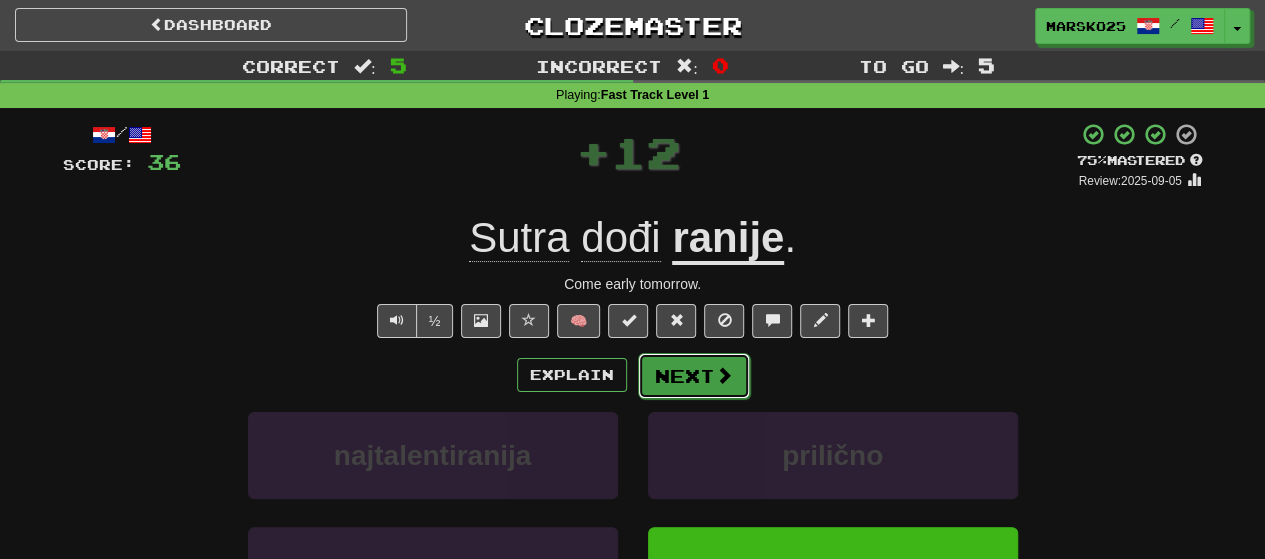 click on "Next" at bounding box center (694, 376) 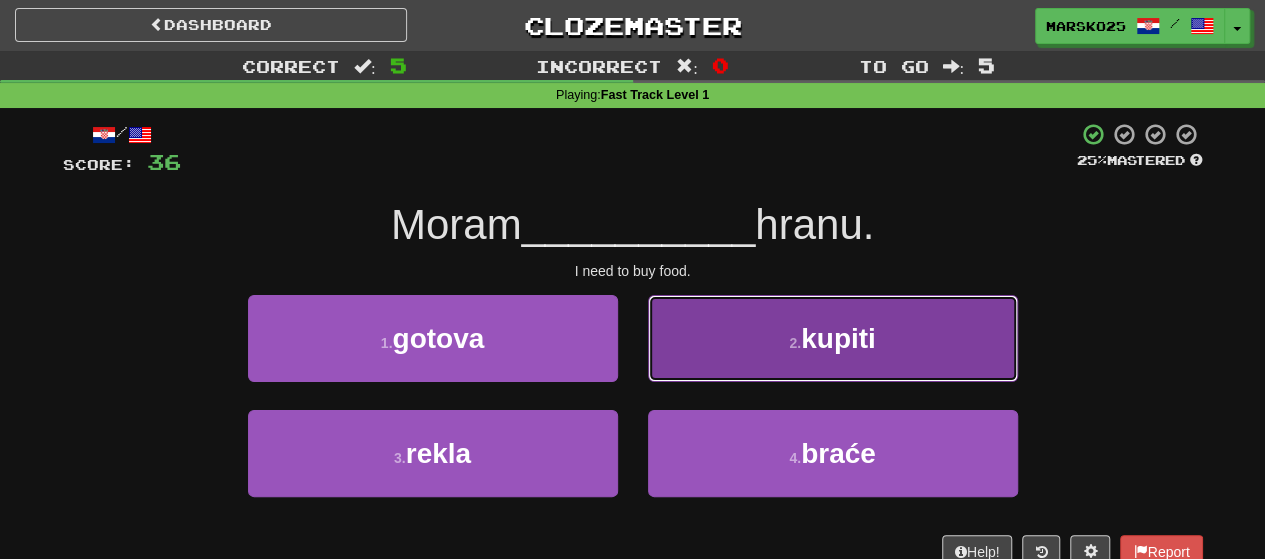 click on "2 .  kupiti" at bounding box center [833, 338] 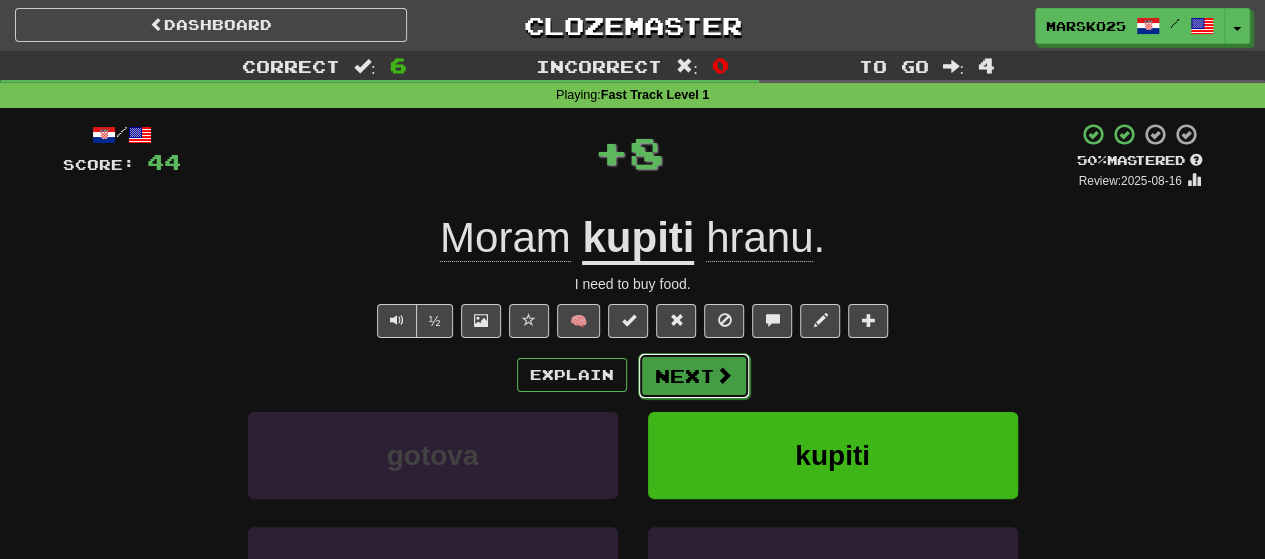 click on "Next" at bounding box center (694, 376) 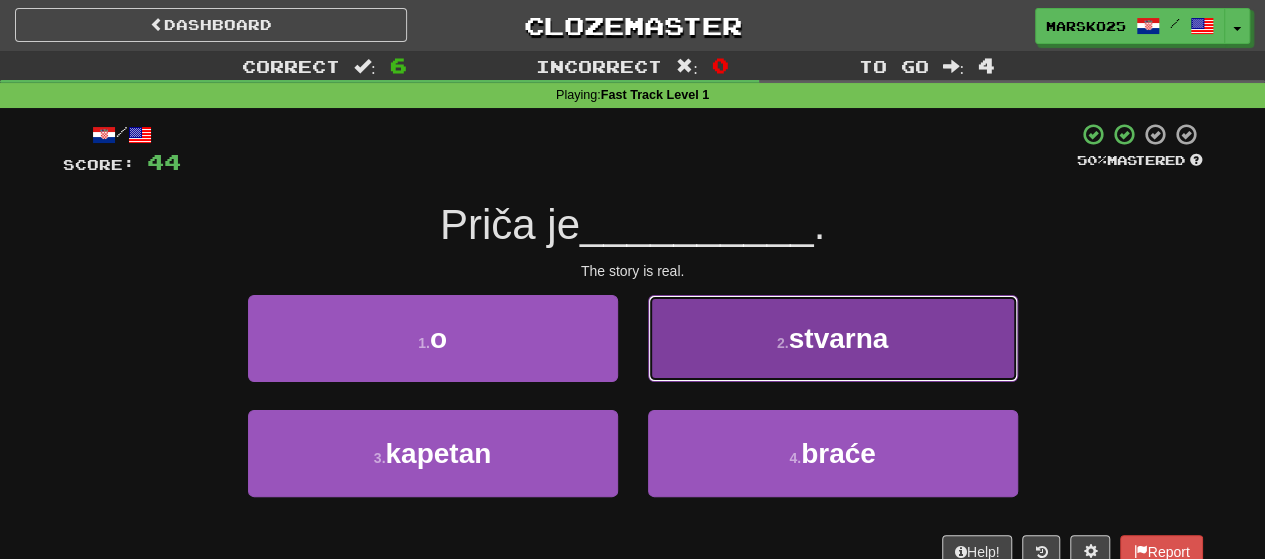 click on "2 .  stvarna" at bounding box center (833, 338) 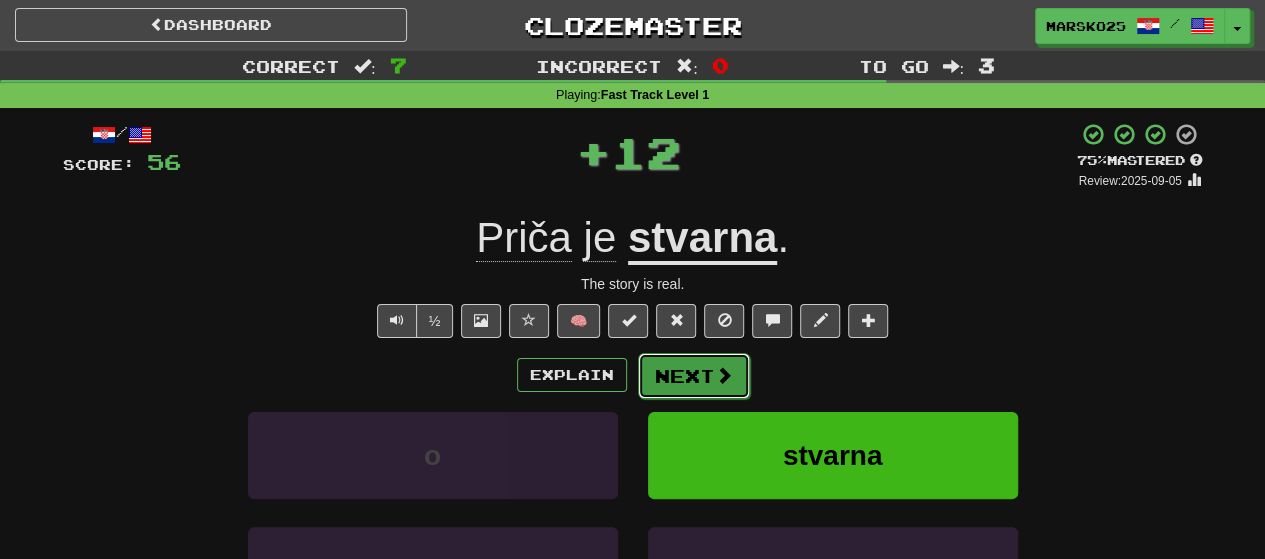 click on "Next" at bounding box center [694, 376] 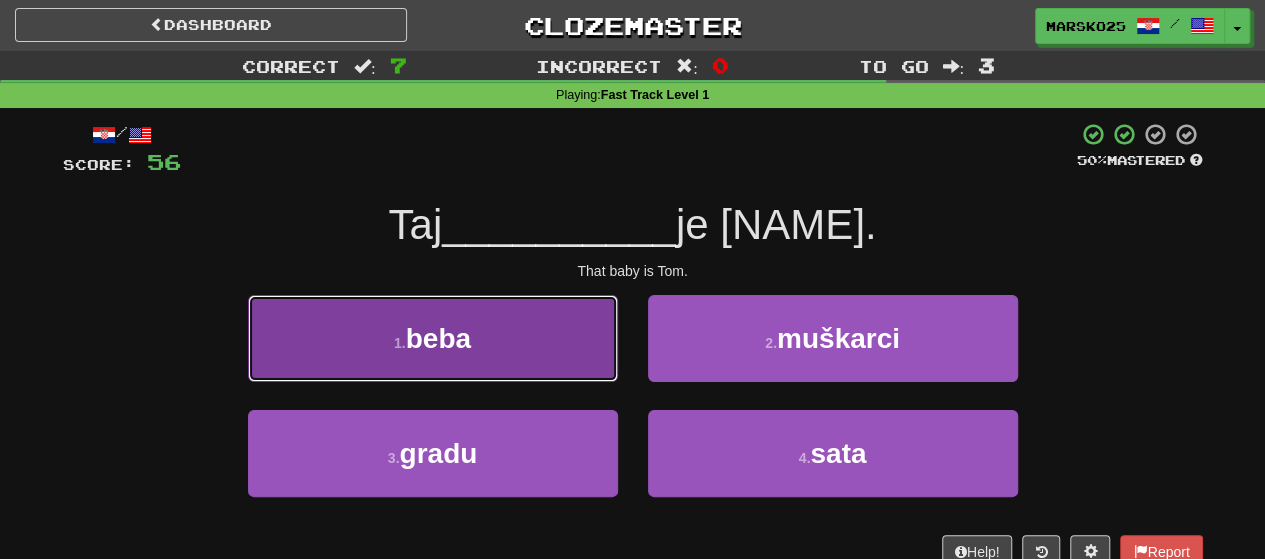 click on "1 .  beba" at bounding box center [433, 338] 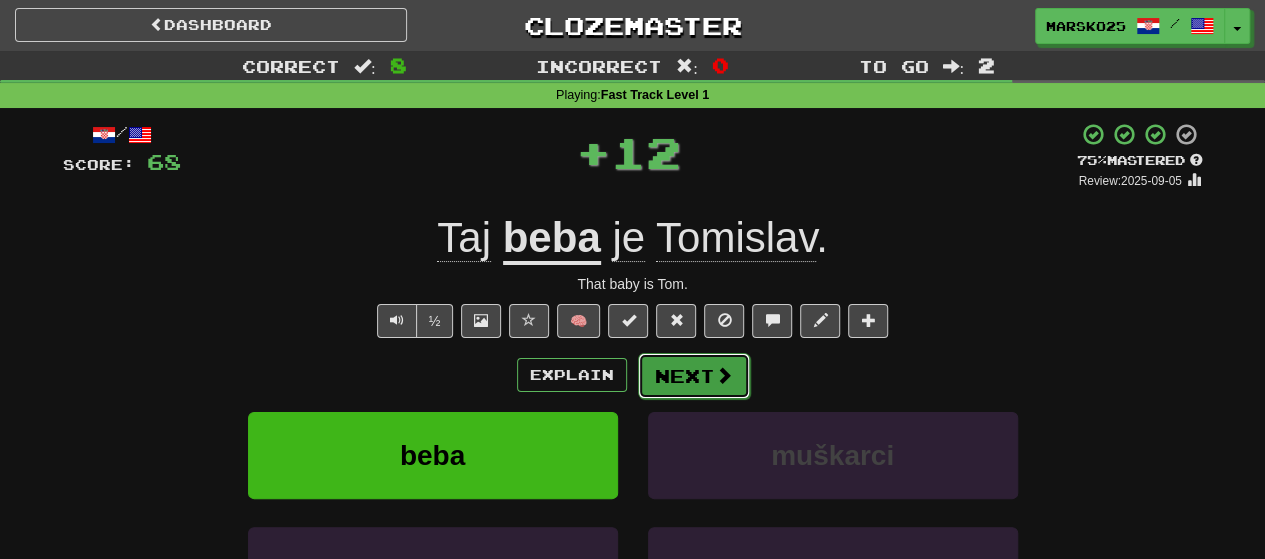 click on "Next" at bounding box center [694, 376] 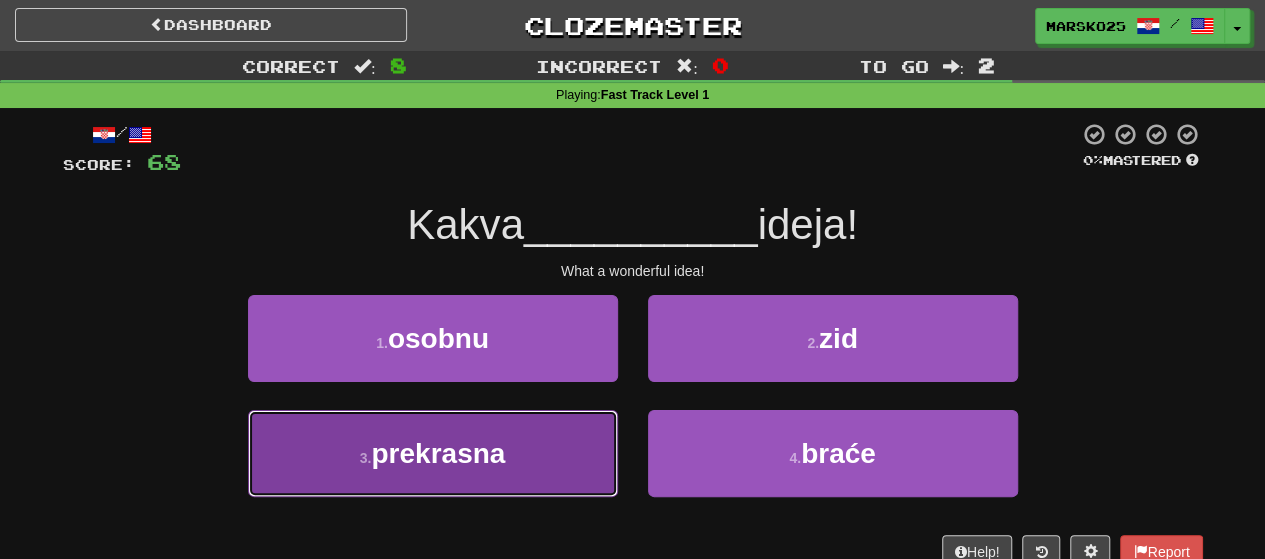 click on "3 .  prekrasna" at bounding box center (433, 453) 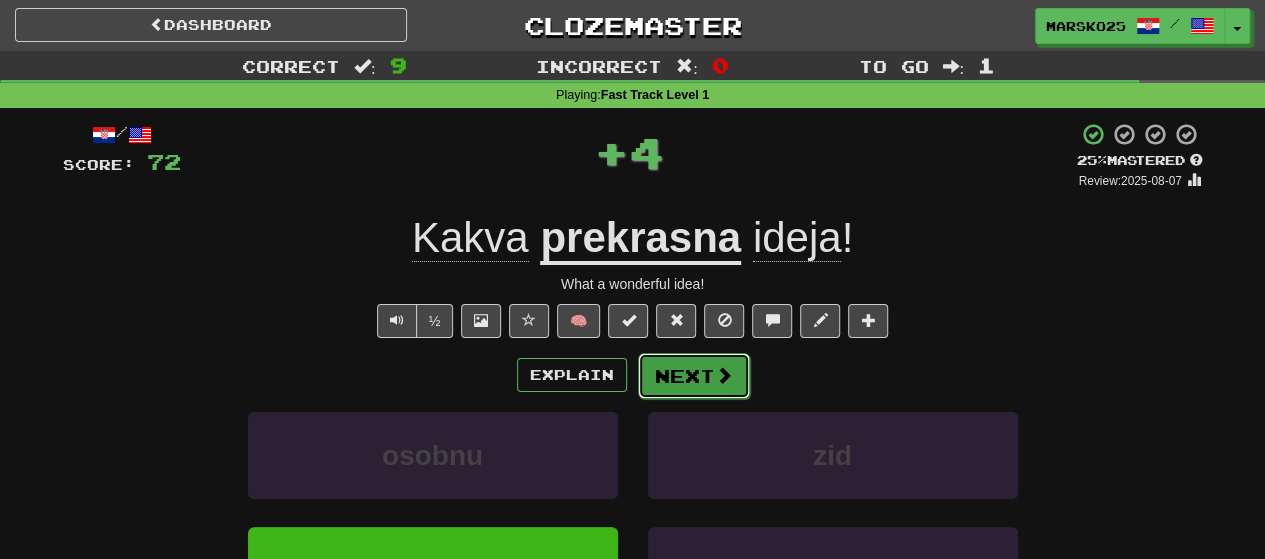 click on "Next" at bounding box center [694, 376] 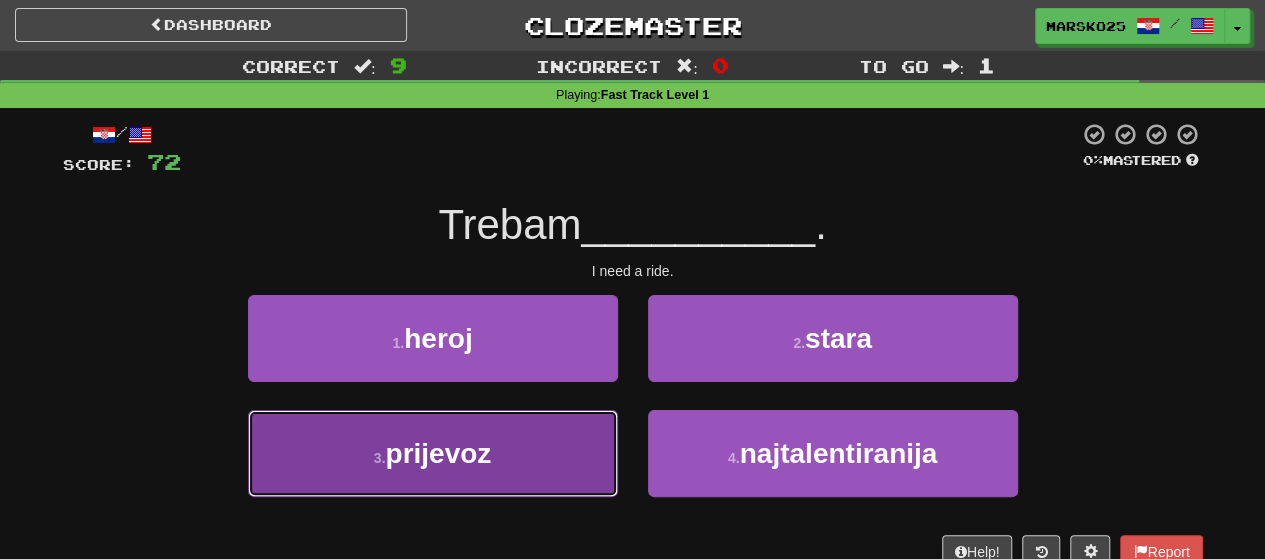 click on "3 .  prijevoz" at bounding box center [433, 453] 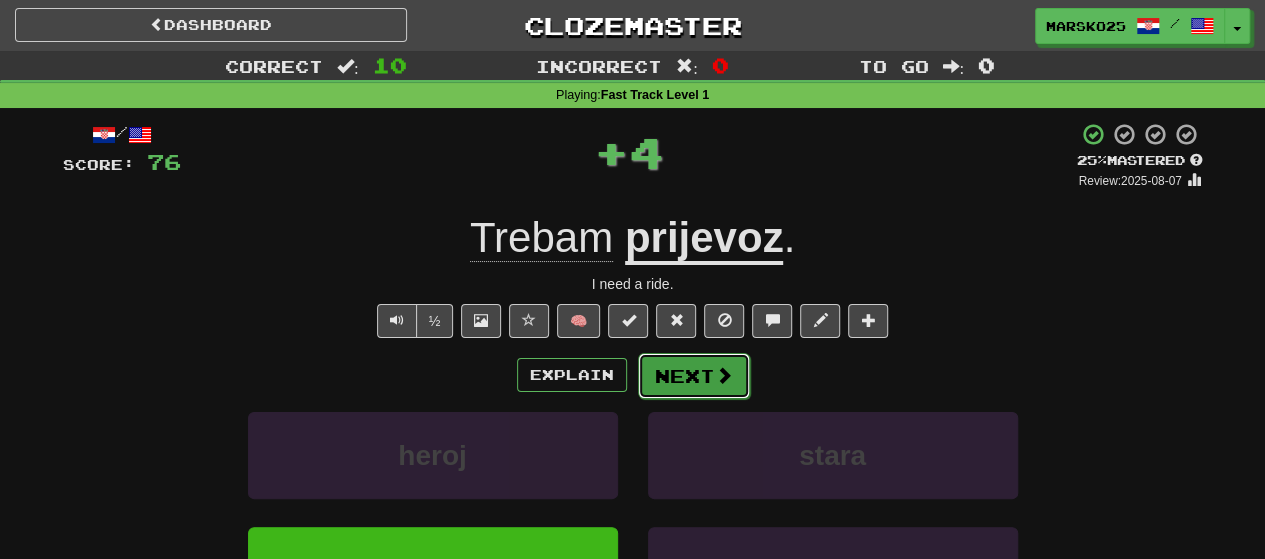 click on "Next" at bounding box center [694, 376] 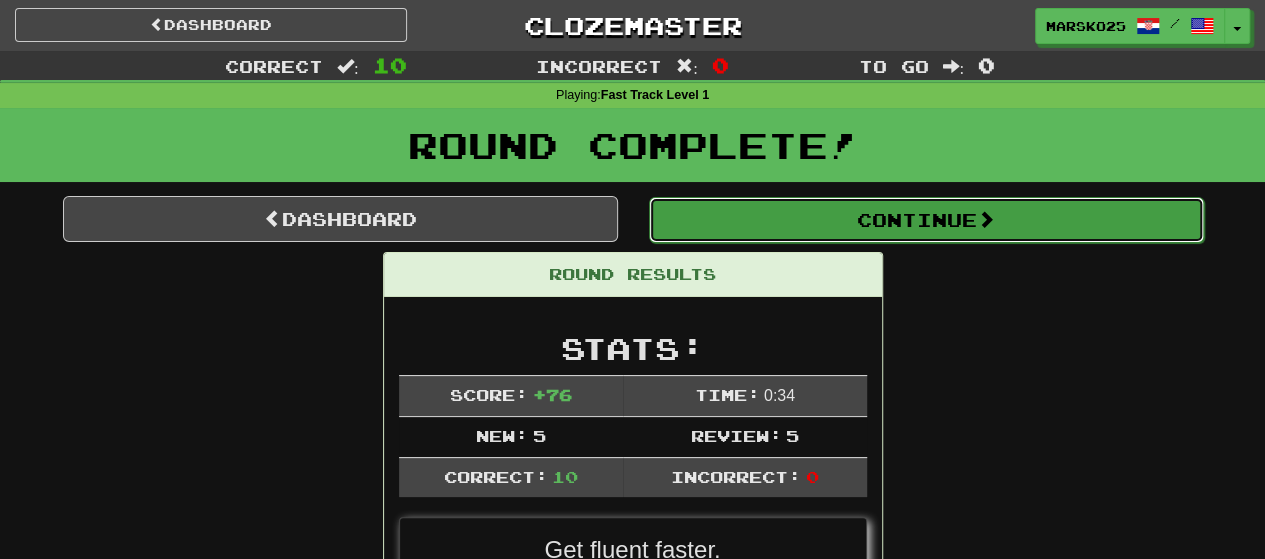 click on "Continue" at bounding box center (926, 220) 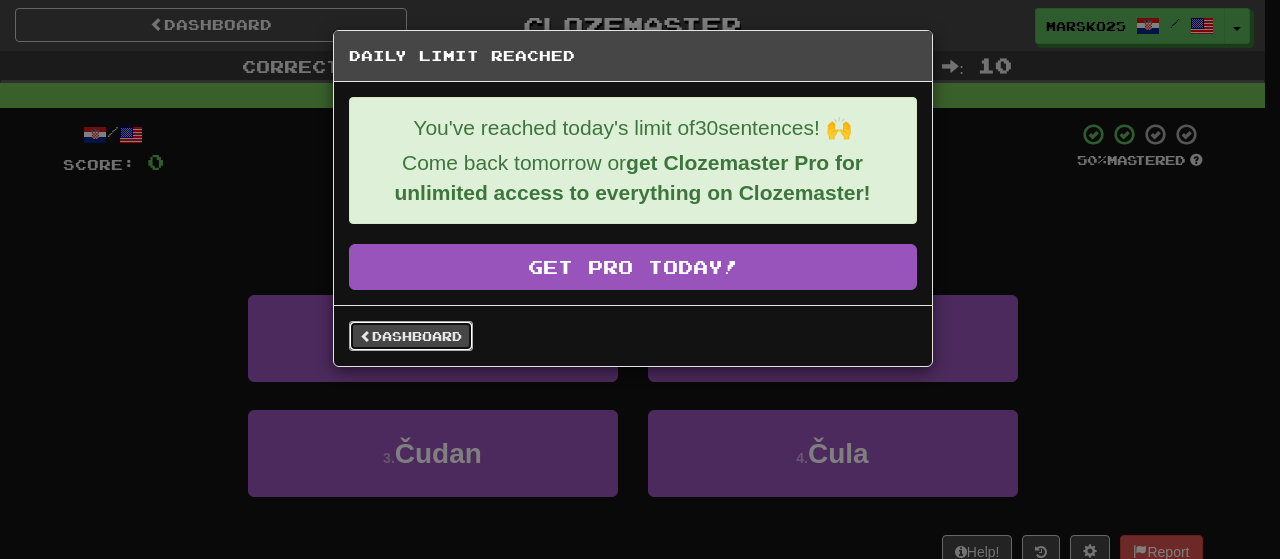 click on "Dashboard" at bounding box center [411, 336] 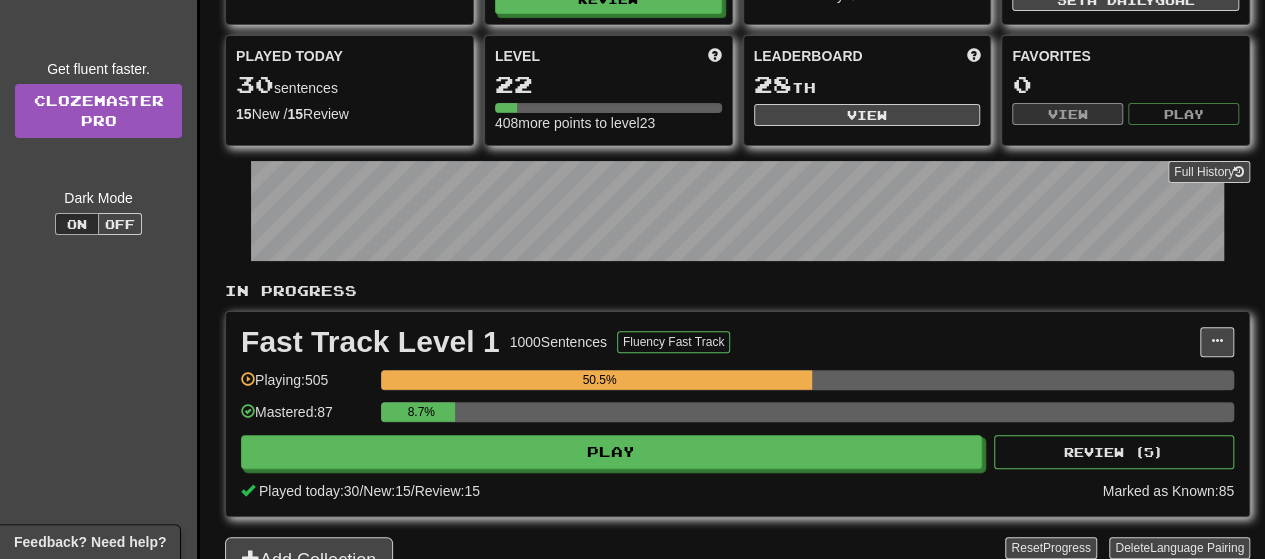 scroll, scrollTop: 0, scrollLeft: 0, axis: both 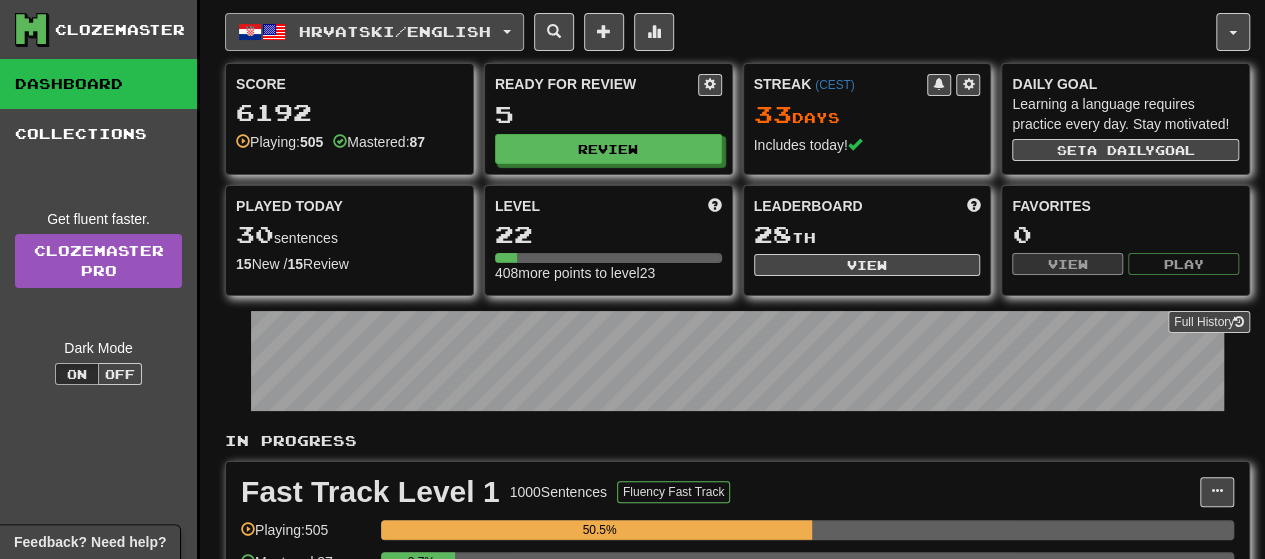 click on "Hrvatski  /  English" at bounding box center (395, 31) 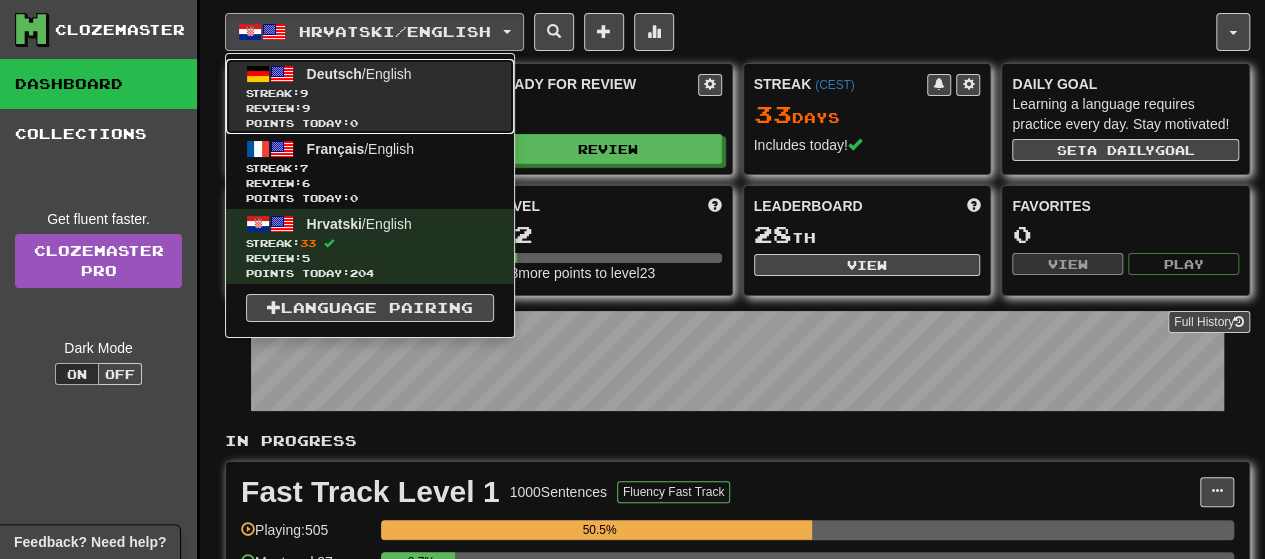 click on "Review:  9" at bounding box center [370, 108] 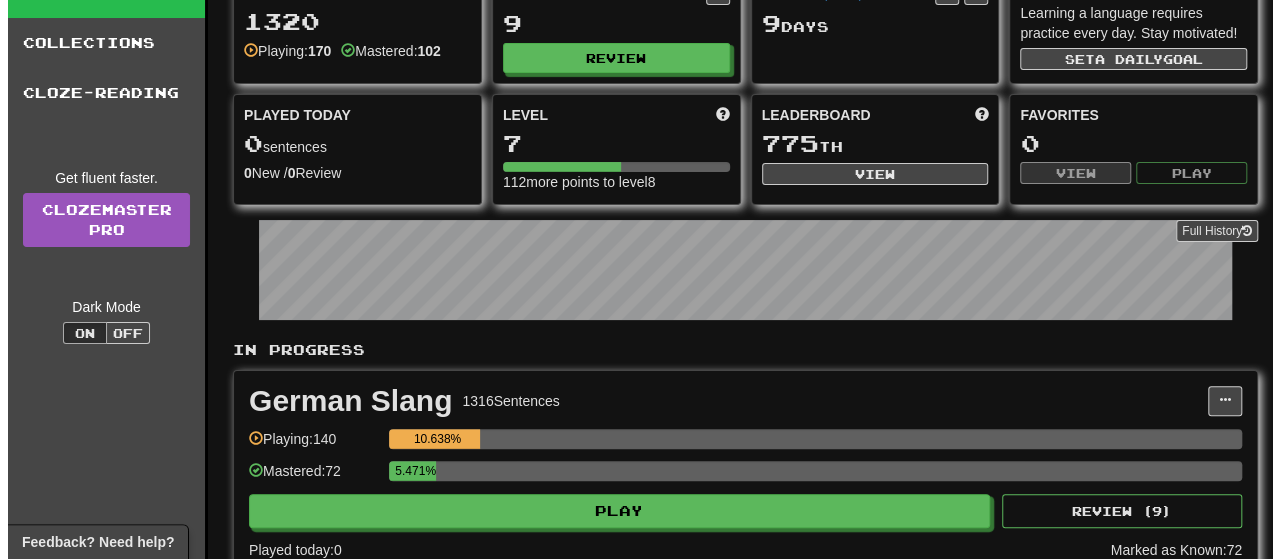 scroll, scrollTop: 92, scrollLeft: 0, axis: vertical 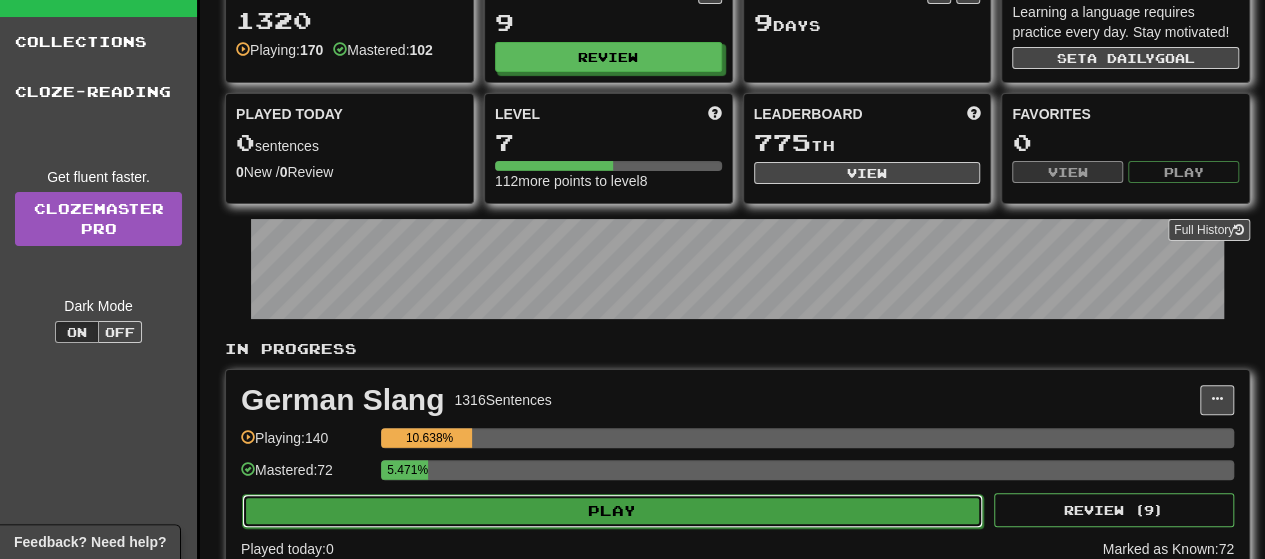 click on "Play" at bounding box center (612, 511) 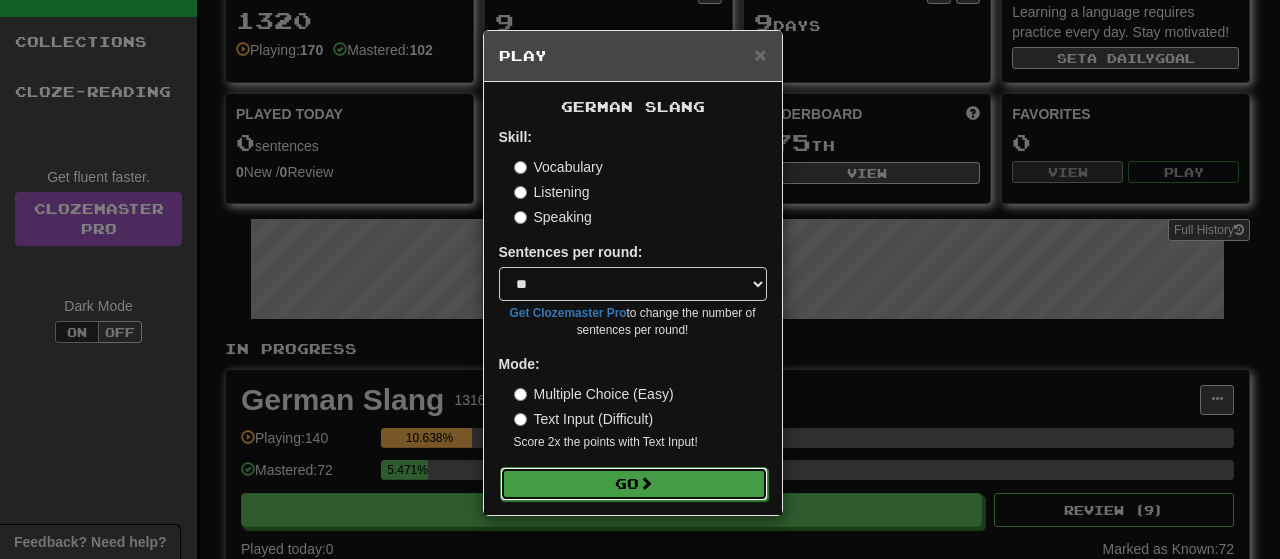 click on "Go" at bounding box center (634, 484) 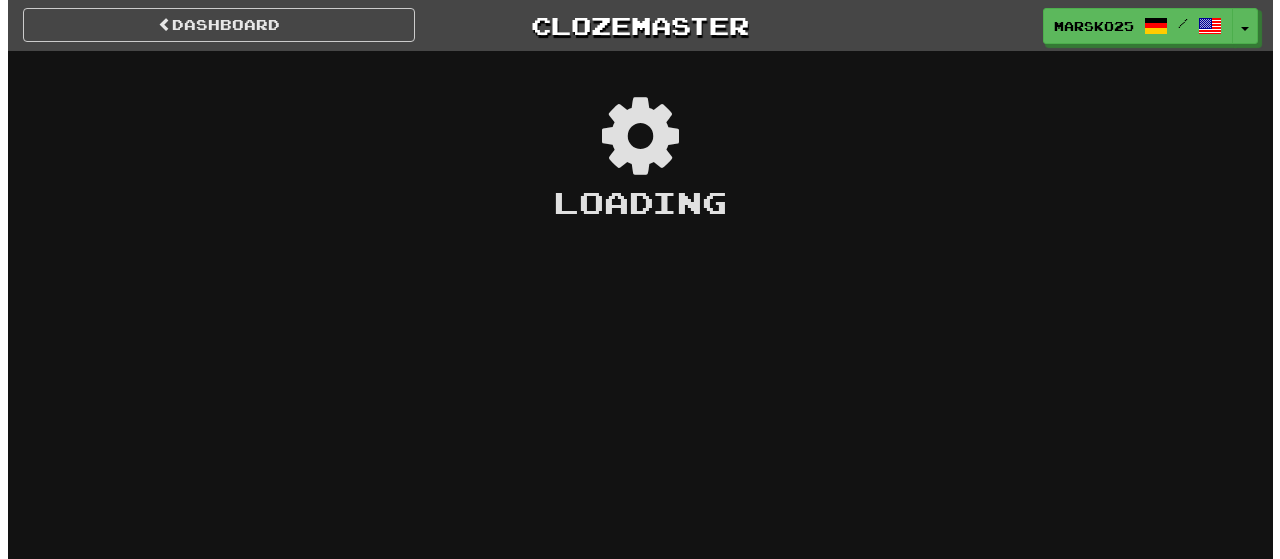 scroll, scrollTop: 0, scrollLeft: 0, axis: both 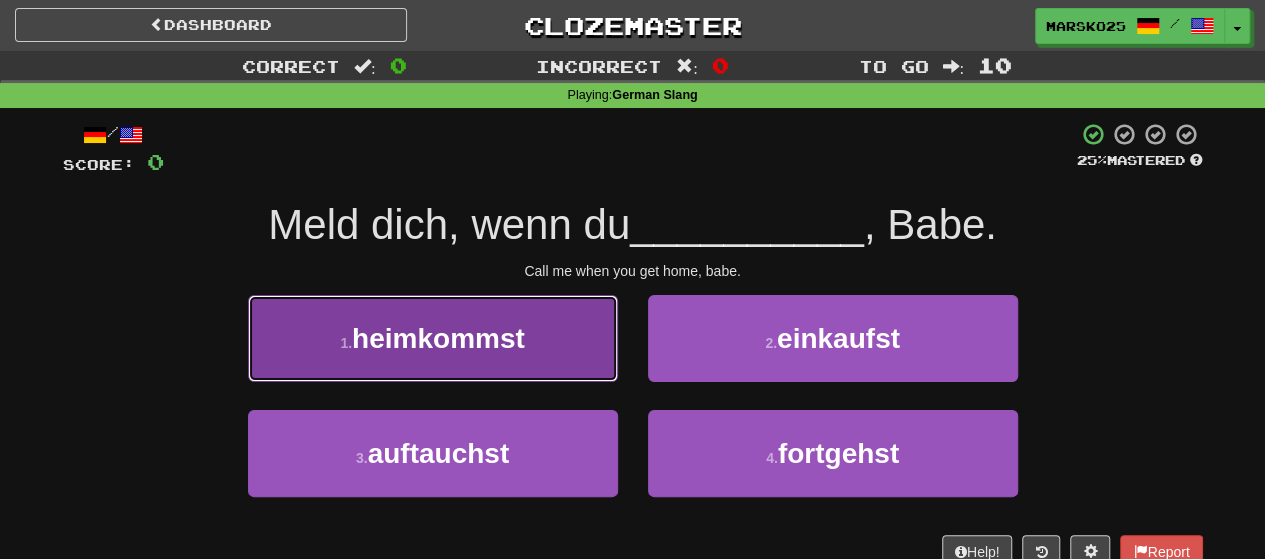 click on "1 .  heimkommst" at bounding box center [433, 338] 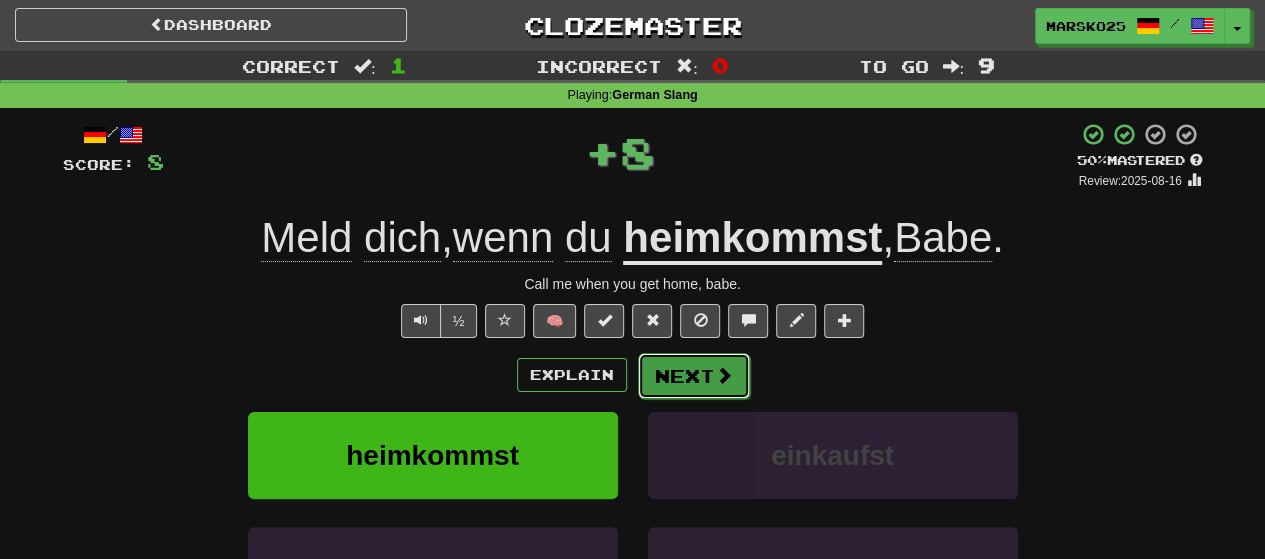 click on "Next" at bounding box center (694, 376) 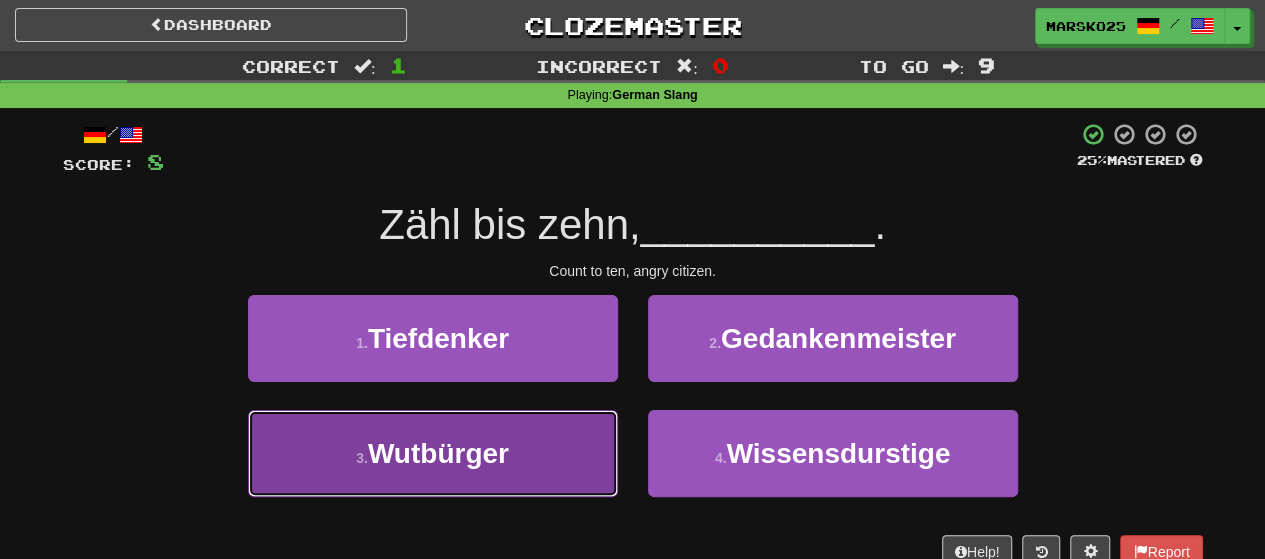 click on "3 .  Wutbürger" at bounding box center (433, 453) 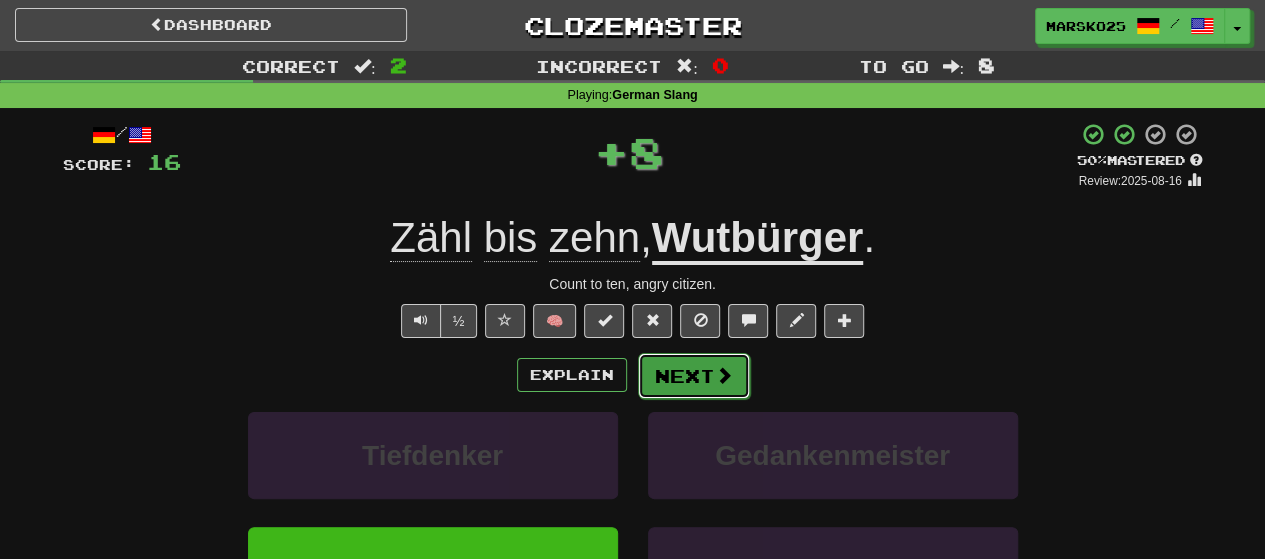 click on "Next" at bounding box center [694, 376] 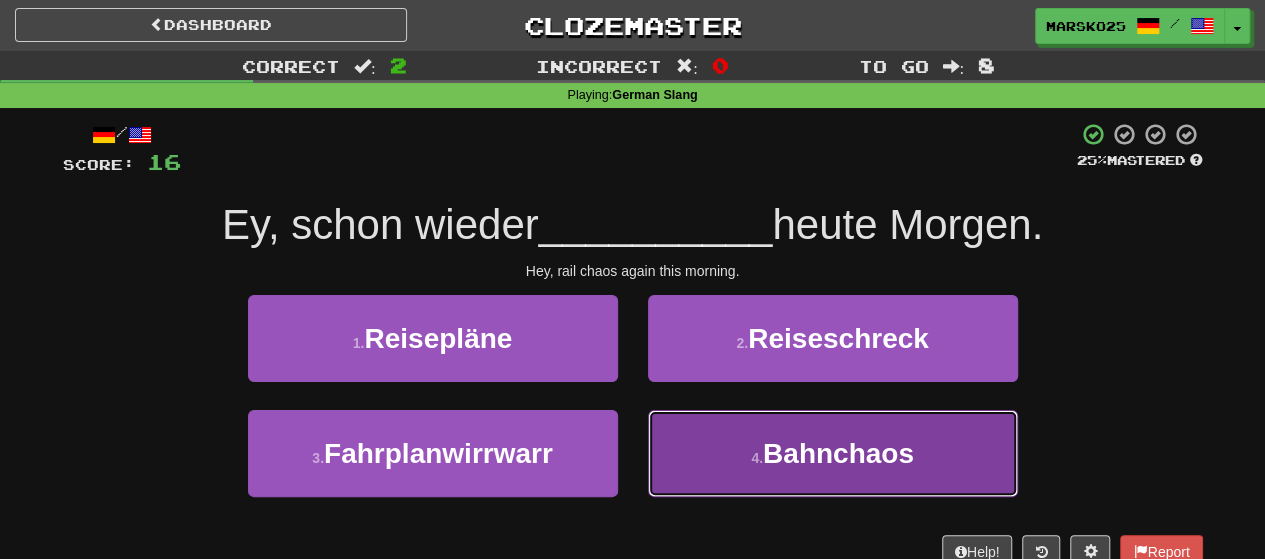 click on "4 .  Bahnchaos" at bounding box center [833, 453] 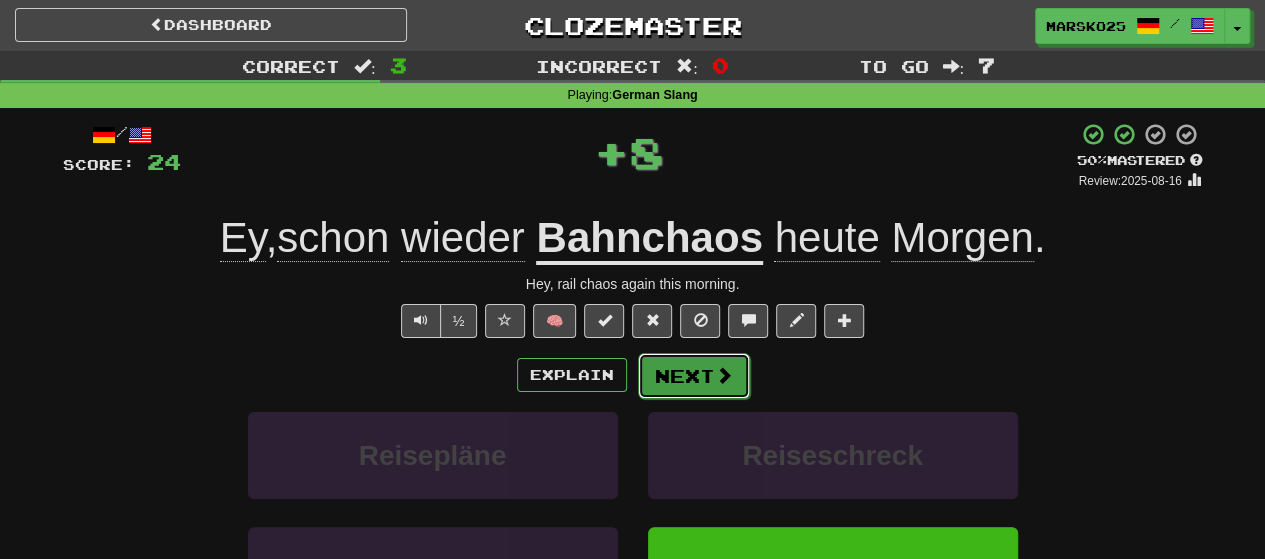 click on "Next" at bounding box center (694, 376) 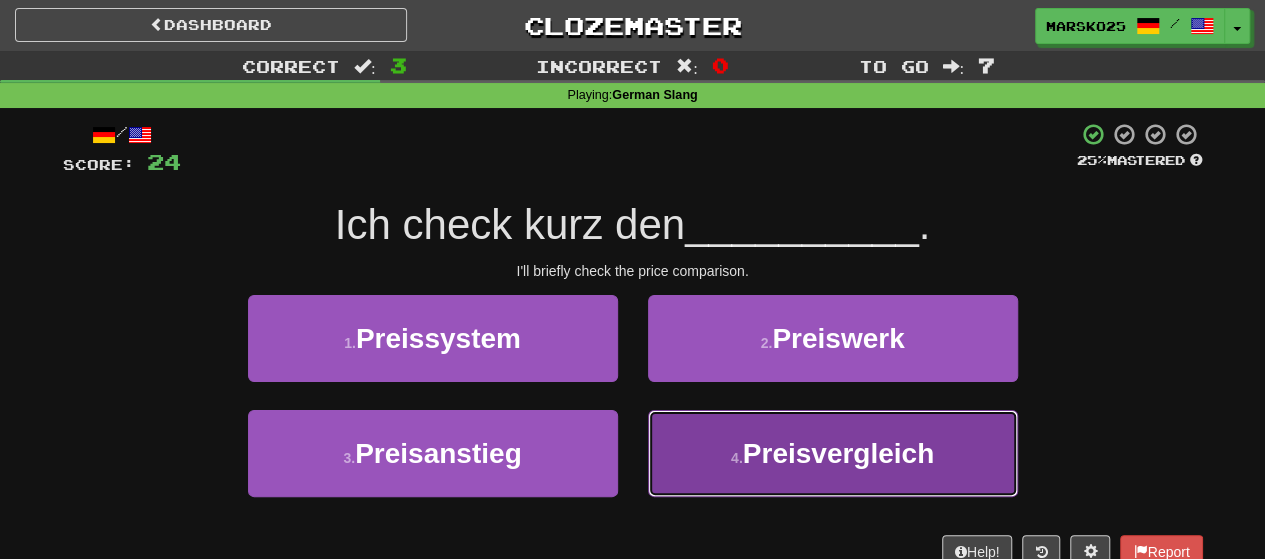 click on "4 .  Preisvergleich" at bounding box center [833, 453] 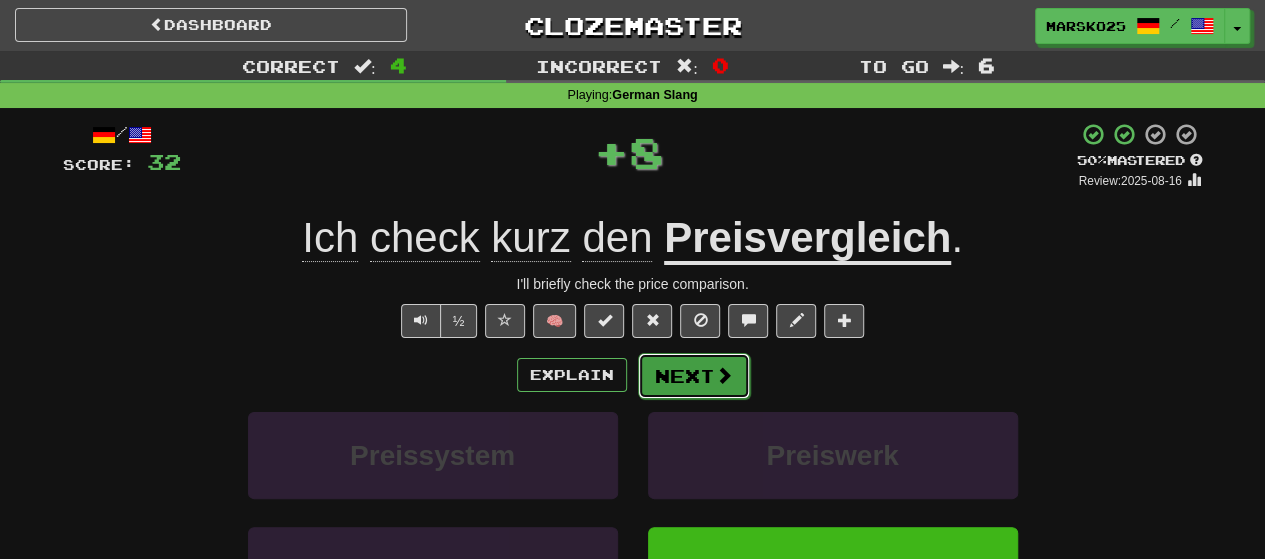 click on "Next" at bounding box center [694, 376] 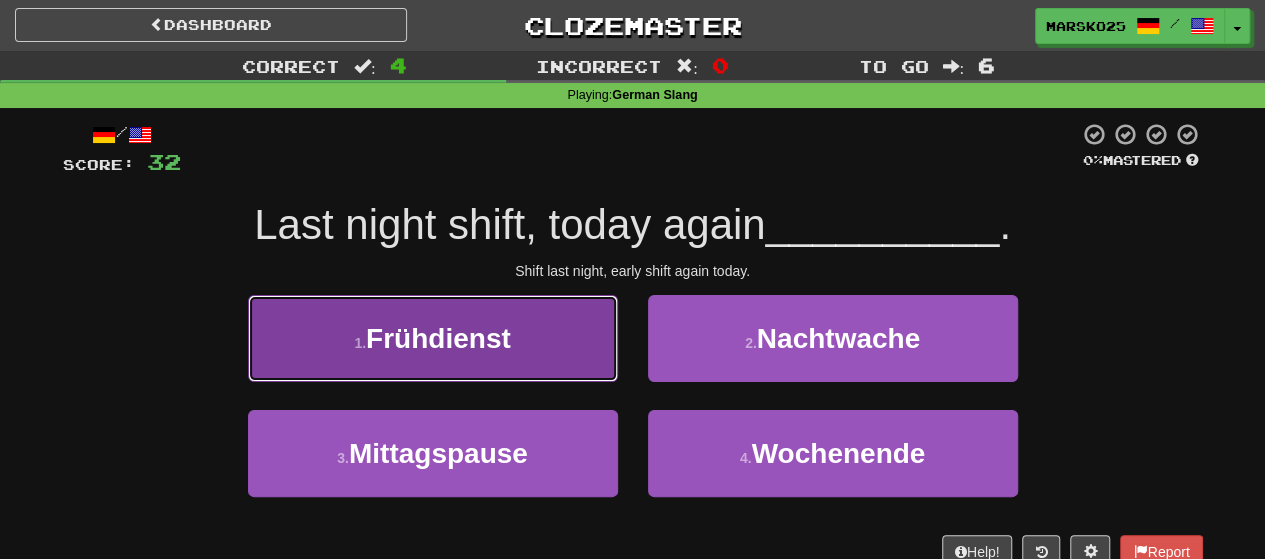 click on "1 .  Frühdienst" at bounding box center [433, 338] 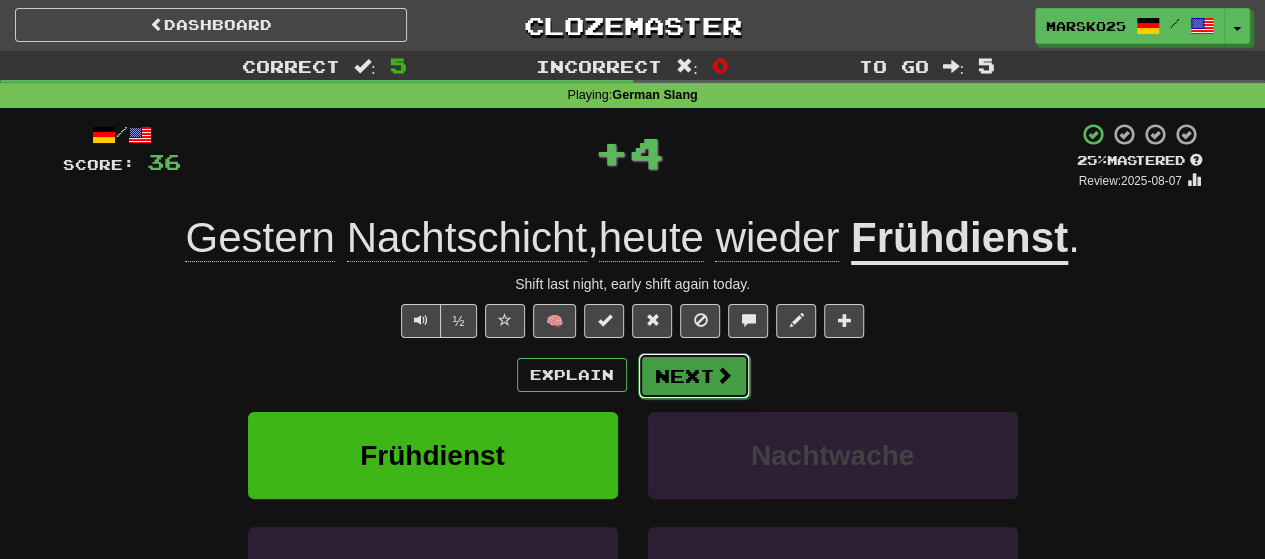 click on "Next" at bounding box center (694, 376) 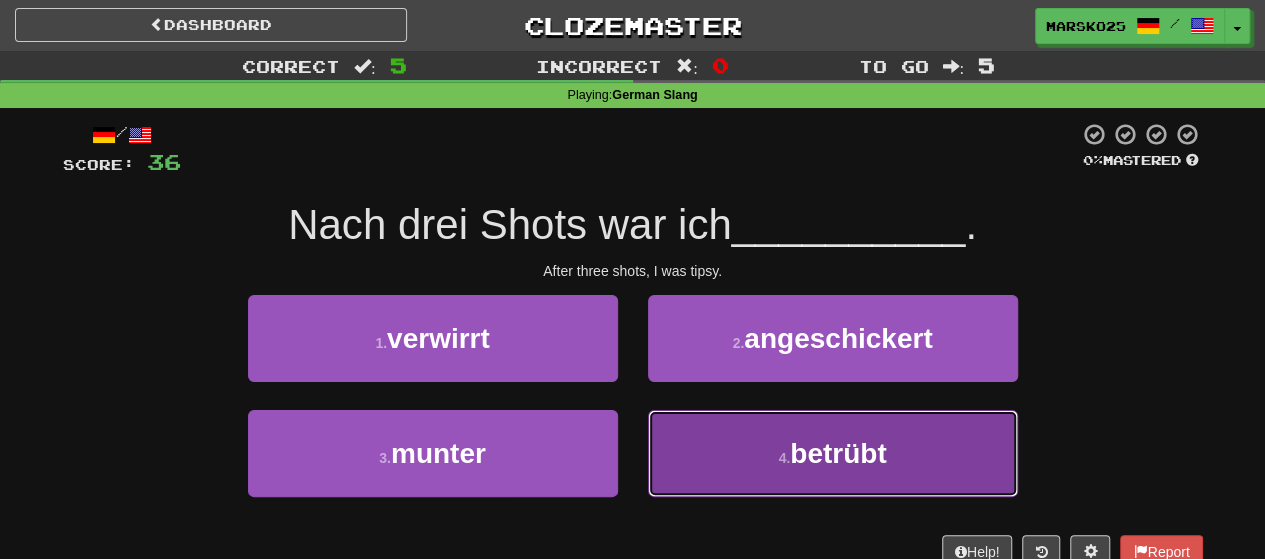 click on "4 .  betrübt" at bounding box center [833, 453] 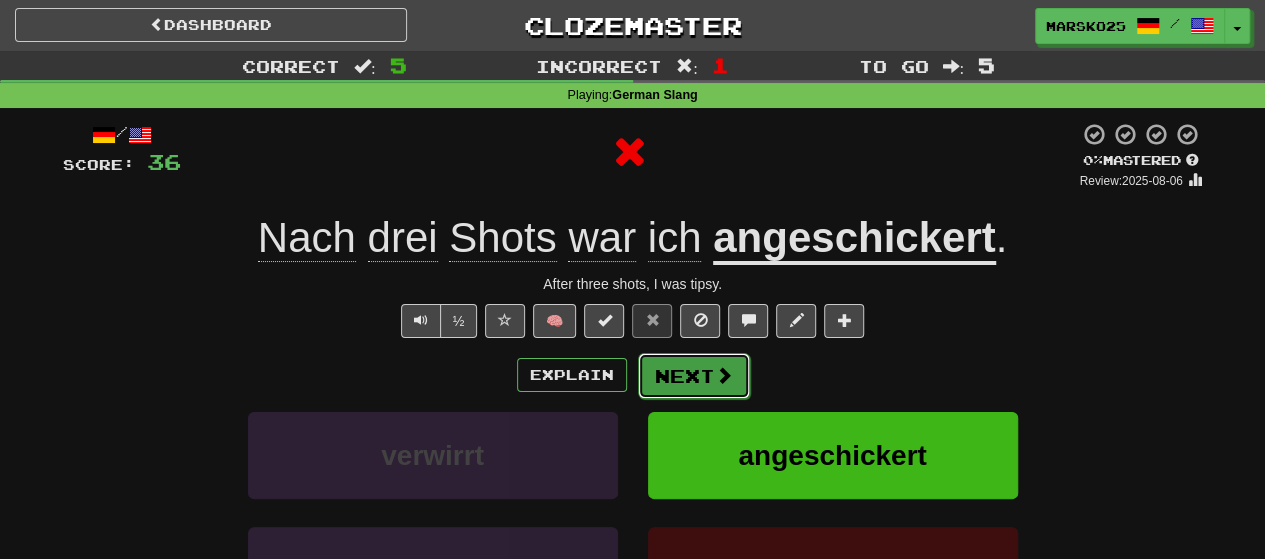 click on "Next" at bounding box center [694, 376] 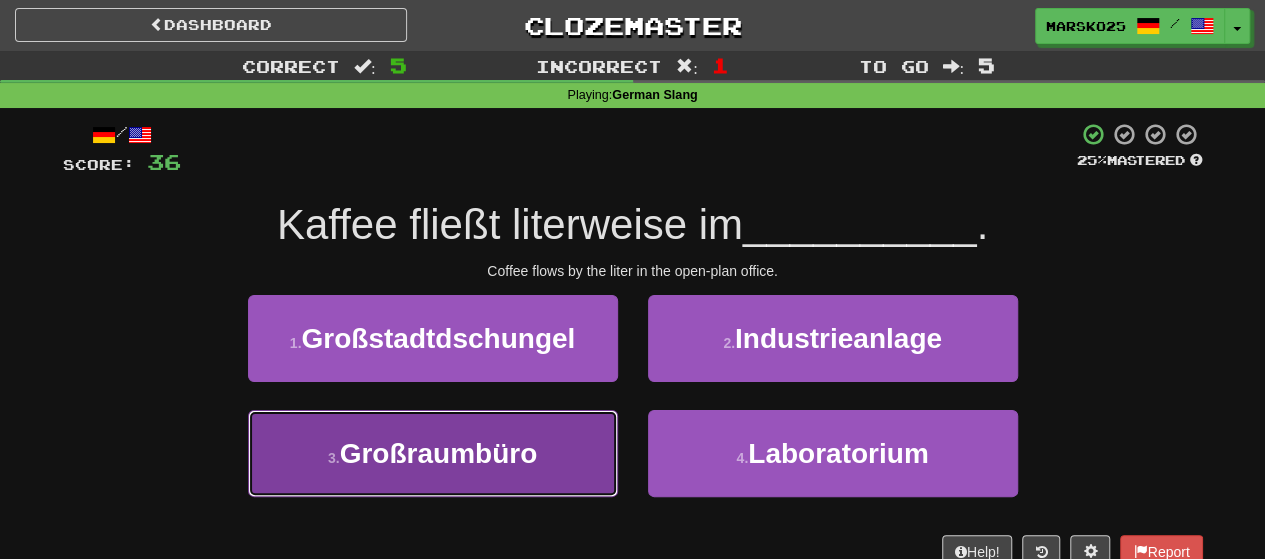 click on "3 .  Großraumbüro" at bounding box center [433, 453] 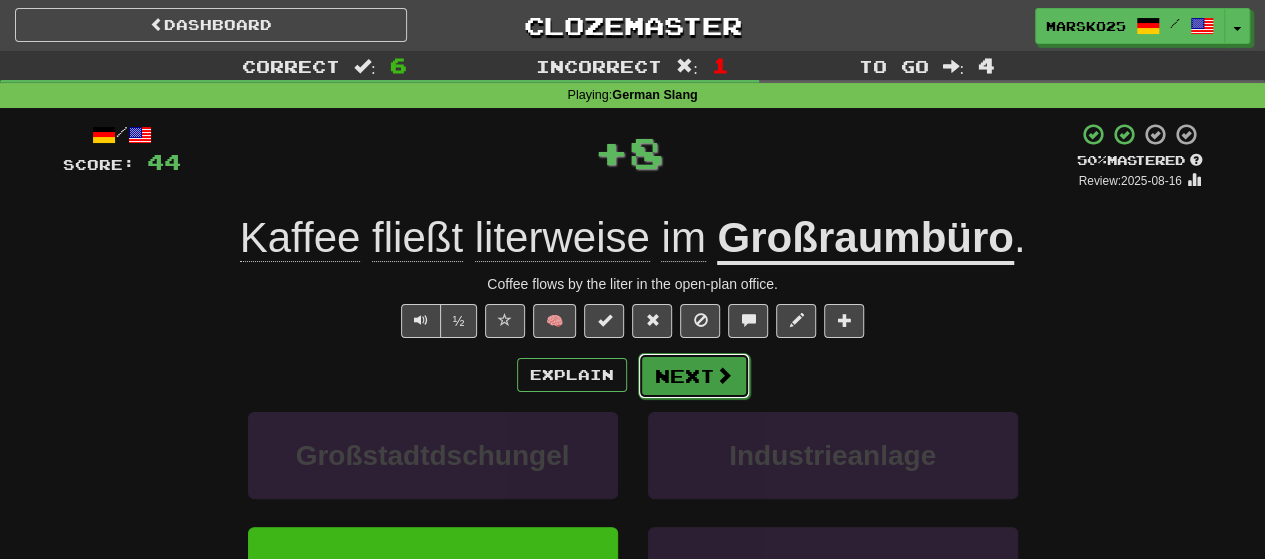 click on "Next" at bounding box center [694, 376] 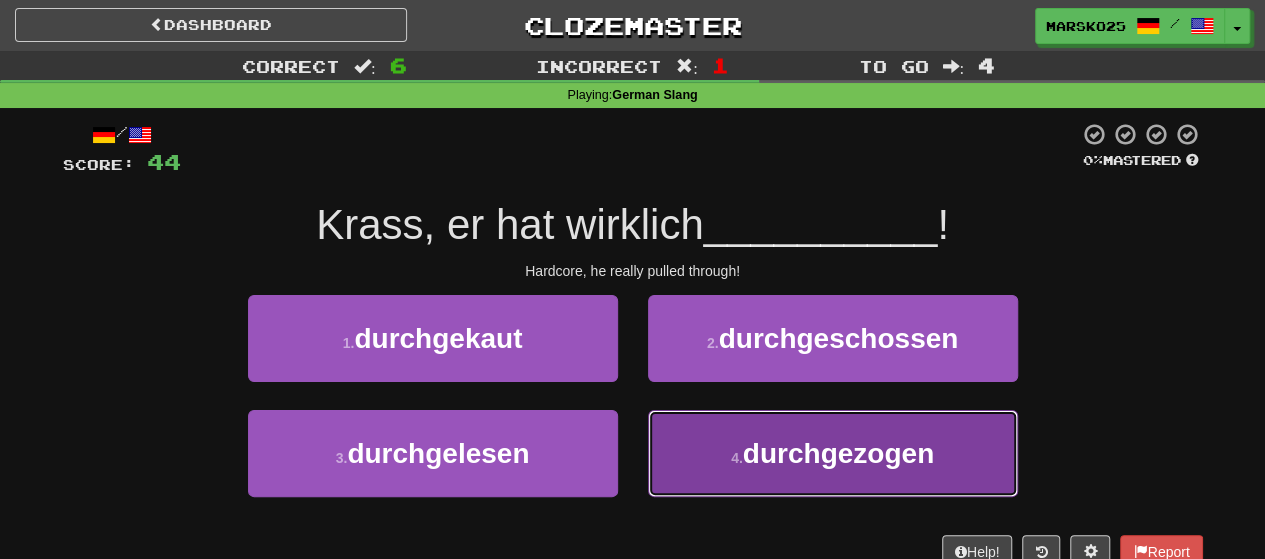 click on "4 .  durchgezogen" at bounding box center (833, 453) 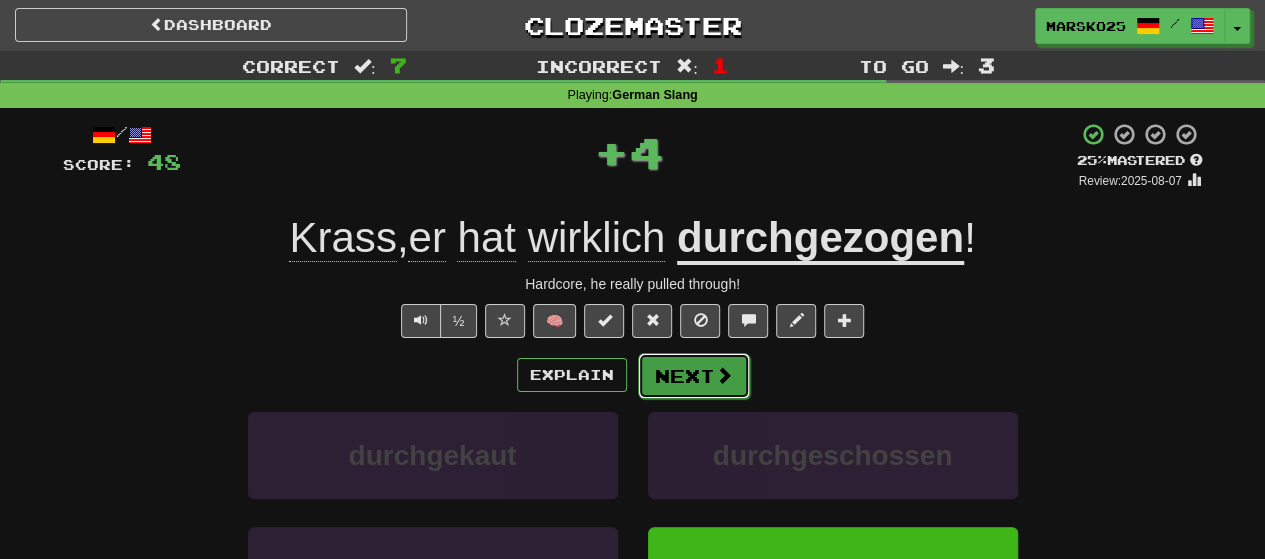 click on "Next" at bounding box center (694, 376) 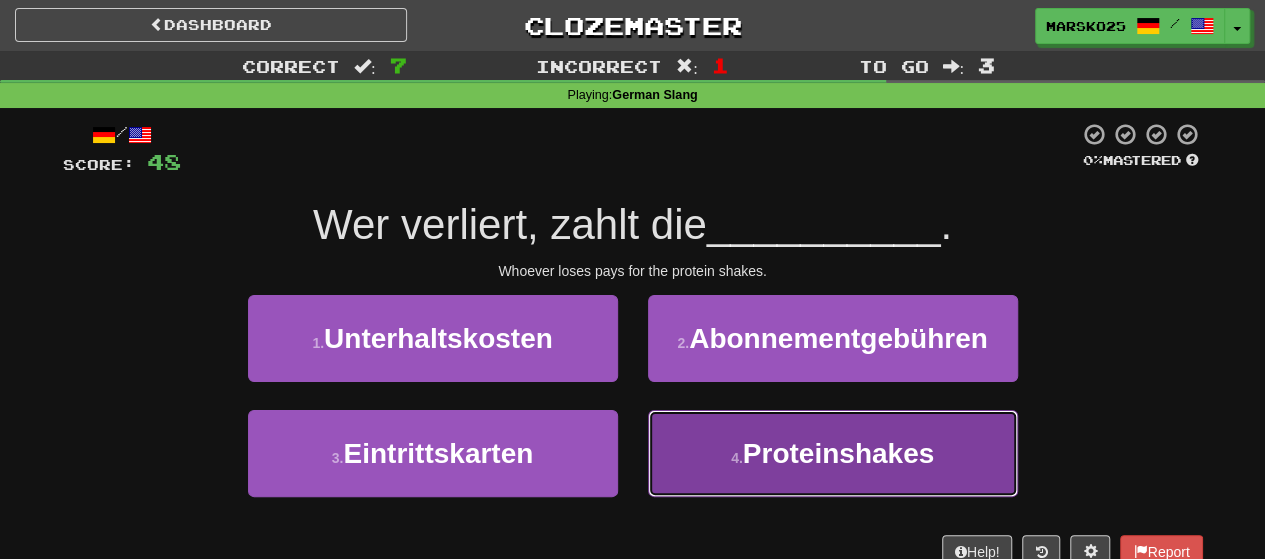 click on "4 .  Proteinshakes" at bounding box center [833, 453] 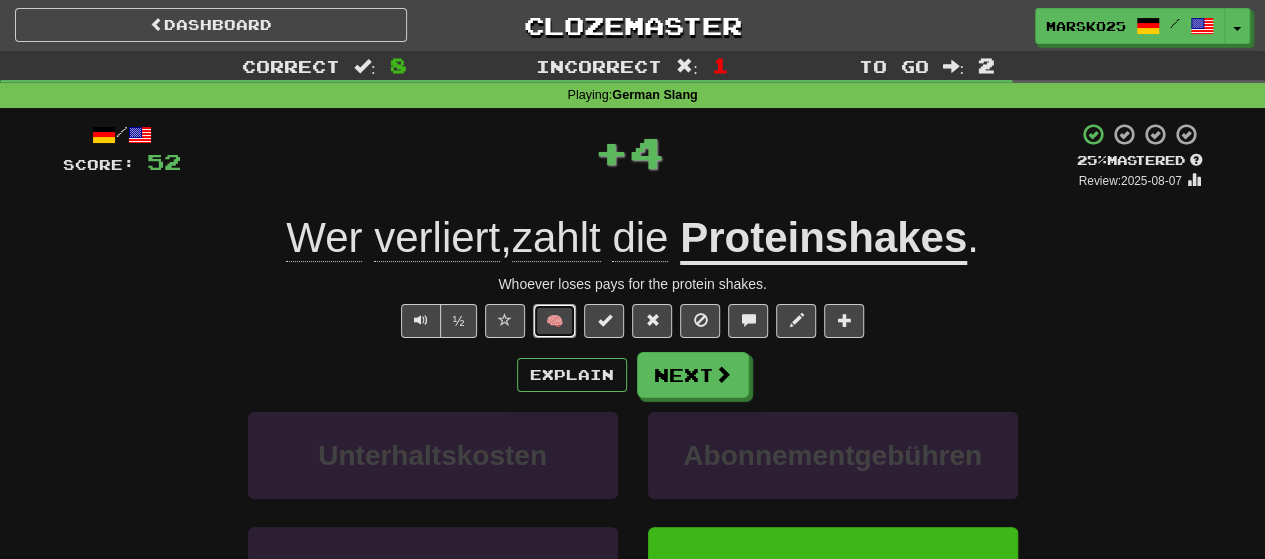click on "🧠" at bounding box center [554, 321] 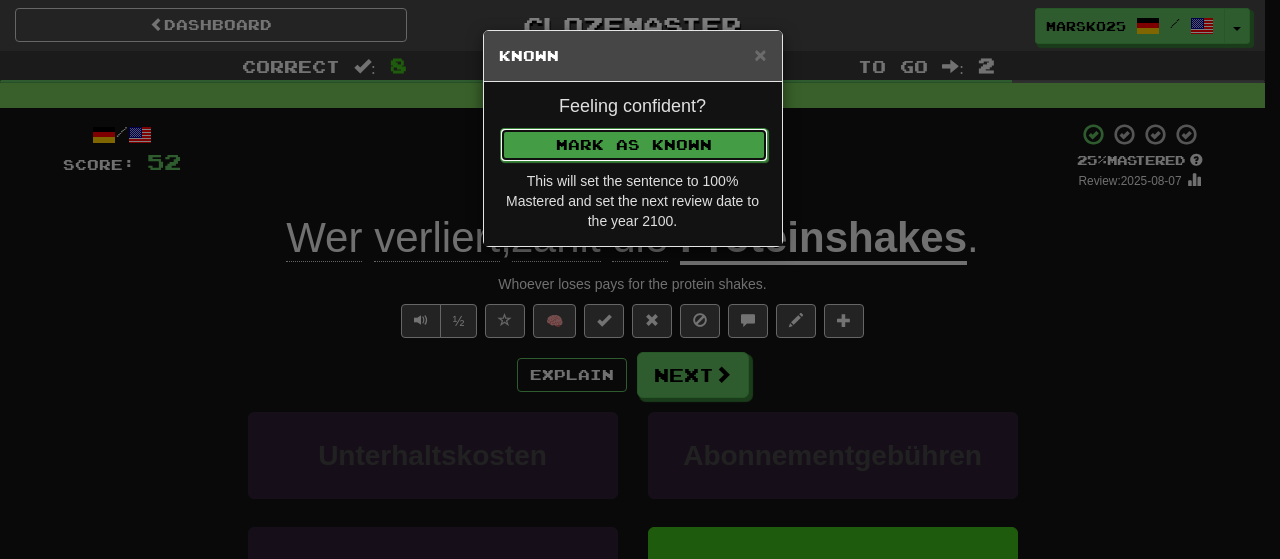 click on "Mark as Known" at bounding box center (634, 145) 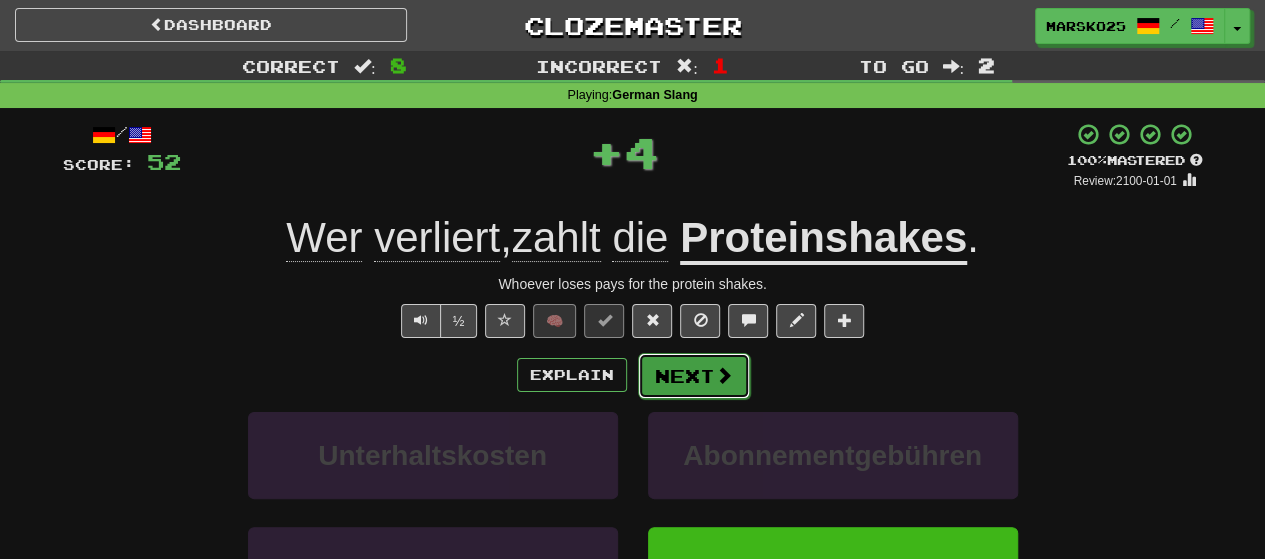 click on "Next" at bounding box center [694, 376] 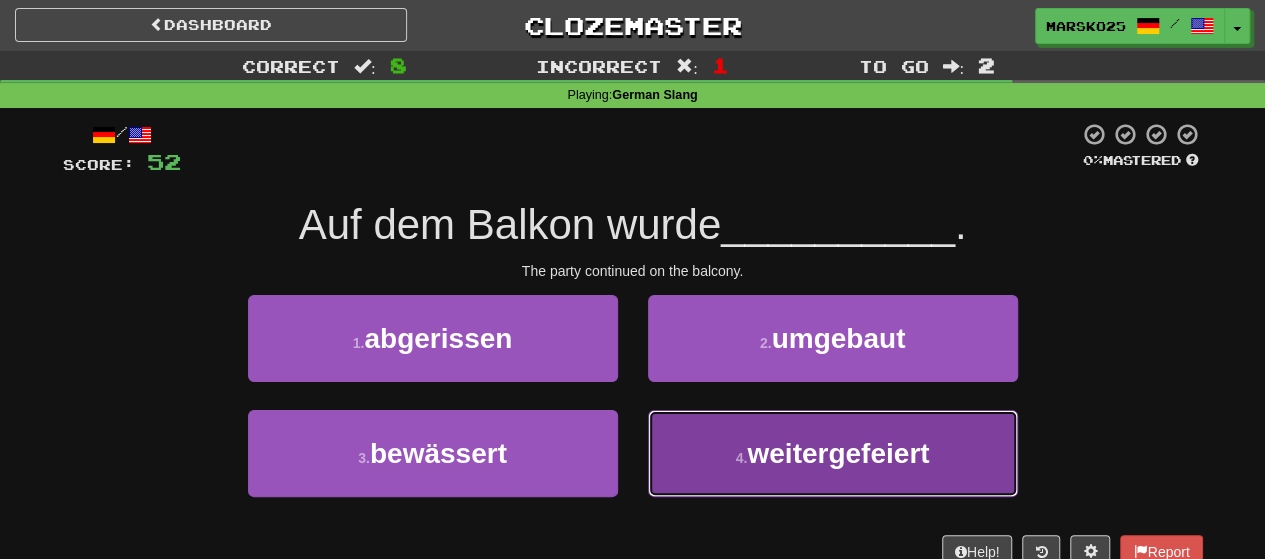 click on "4 .  weitergefeiert" at bounding box center [833, 453] 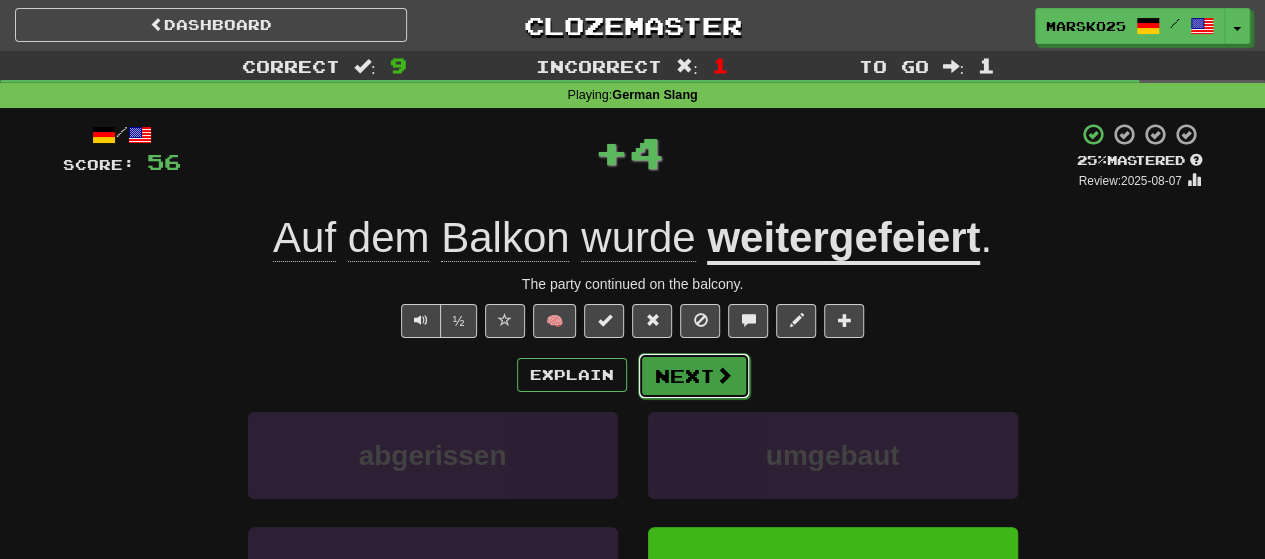 click on "Next" at bounding box center (694, 376) 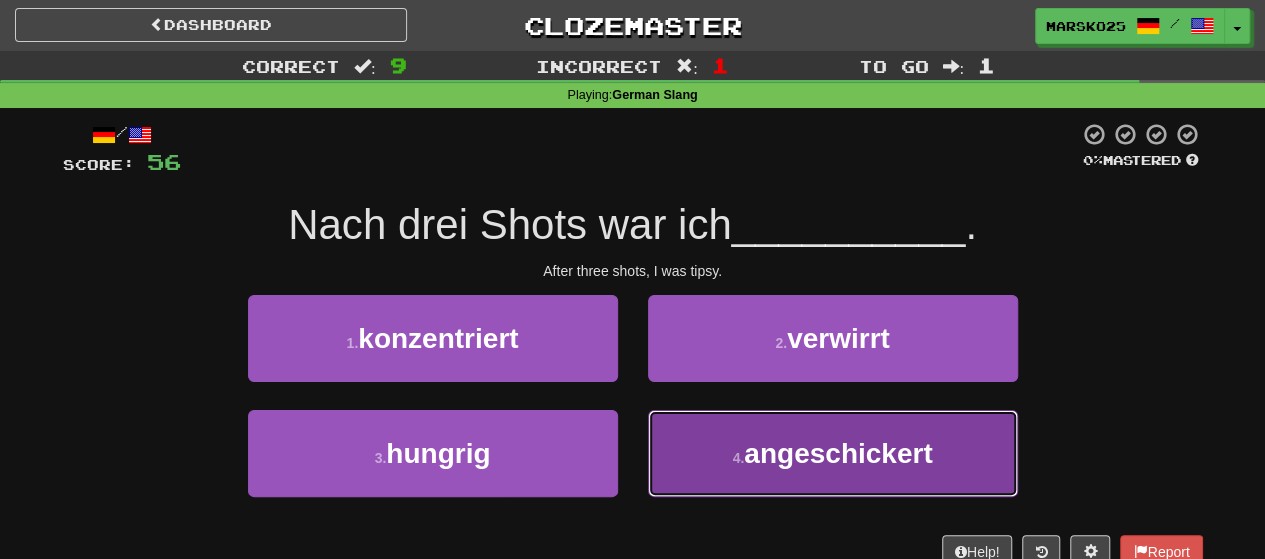 click on "4 .  angeschickert" at bounding box center [833, 453] 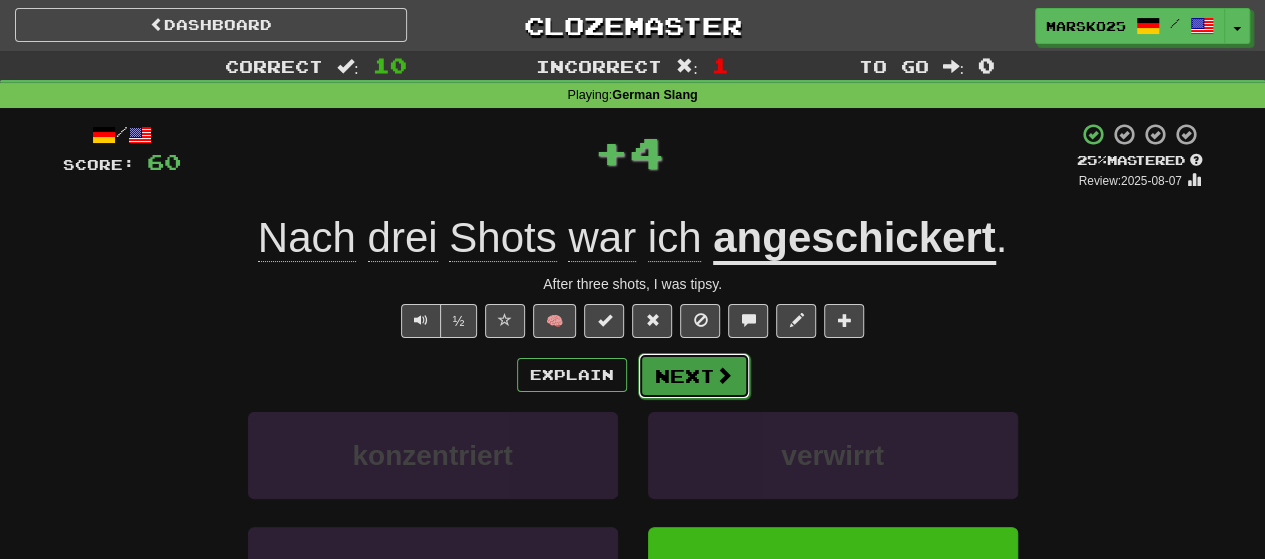 click on "Next" at bounding box center (694, 376) 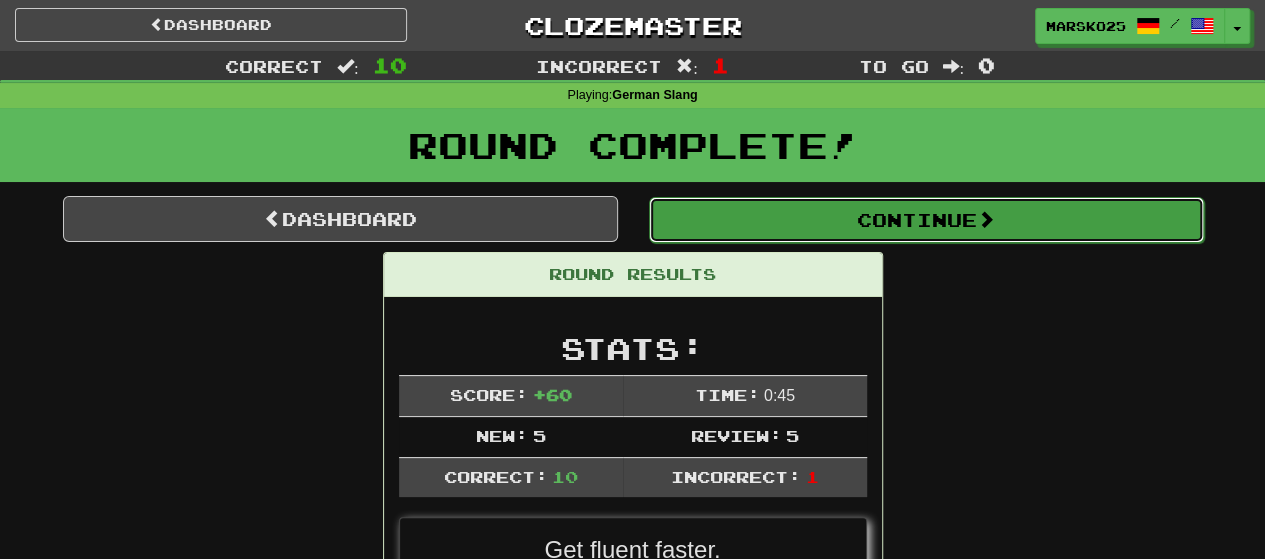 click on "Continue" at bounding box center [926, 220] 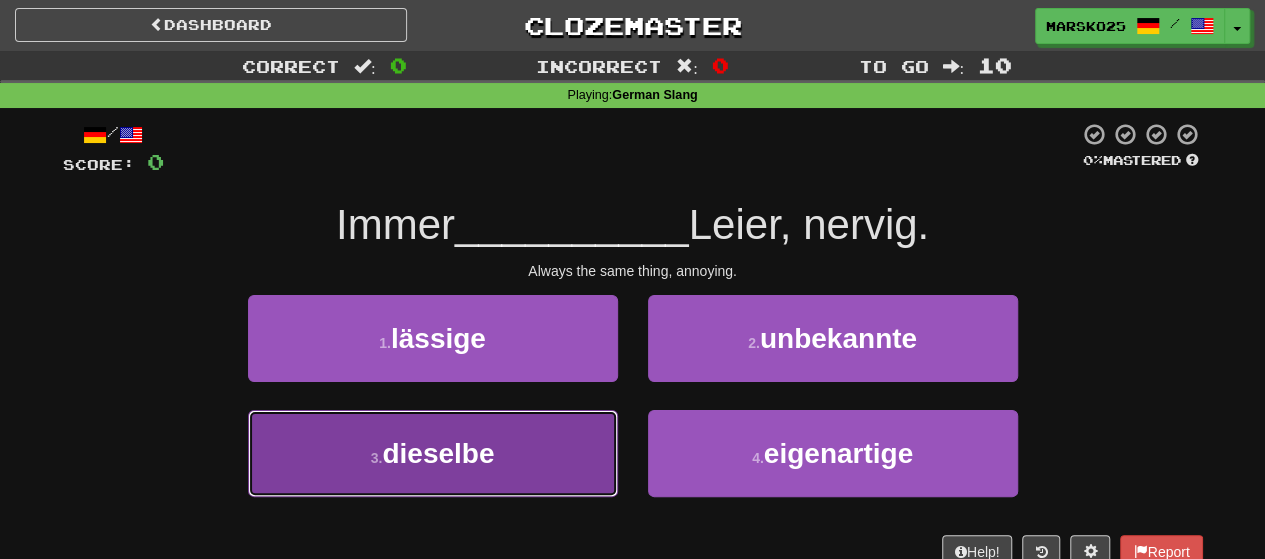 click on "3 .  dieselbe" at bounding box center (433, 453) 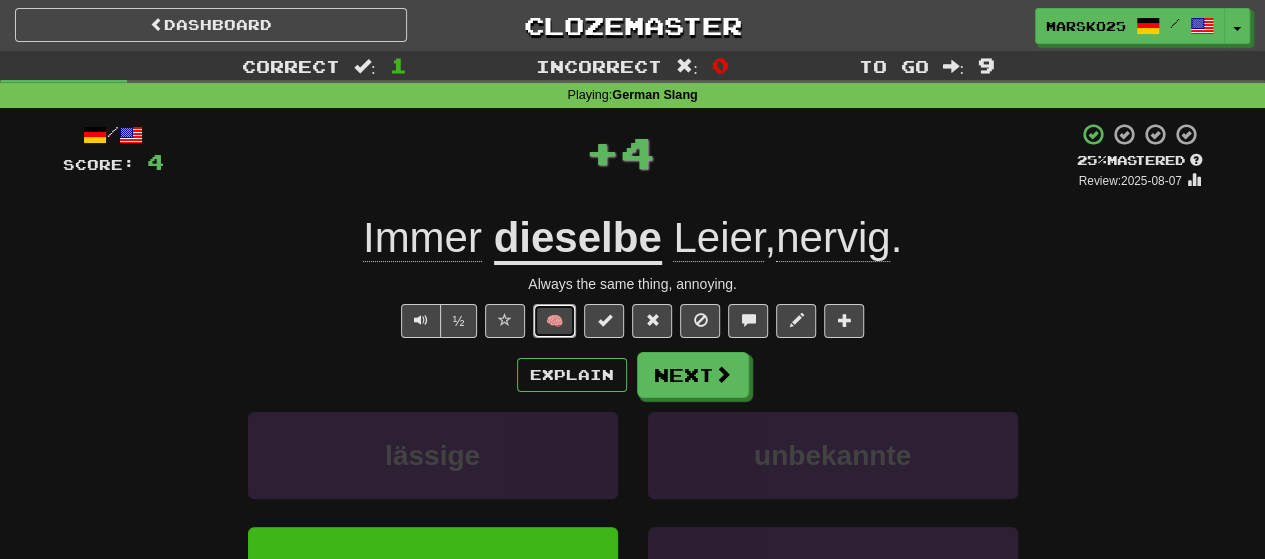 click on "🧠" at bounding box center [554, 321] 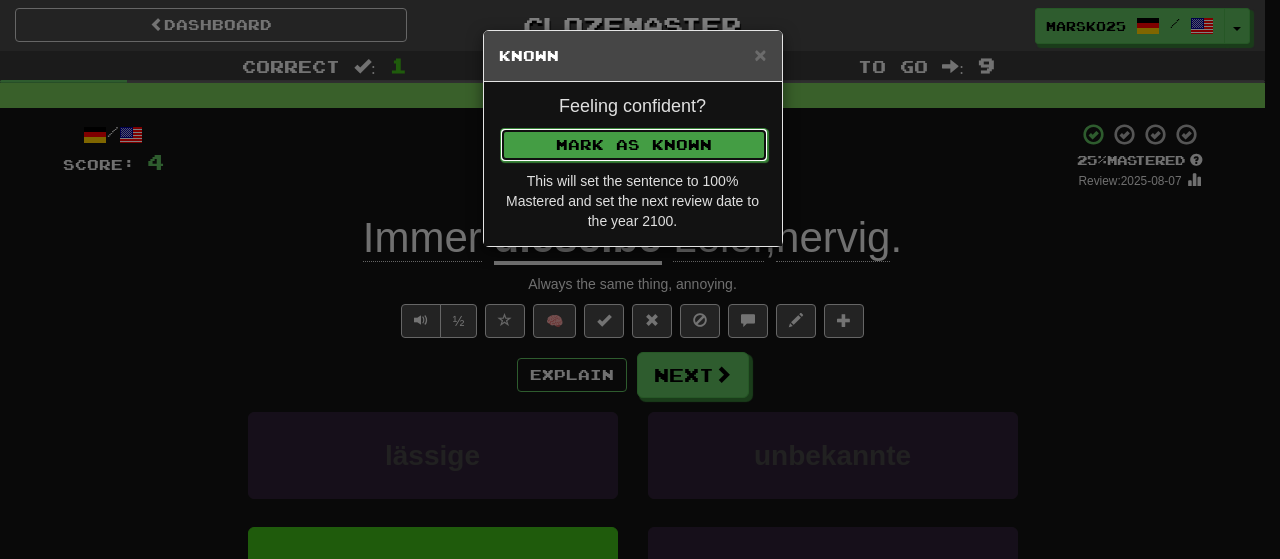 click on "Mark as Known" at bounding box center [634, 145] 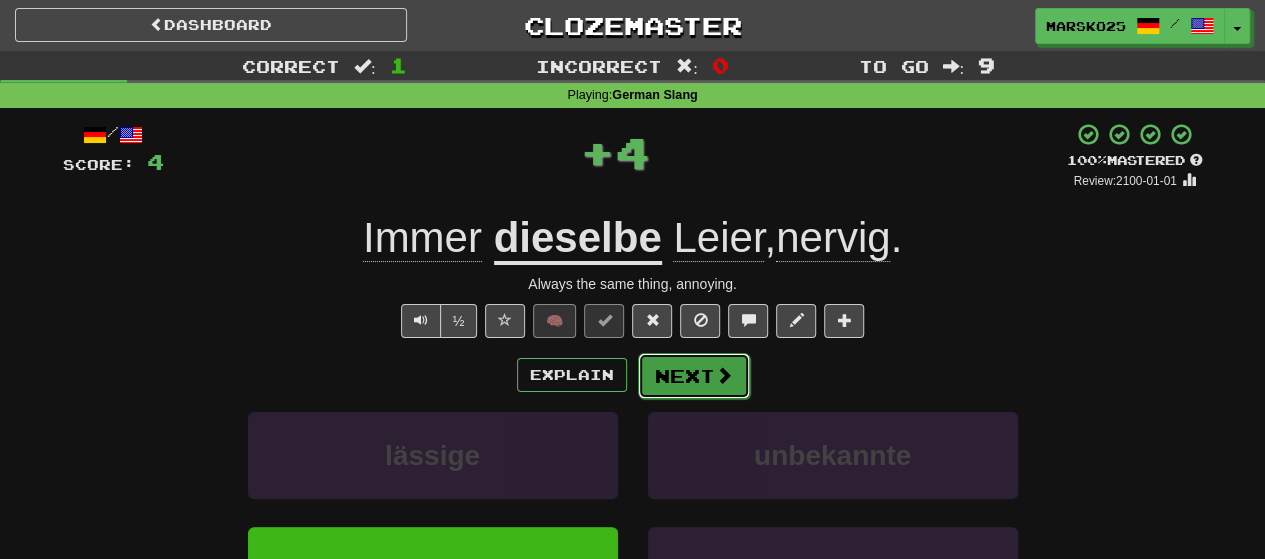 click on "Next" at bounding box center (694, 376) 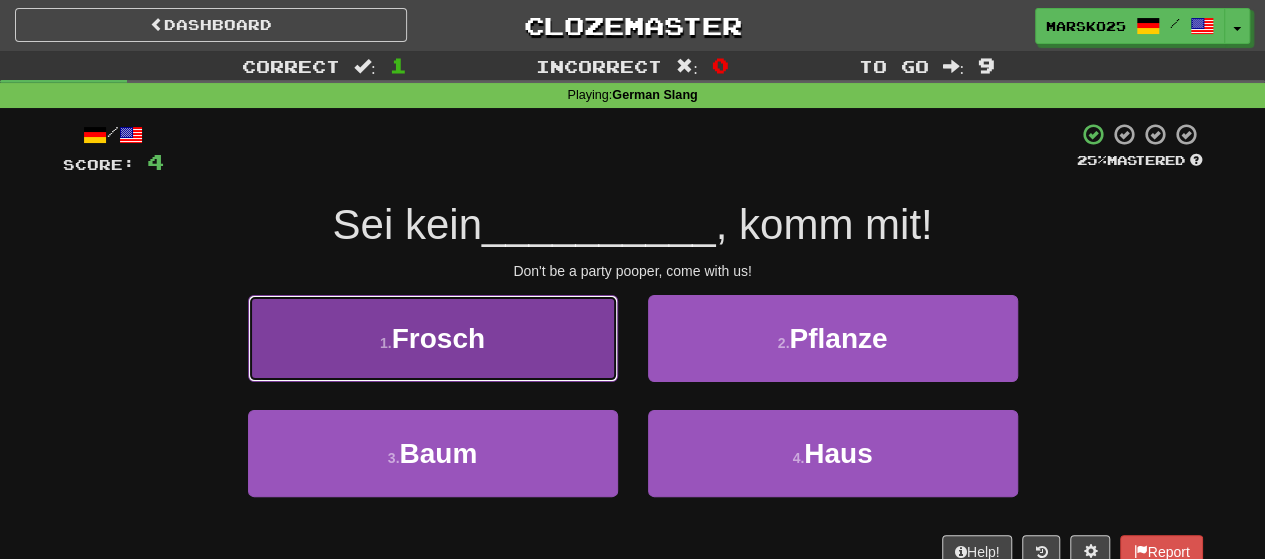 click on "1 .  Frosch" at bounding box center [433, 338] 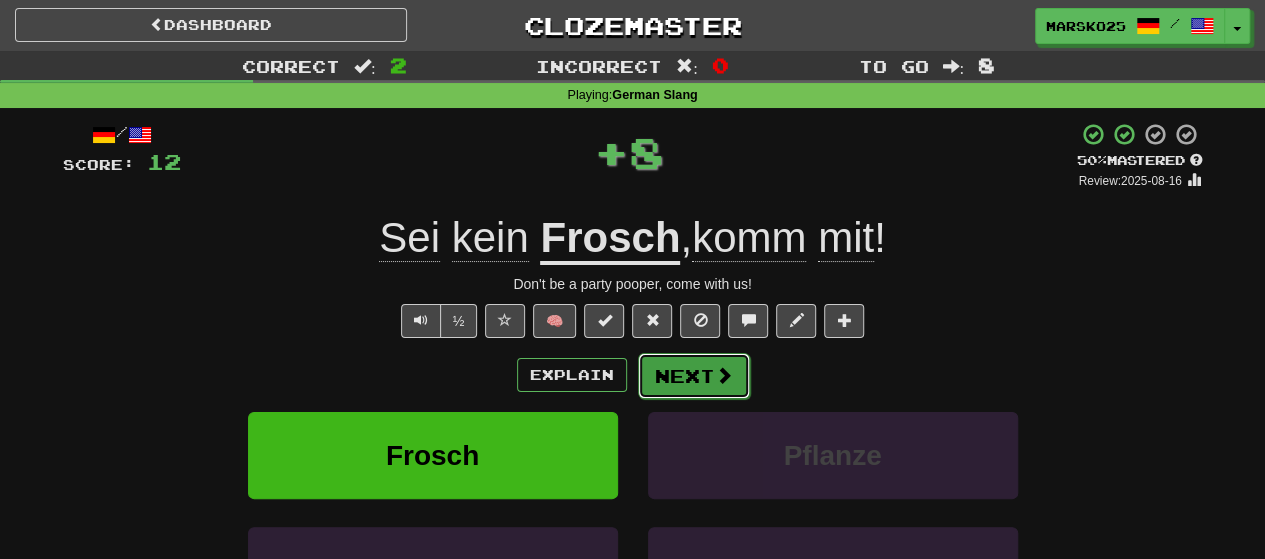 click on "Next" at bounding box center (694, 376) 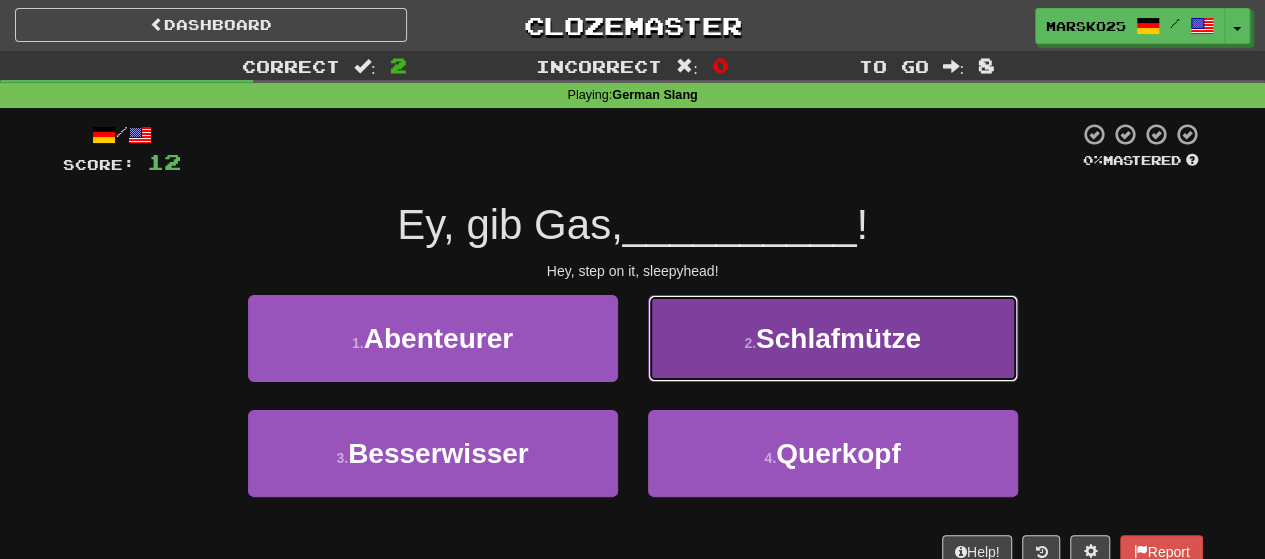 click on "2 .  Schlafmütze" at bounding box center (833, 338) 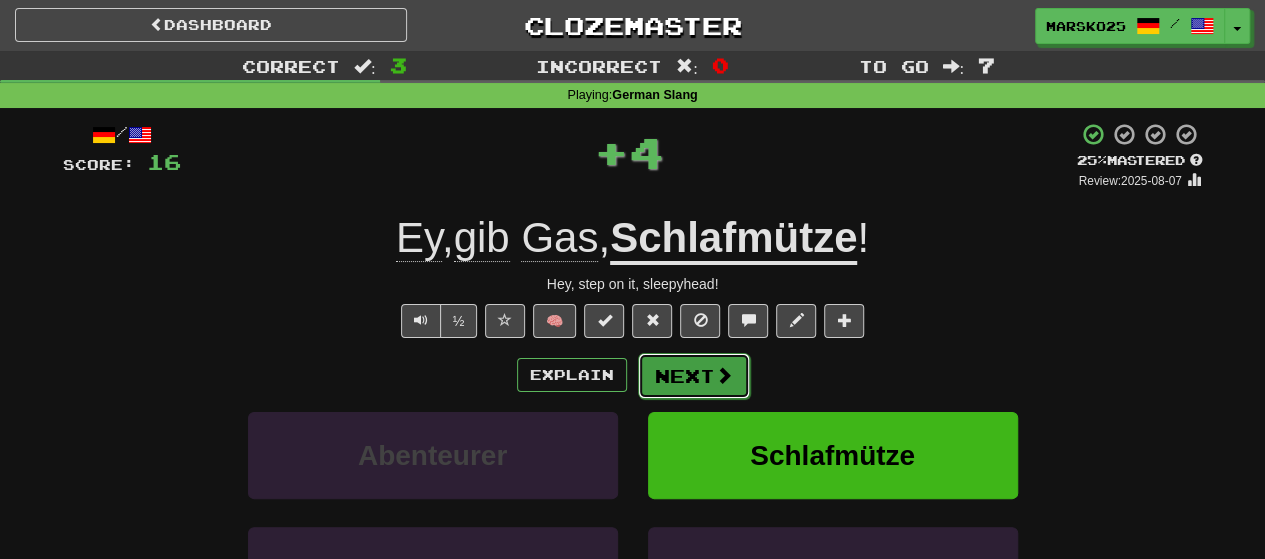 click at bounding box center (724, 375) 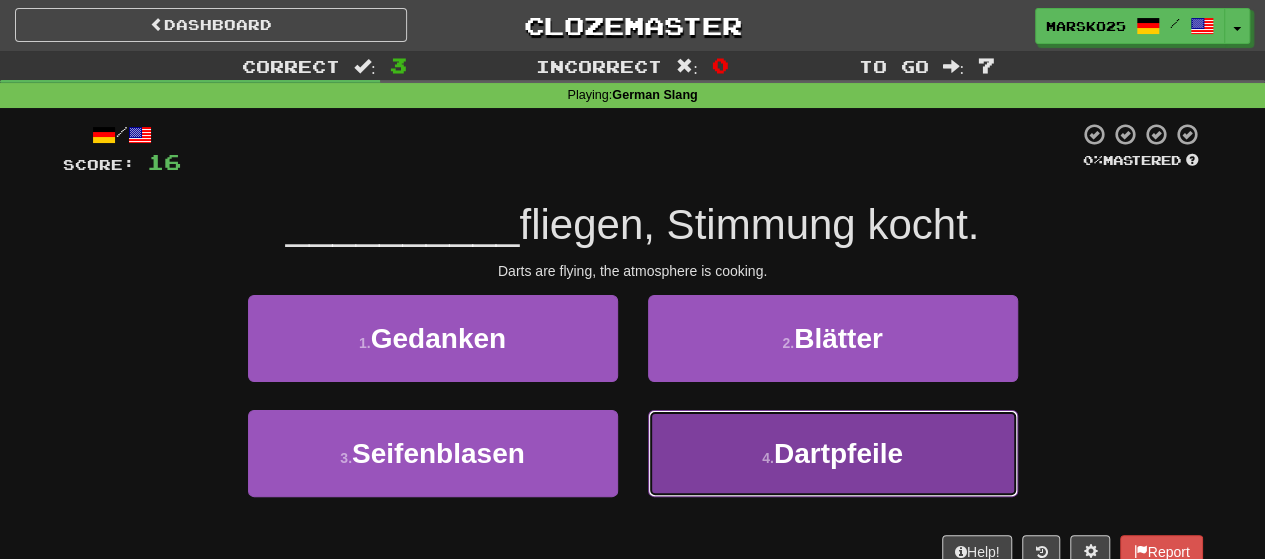 click on "4 .  Dartpfeile" at bounding box center (833, 453) 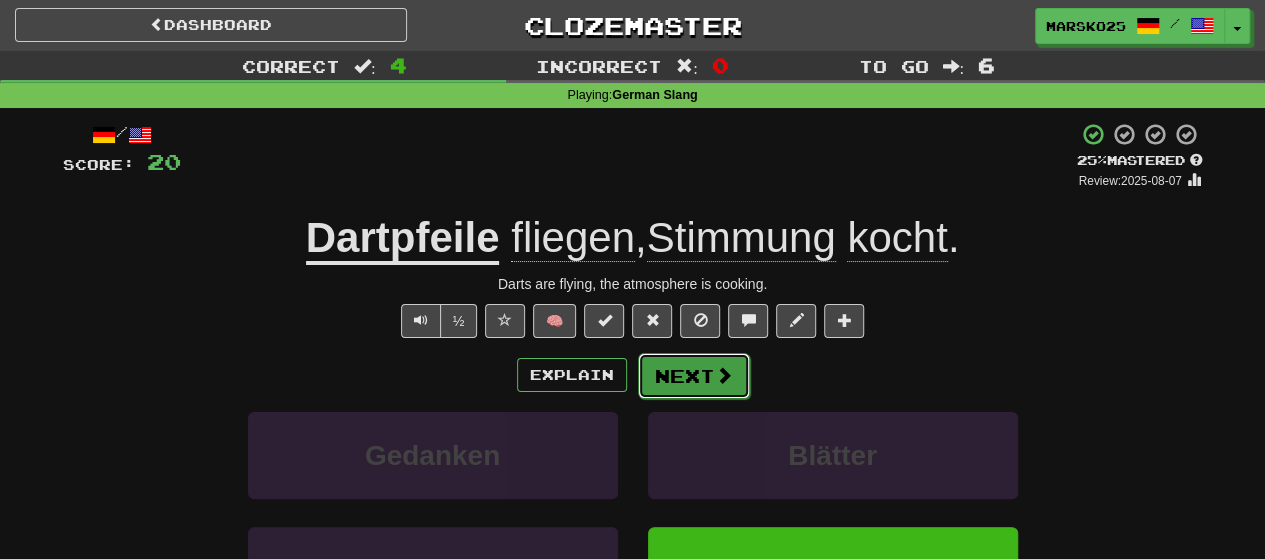 click on "Next" at bounding box center [694, 376] 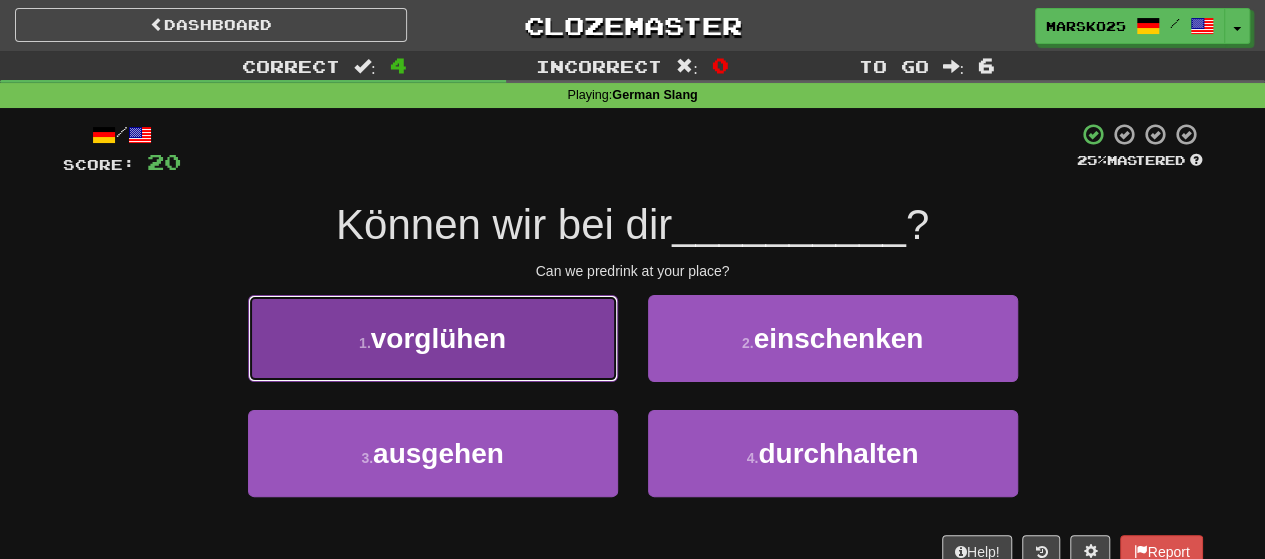 click on "1 .  vorglühen" at bounding box center (433, 338) 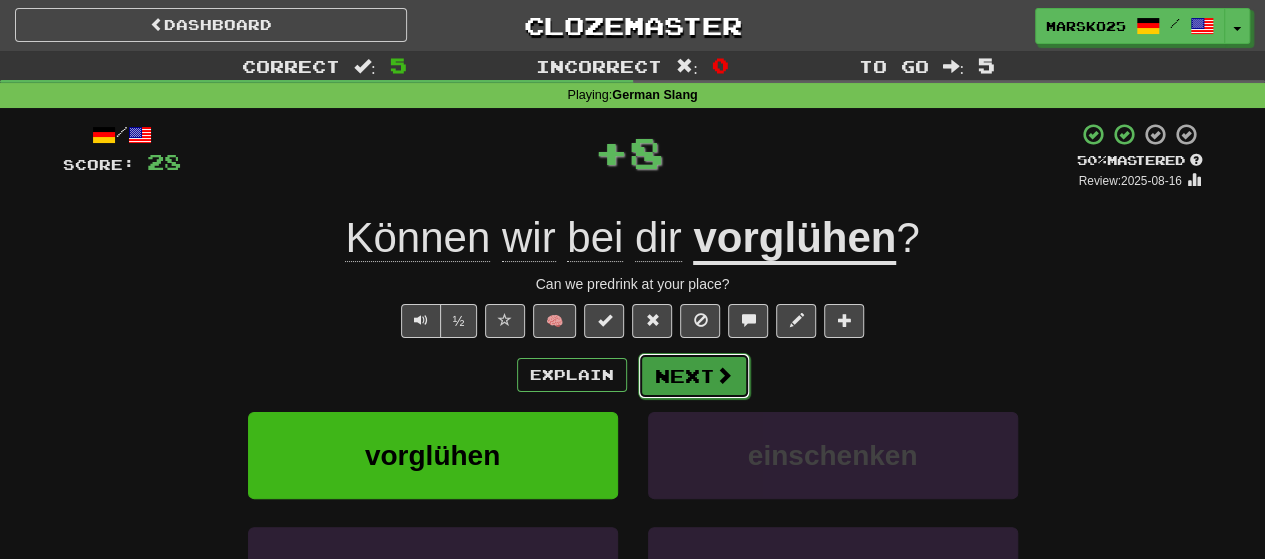 click on "Next" at bounding box center [694, 376] 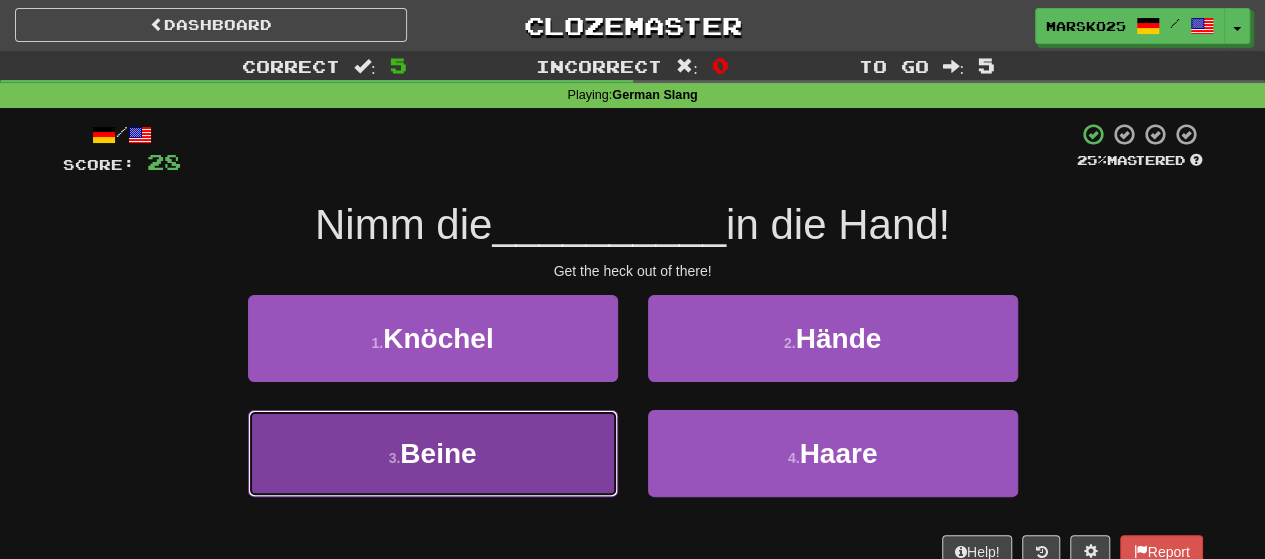 click on "3 .  Beine" at bounding box center [433, 453] 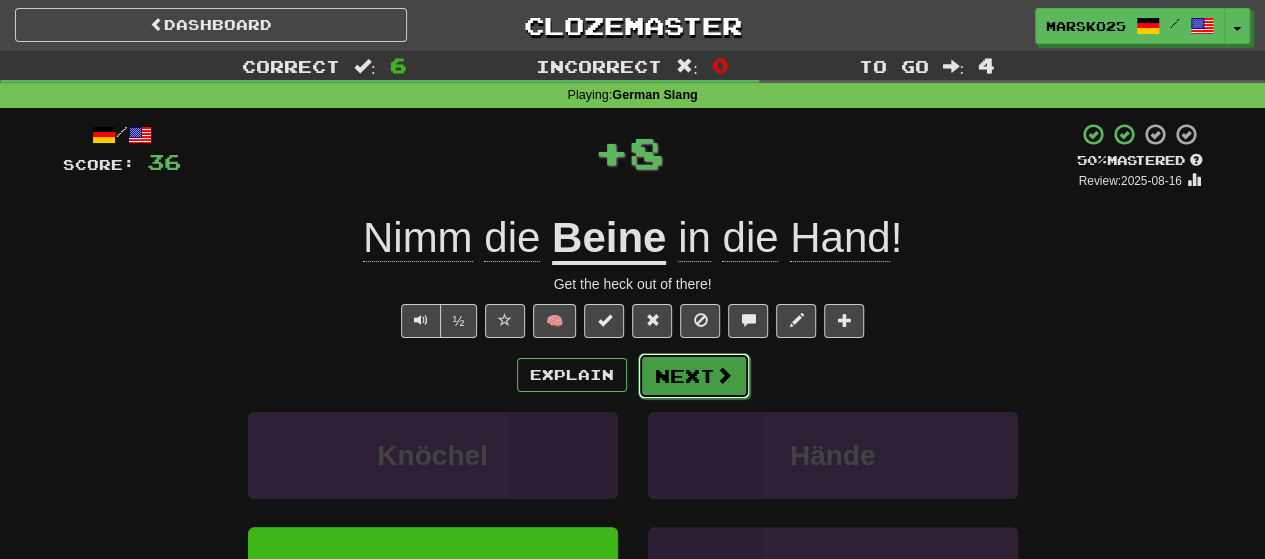 click on "Next" at bounding box center [694, 376] 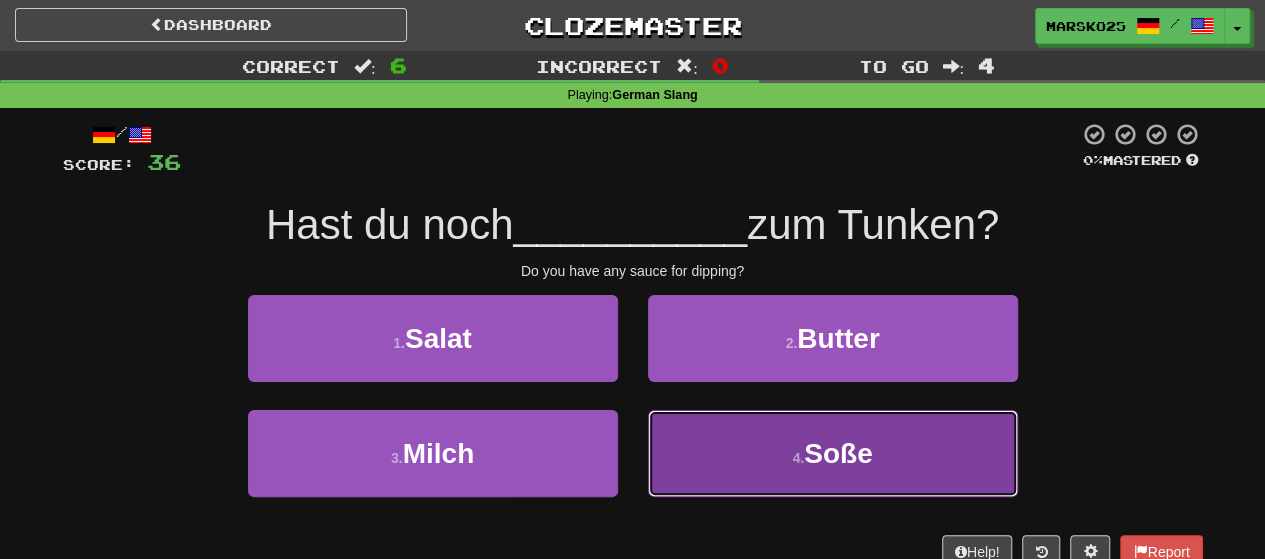 click on "4 .  Soße" at bounding box center [833, 453] 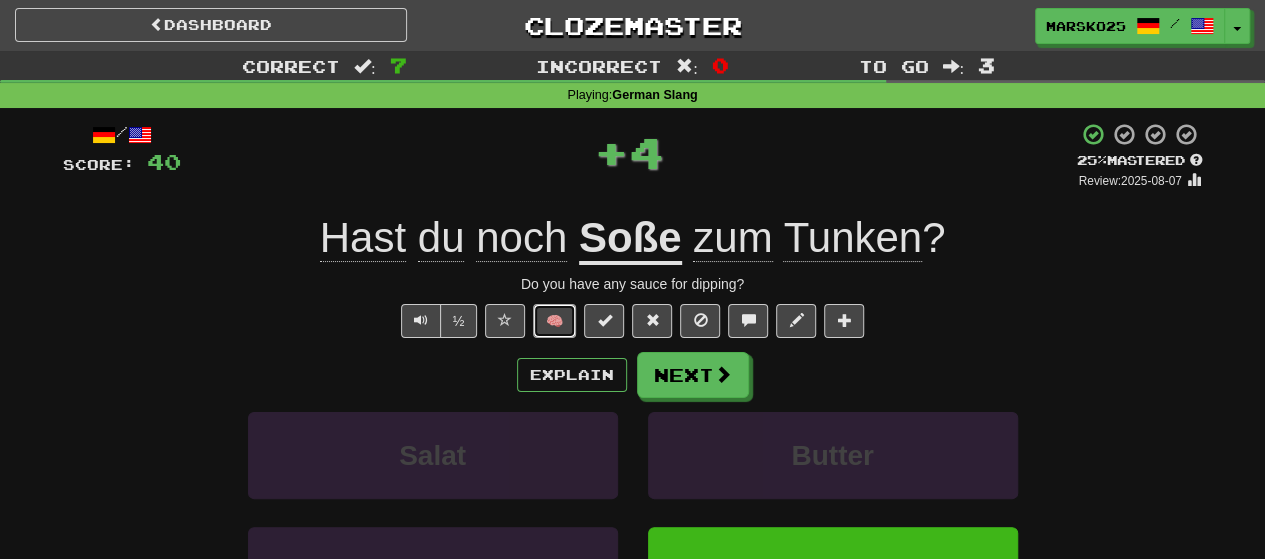 click on "🧠" at bounding box center [554, 321] 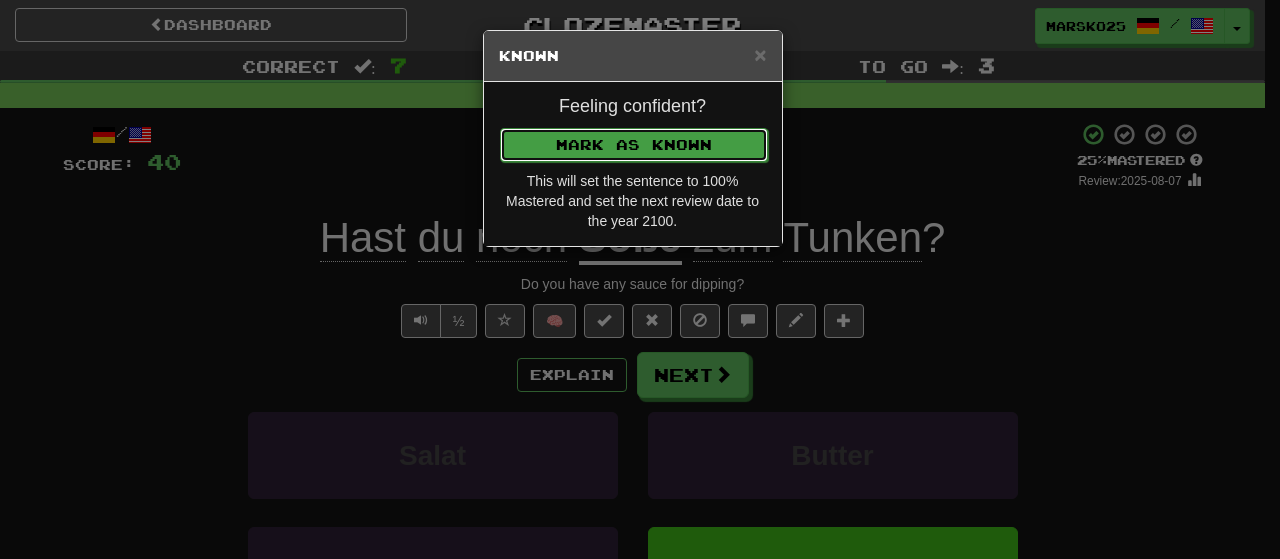 click on "Mark as Known" at bounding box center (634, 145) 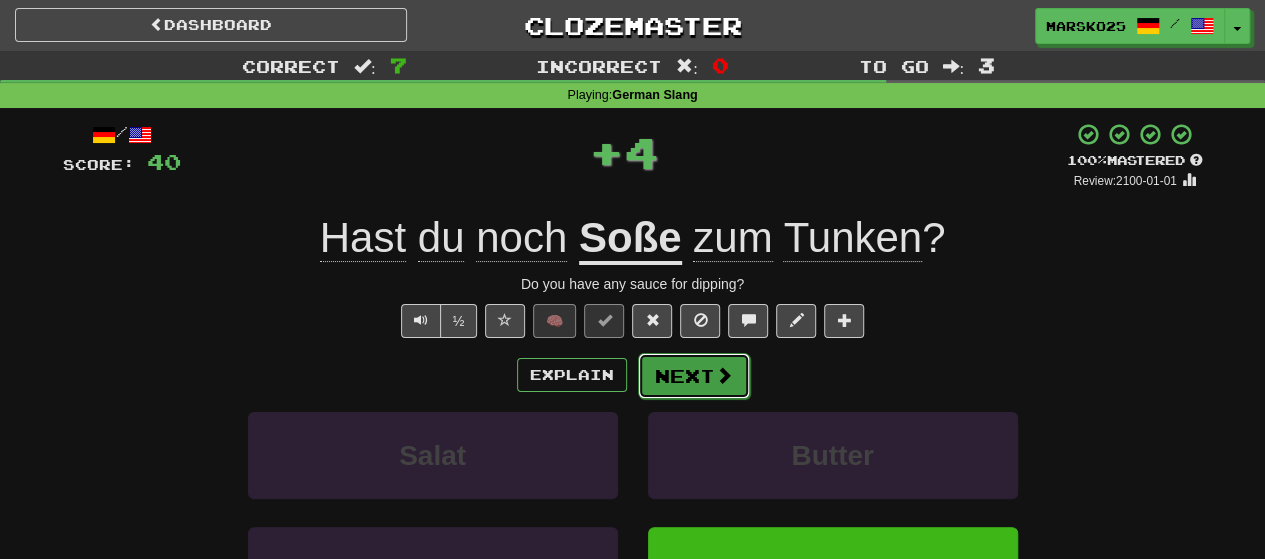 click on "Next" at bounding box center [694, 376] 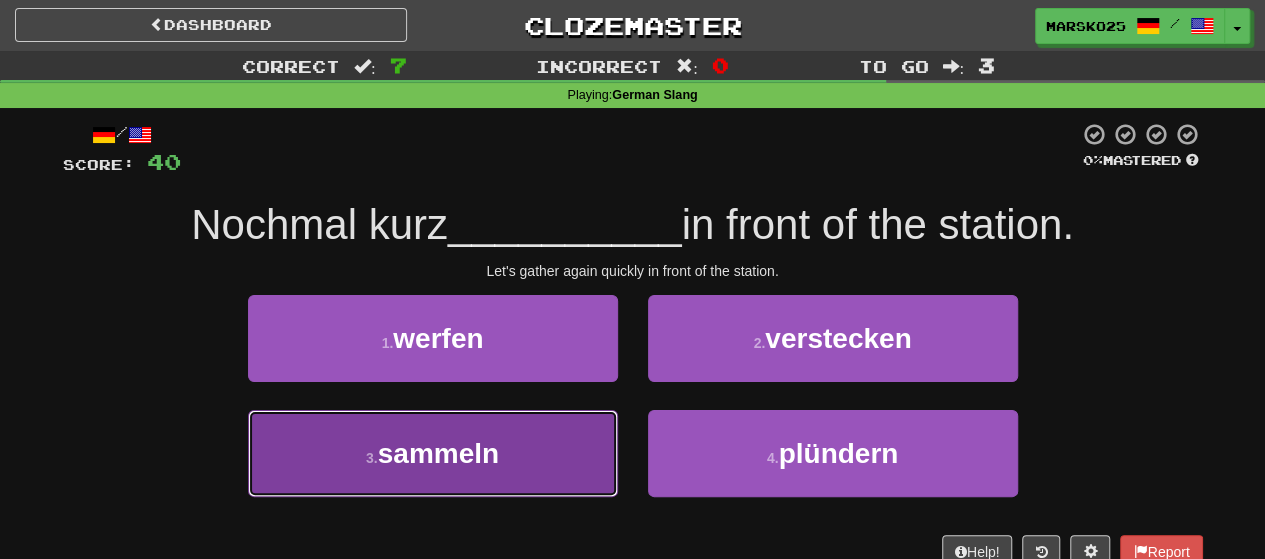 click on "3 .  sammeln" at bounding box center (433, 453) 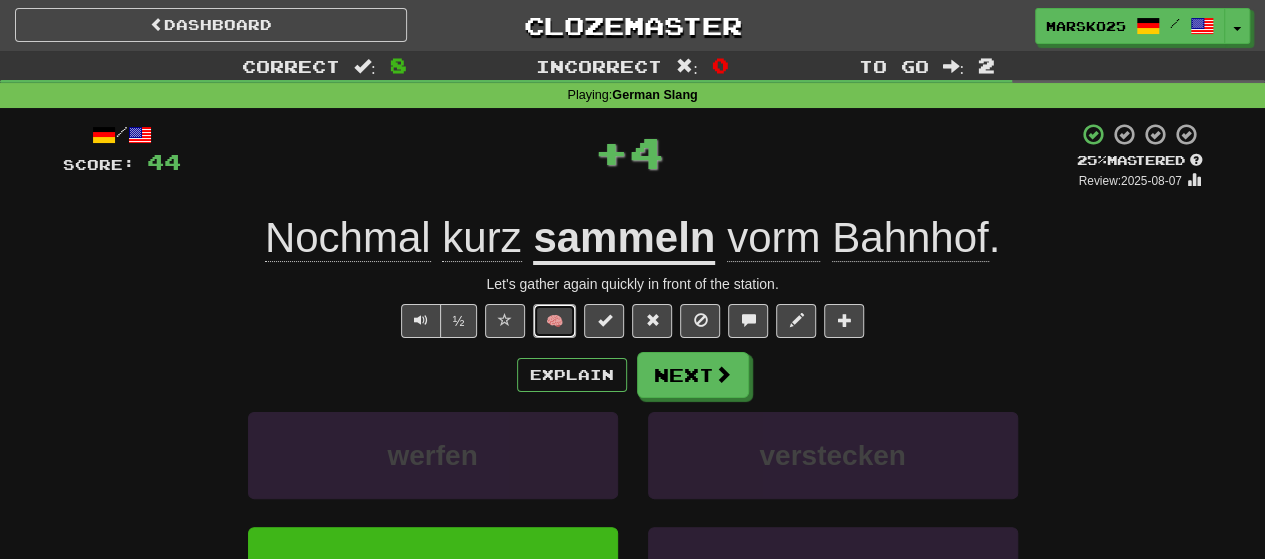 click on "🧠" at bounding box center (554, 321) 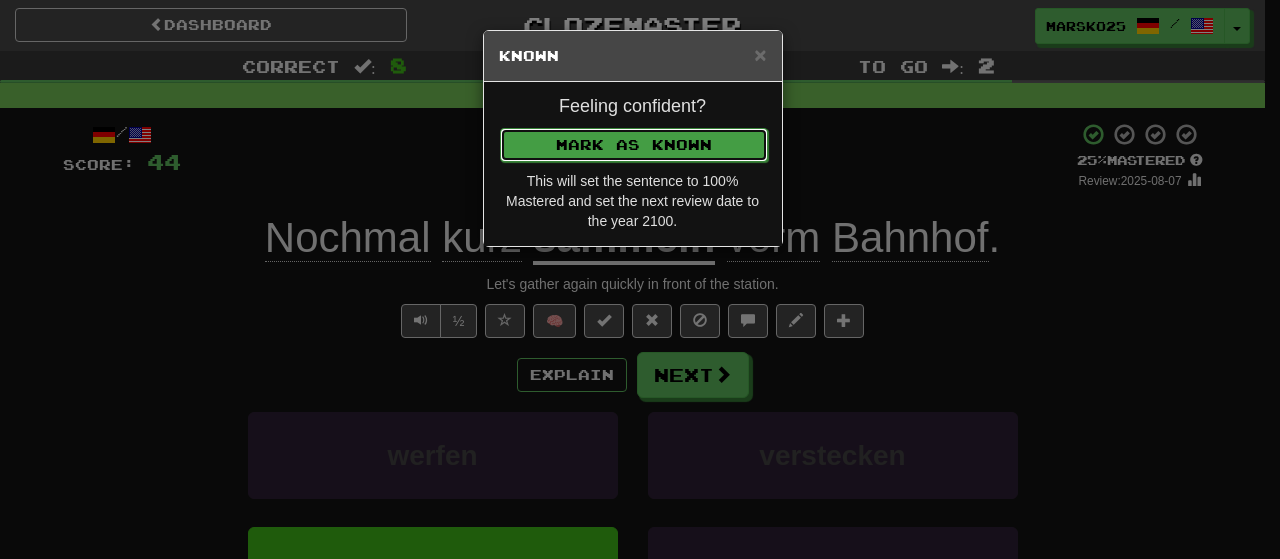click on "Mark as Known" at bounding box center (634, 145) 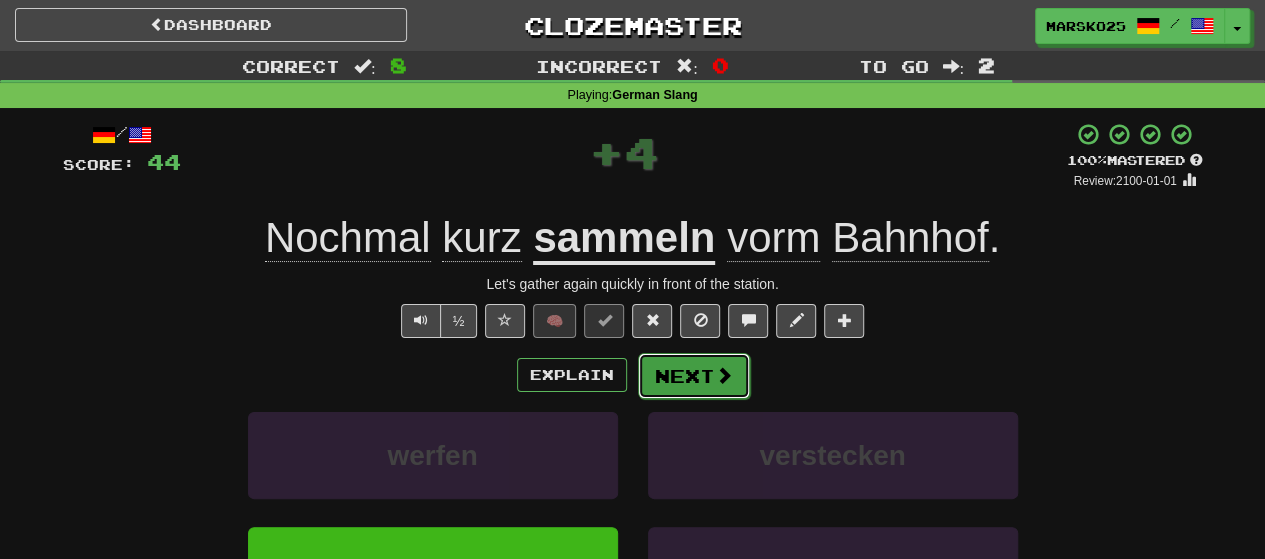 click at bounding box center (724, 375) 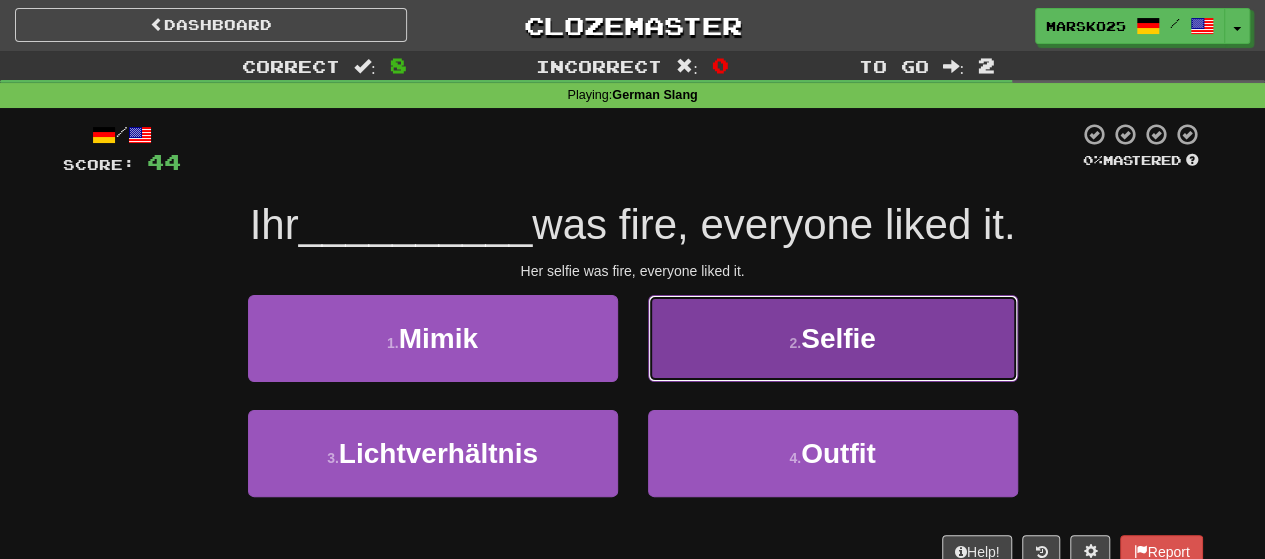 click on "2 .  Selfie" at bounding box center (833, 338) 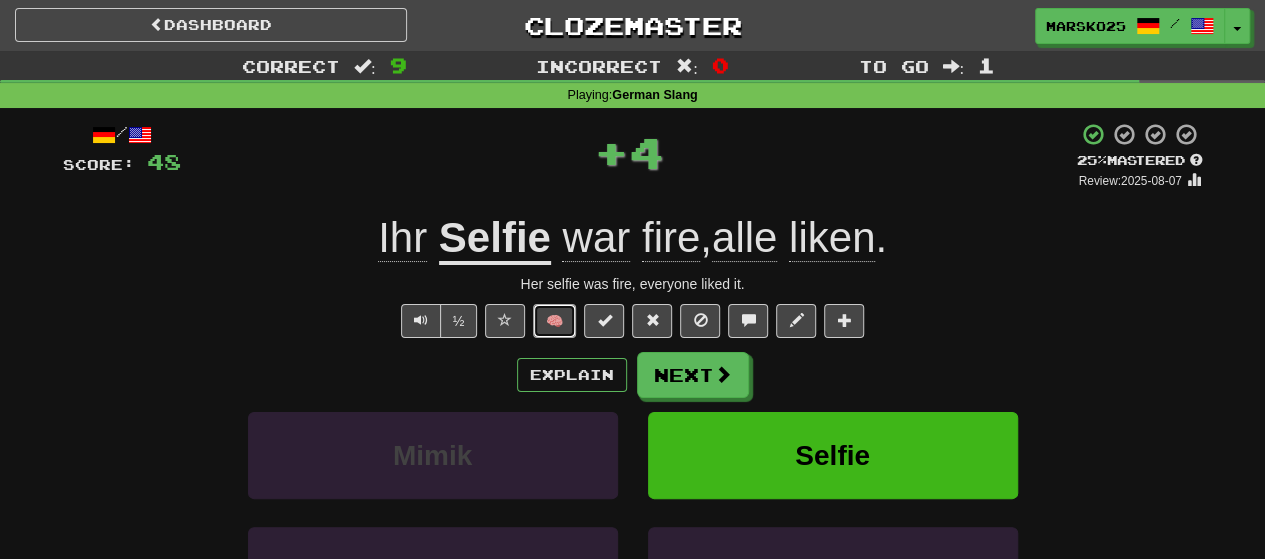click on "🧠" at bounding box center [554, 321] 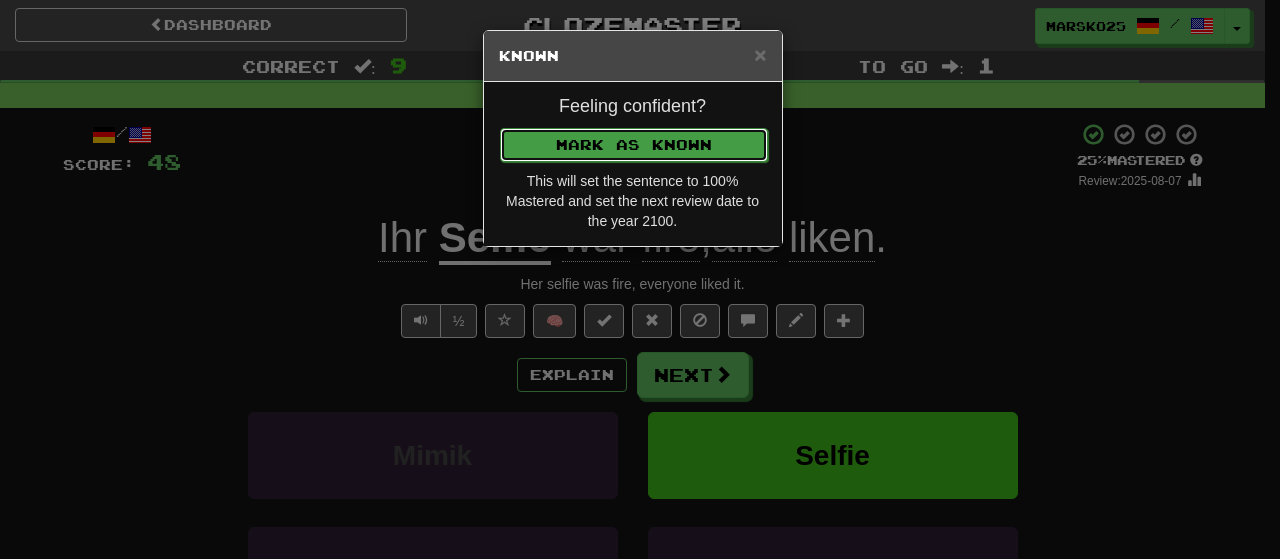 click on "Mark as Known" at bounding box center [634, 145] 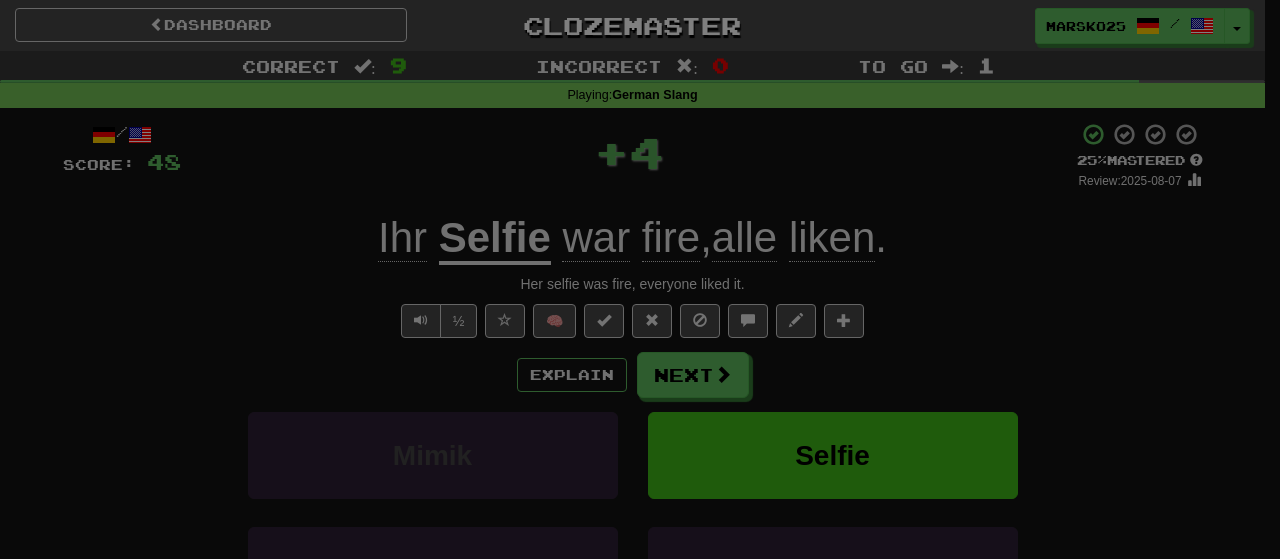 click on "Dashboard
Clozemaster
marsko25
/
Toggle Dropdown
Dashboard
Leaderboard
Activity Feed
Notifications
Profile
Discussions
Deutsch
/
English
Streak:
9
Review:
9
Points Today: 0
Français
/
English
Streak:
7
Review:
6
Points Today: 0
Hrvatski
/
English
Streak:
33
Review:
5
Points Today: 204
Languages
Account
Logout
marsko25
/
Toggle Dropdown
Dashboard
Leaderboard
Activity Feed
Notifications
Profile
Discussions
Deutsch
/
English
Streak:
9
Review:
9
Points Today: 0
Français
/
English
Streak:
7
Review:
6
Points Today: 0
/" at bounding box center [640, 727] 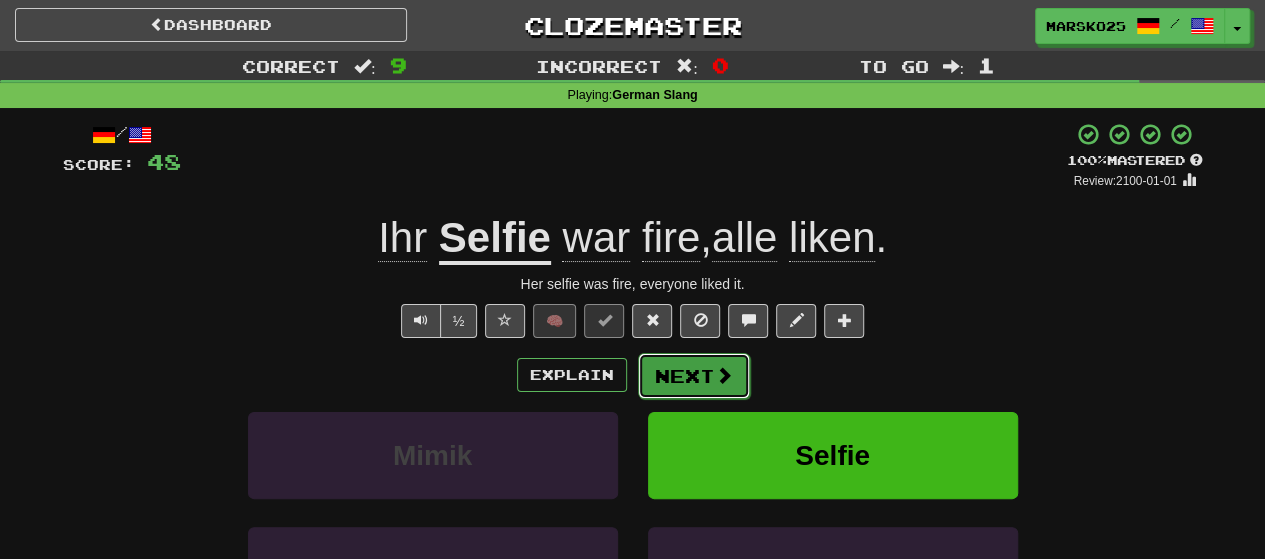 click on "Next" at bounding box center (694, 376) 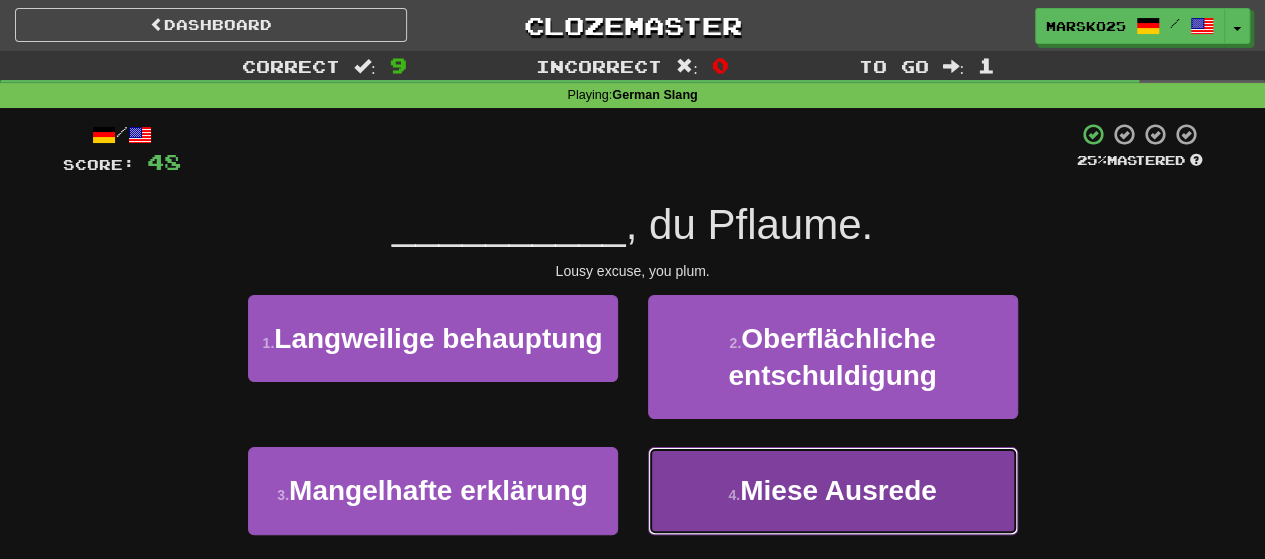 click on "4 .  Miese Ausrede" at bounding box center (833, 490) 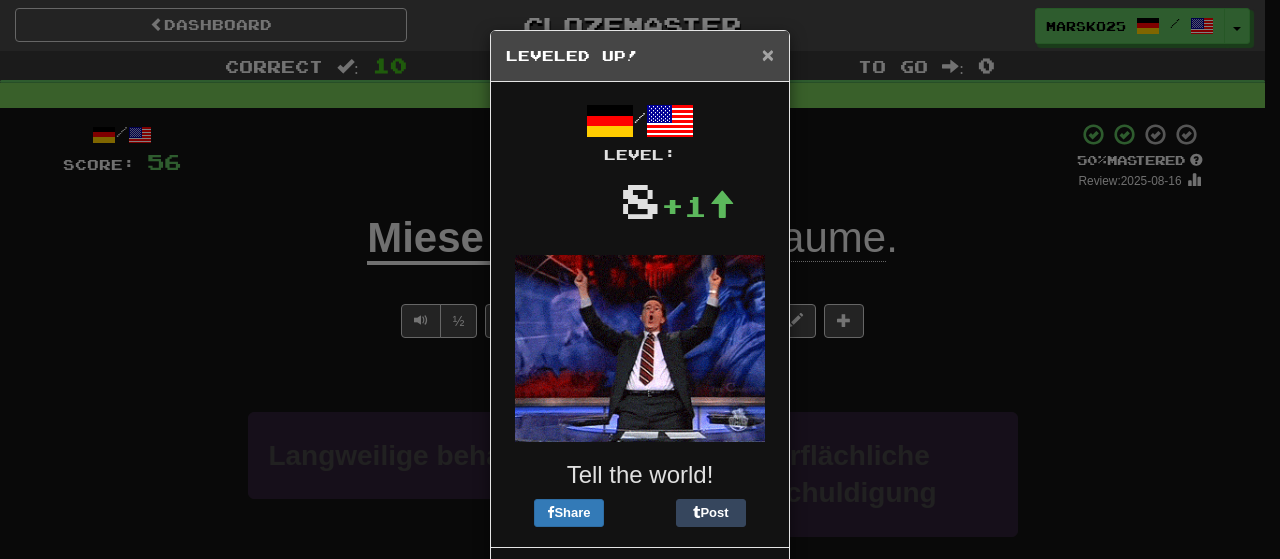 click on "×" at bounding box center [768, 54] 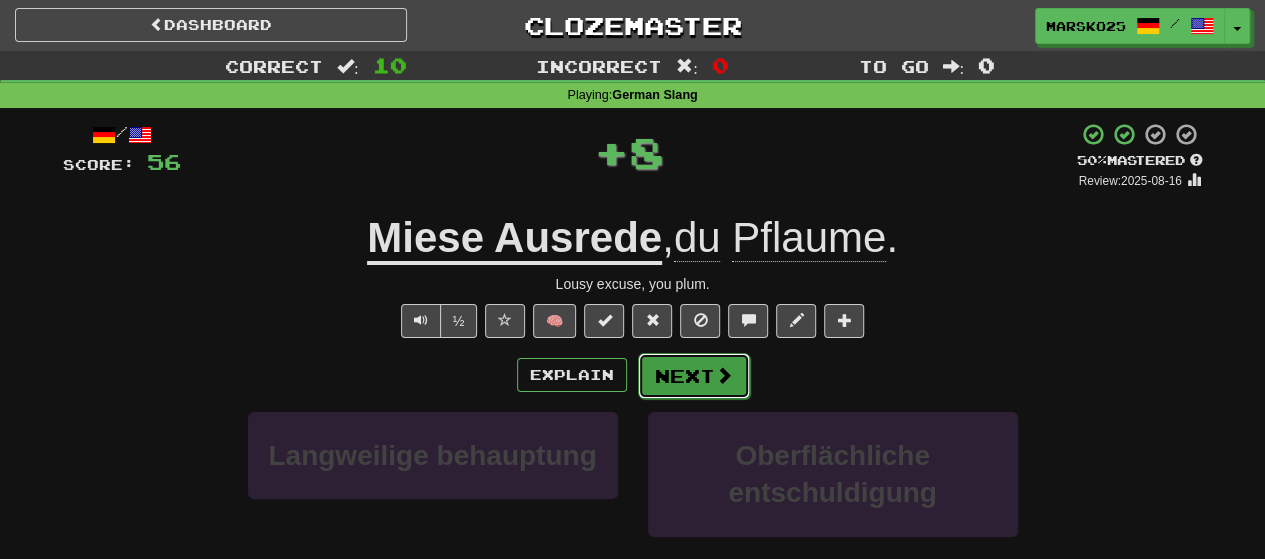 click on "Next" at bounding box center (694, 376) 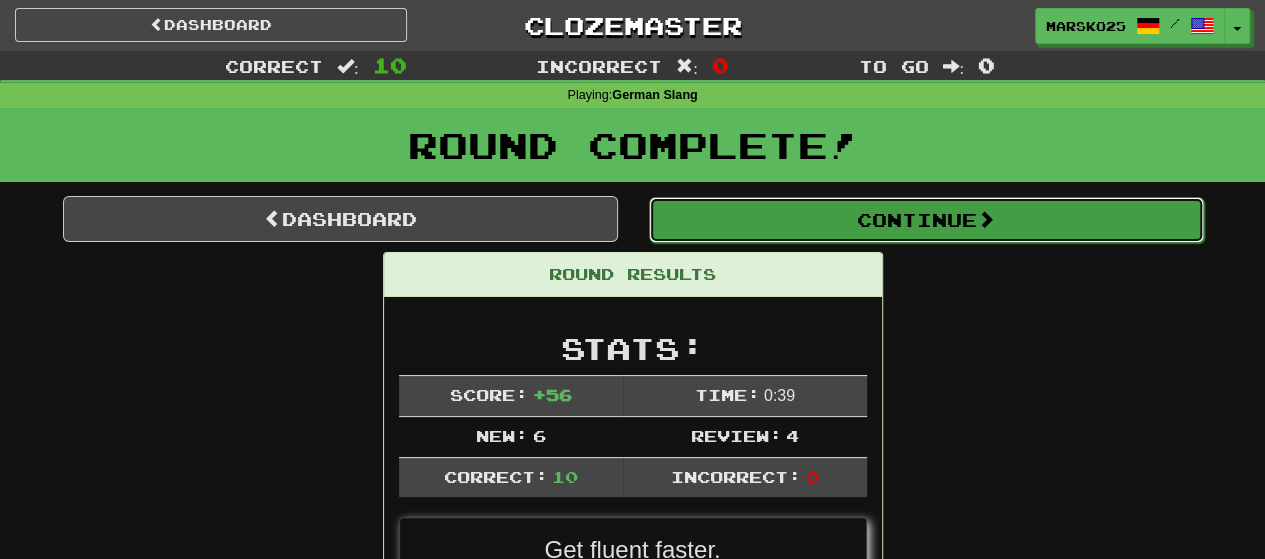 click on "Continue" at bounding box center [926, 220] 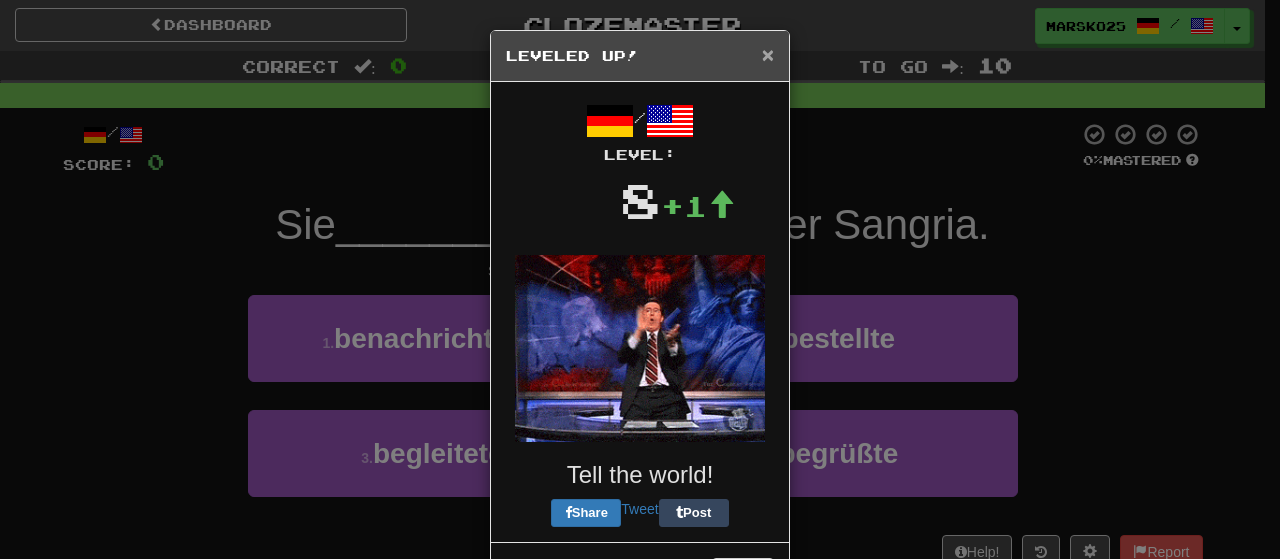 click on "×" at bounding box center [768, 54] 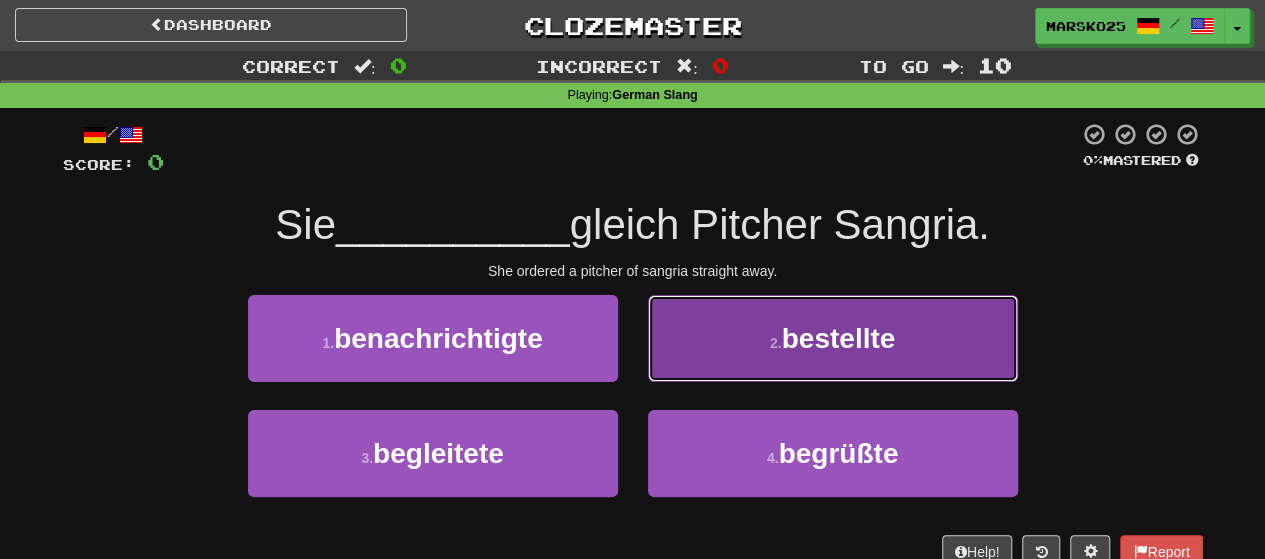 click on "2 .  bestellte" at bounding box center [833, 338] 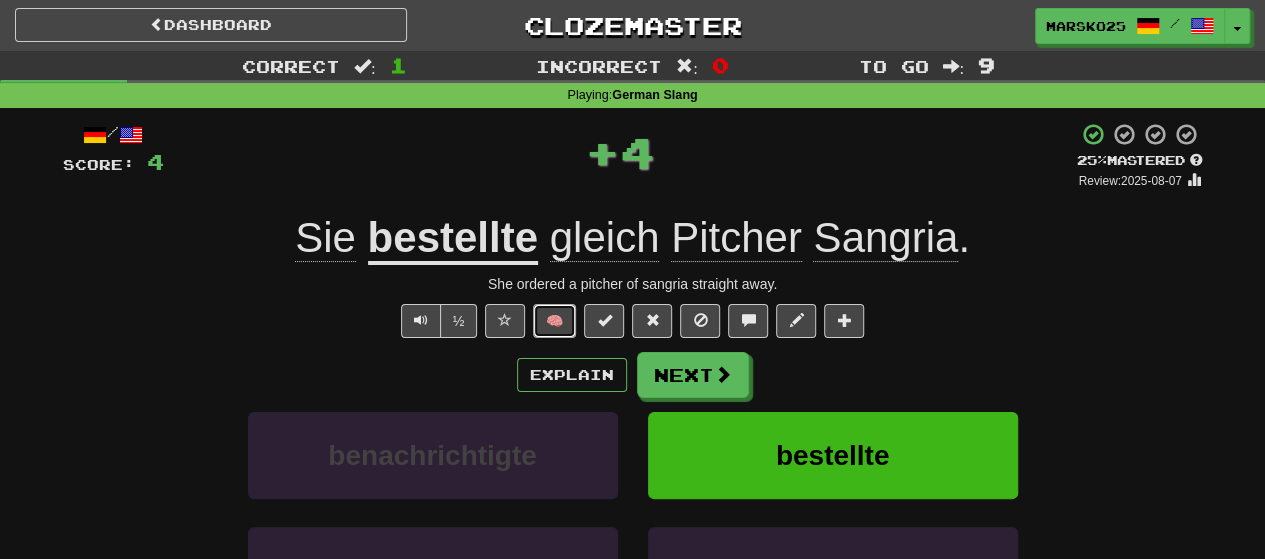 click on "🧠" at bounding box center [554, 321] 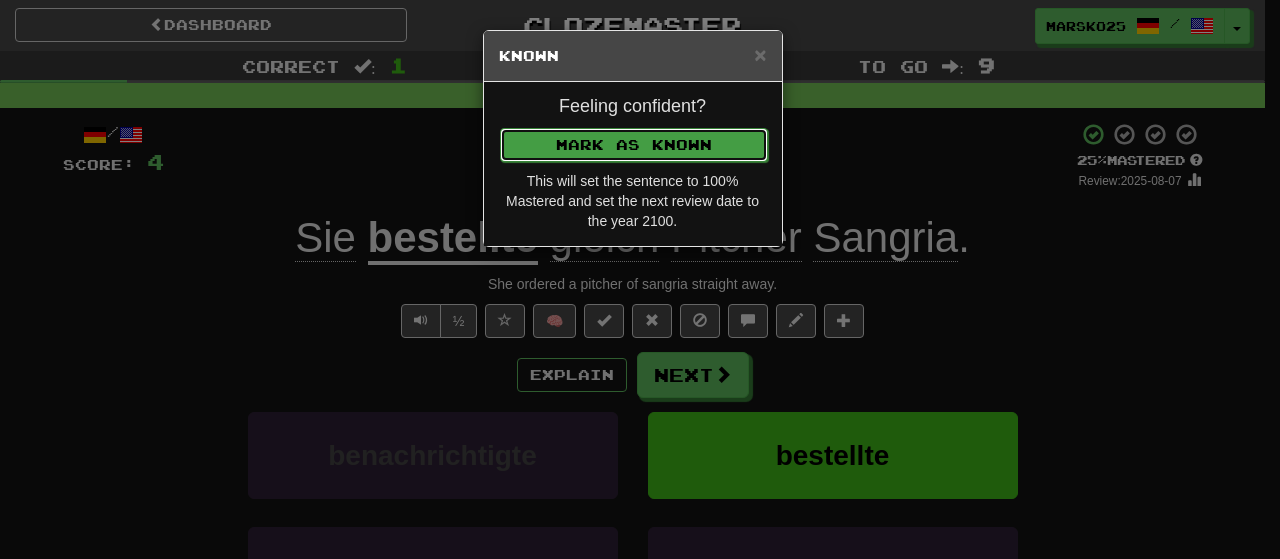 click on "Mark as Known" at bounding box center (634, 145) 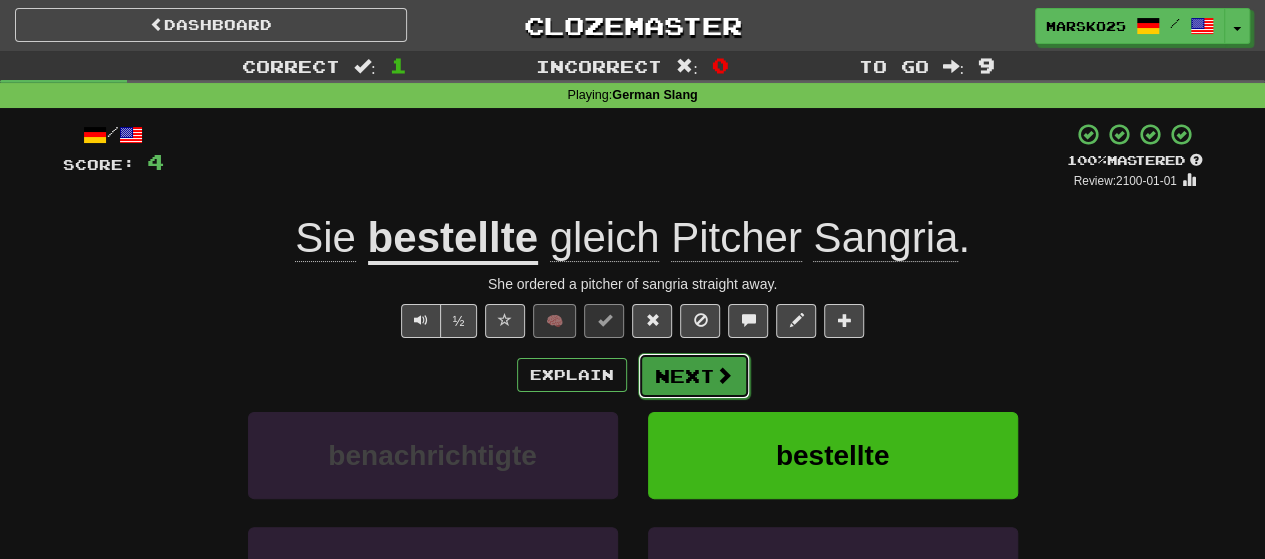 click on "Next" at bounding box center (694, 376) 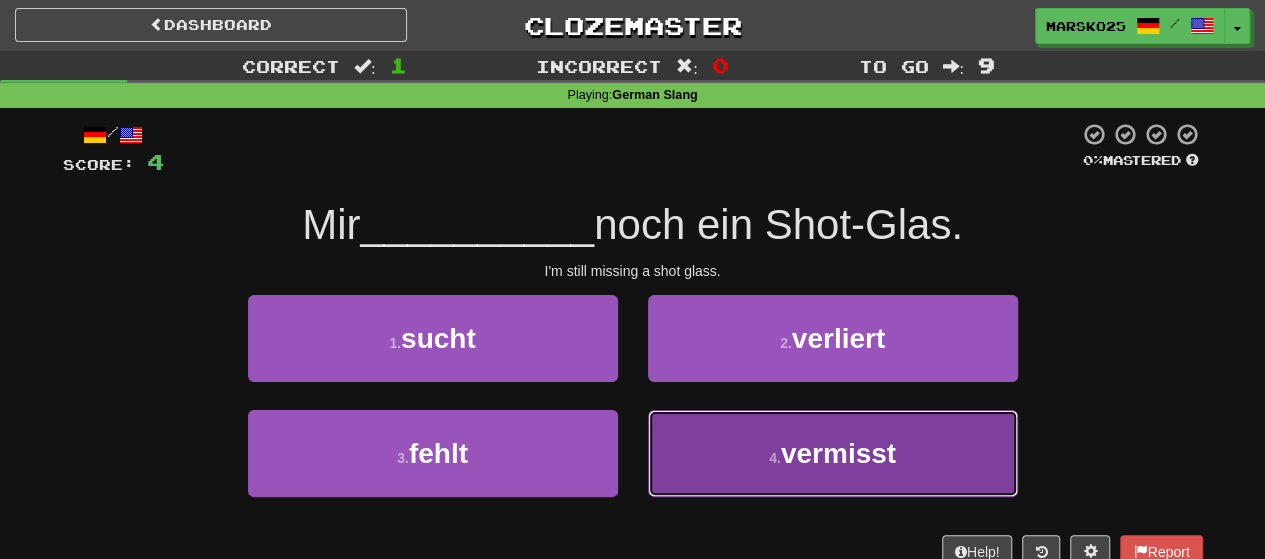 click on "4 .  vermisst" at bounding box center [833, 453] 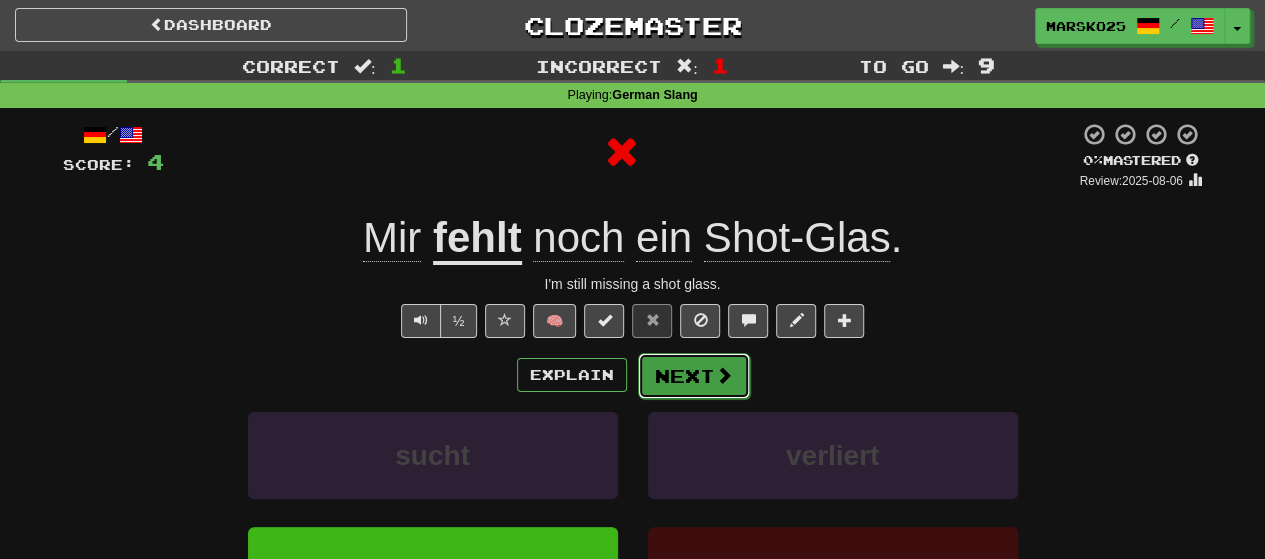 click on "Next" at bounding box center (694, 376) 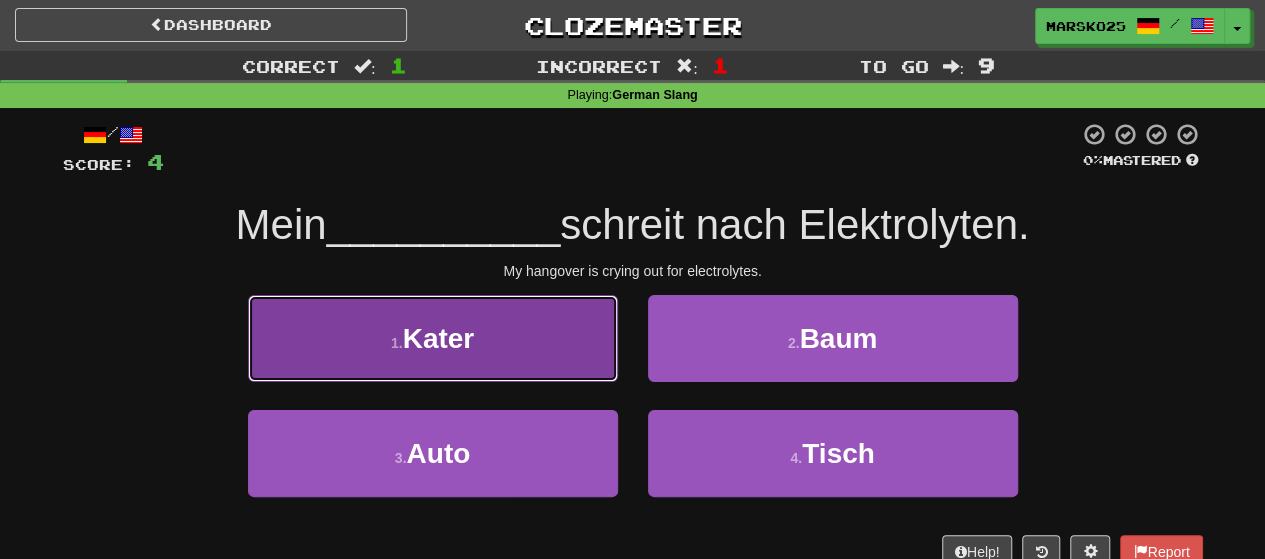click on "1 .  Kater" at bounding box center (433, 338) 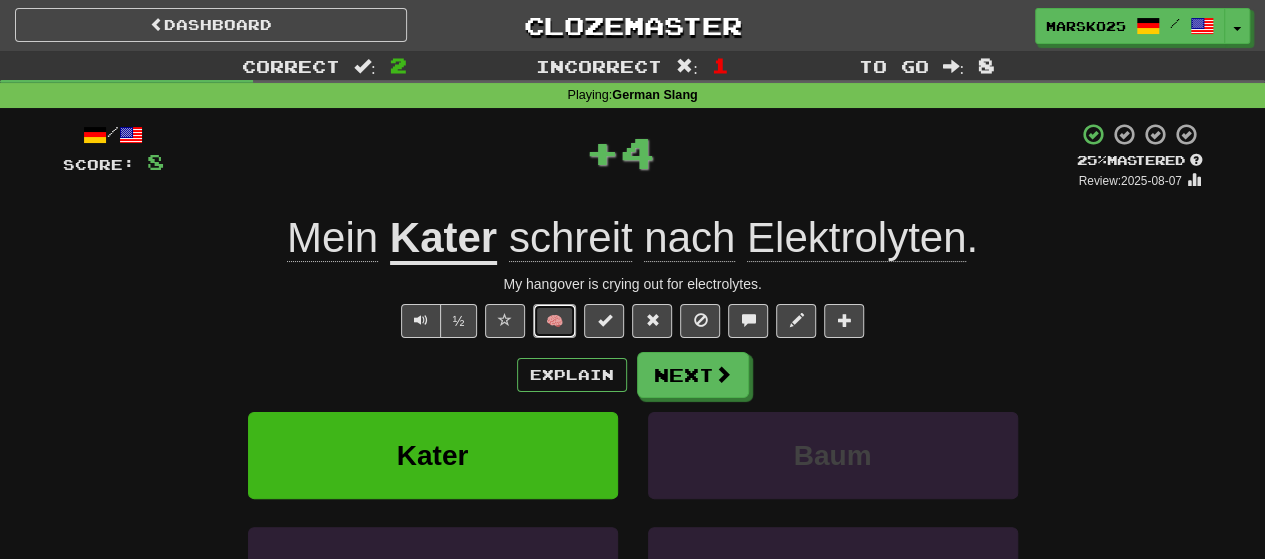 click on "🧠" at bounding box center [554, 321] 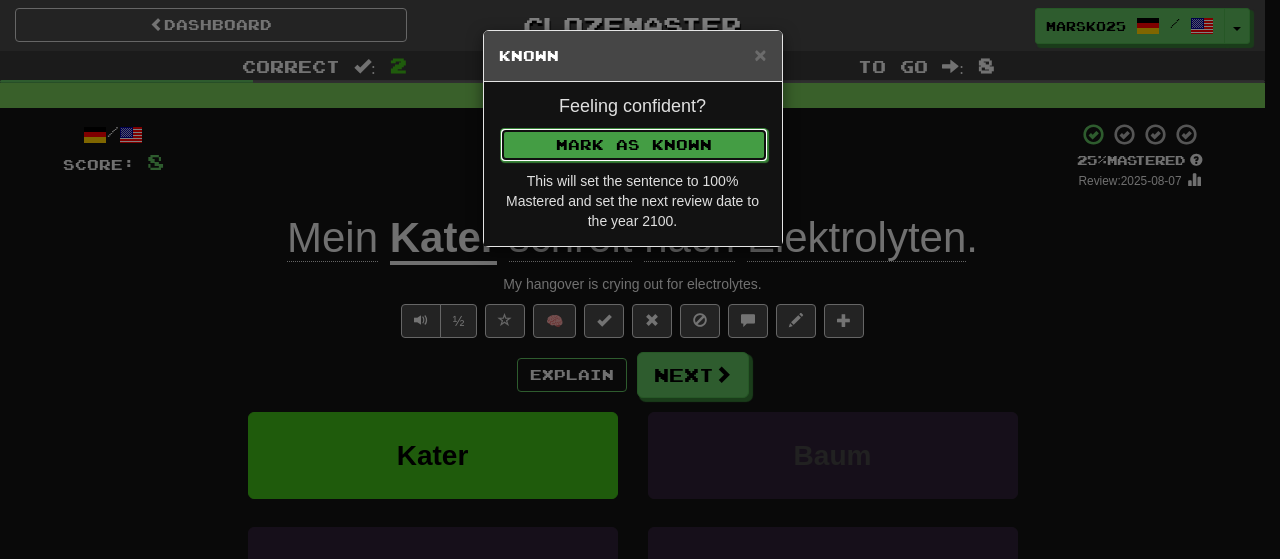 click on "Mark as Known" at bounding box center [634, 145] 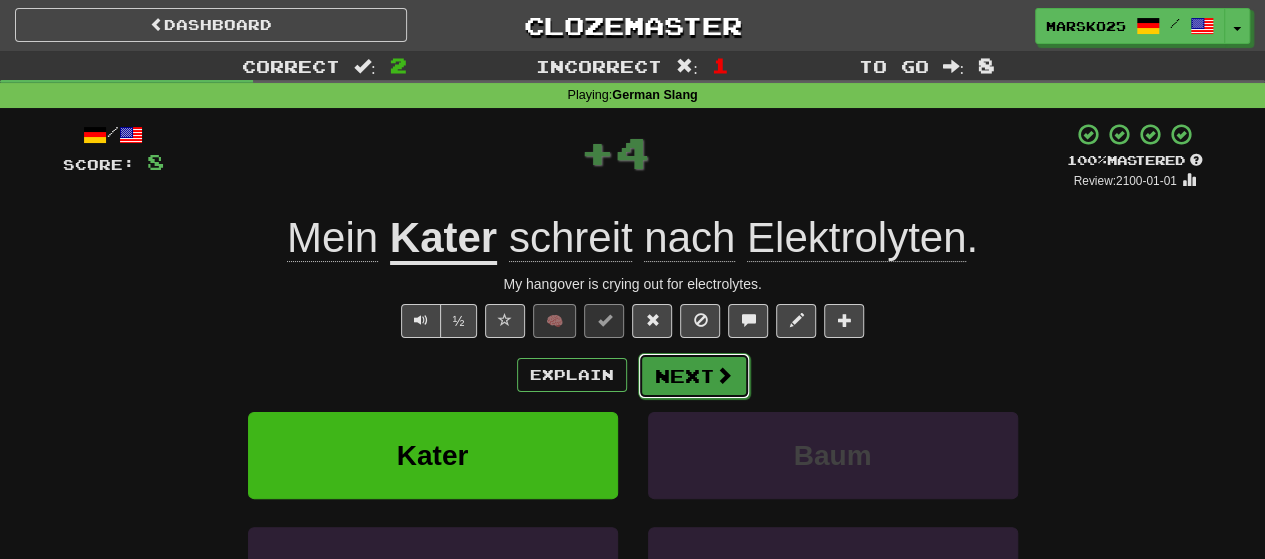 click on "Next" at bounding box center (694, 376) 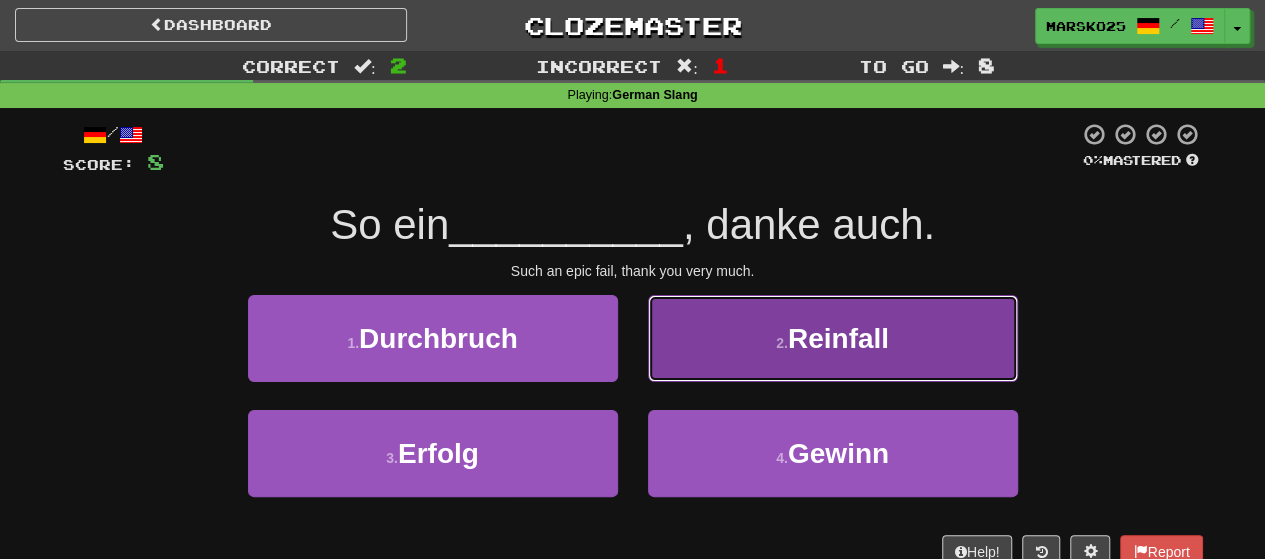 click on "2 .  Reinfall" at bounding box center [833, 338] 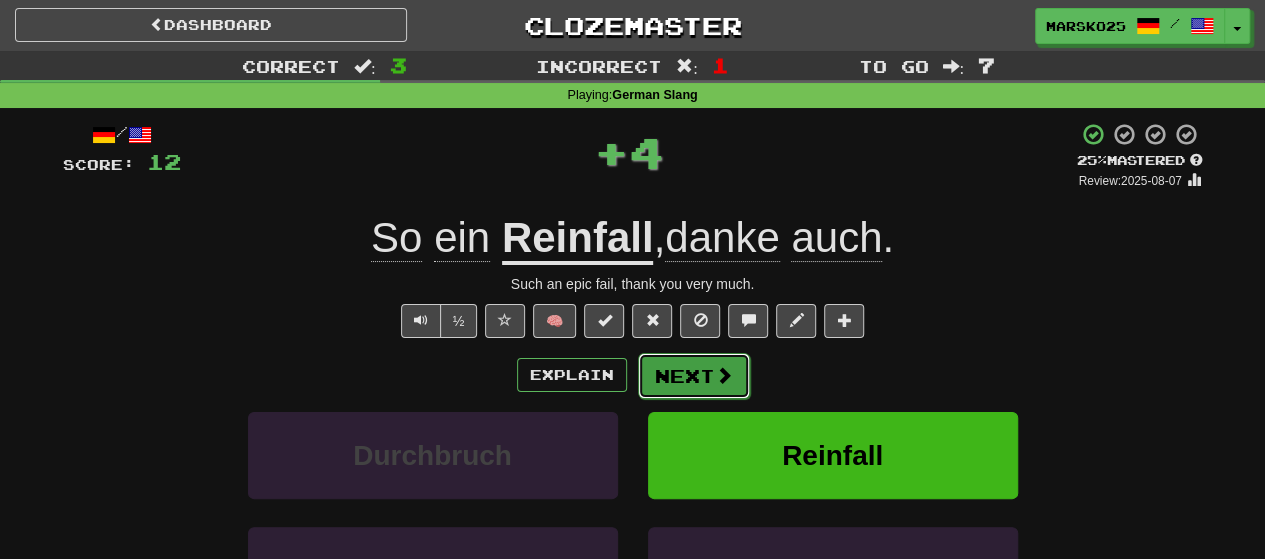 click on "Next" at bounding box center [694, 376] 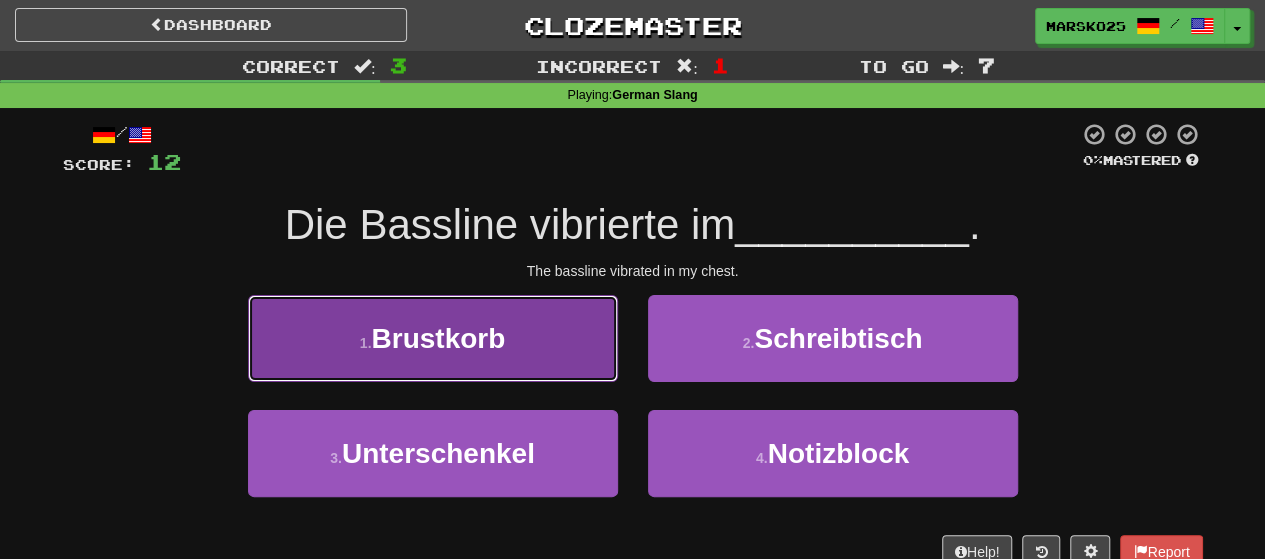 click on "1 .  Brustkorb" at bounding box center (433, 338) 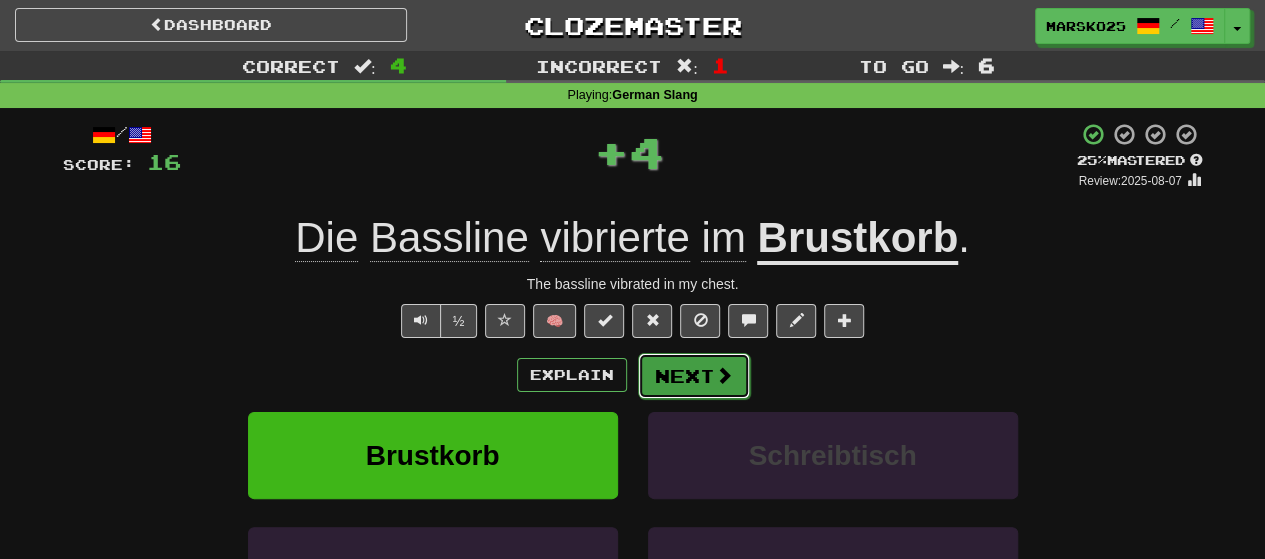 click on "Next" at bounding box center (694, 376) 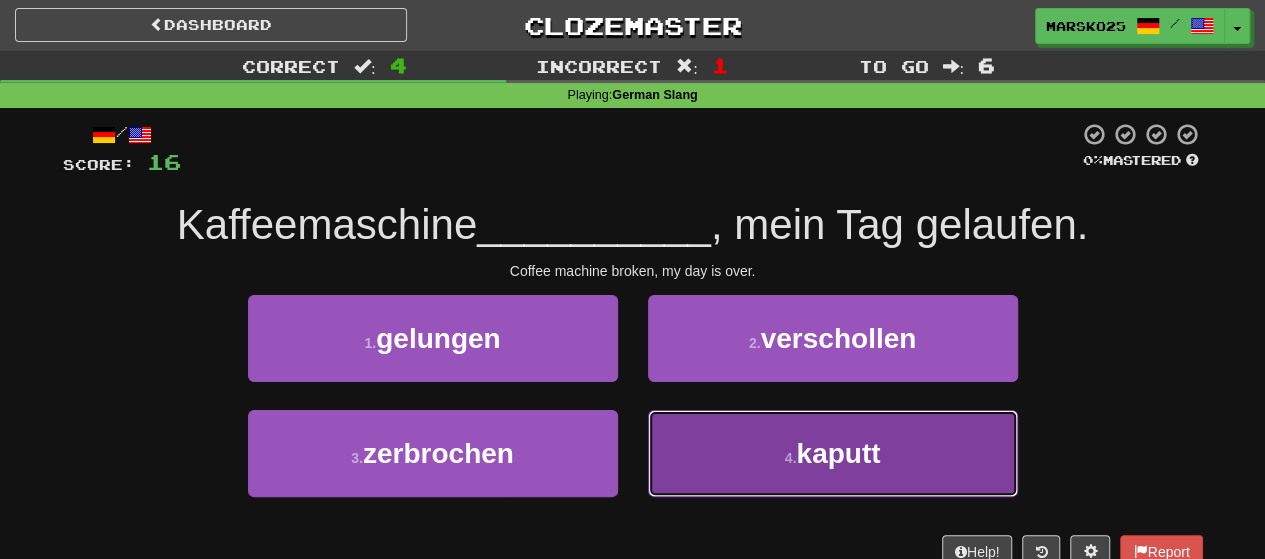 click on "4 .  kaputt" at bounding box center (833, 453) 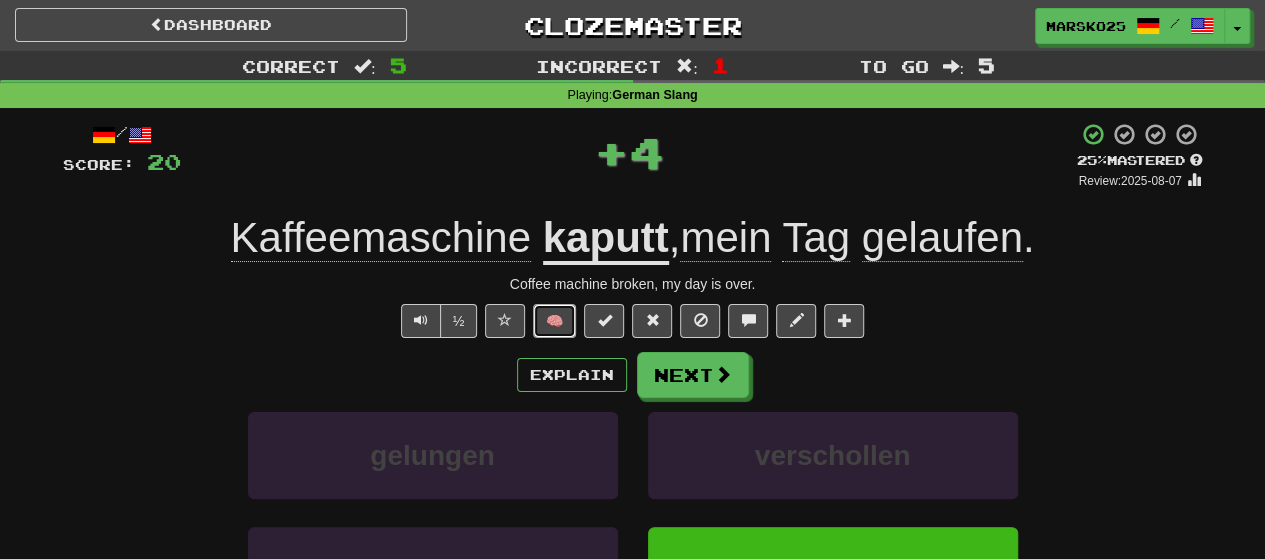 click on "🧠" at bounding box center [554, 321] 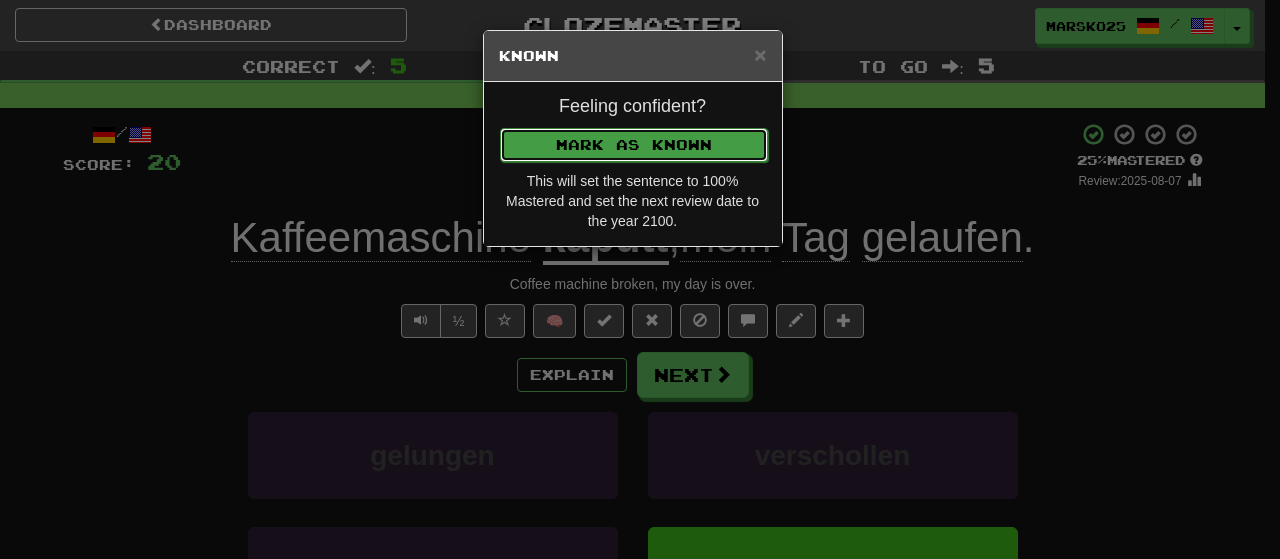 click on "Mark as Known" at bounding box center (634, 145) 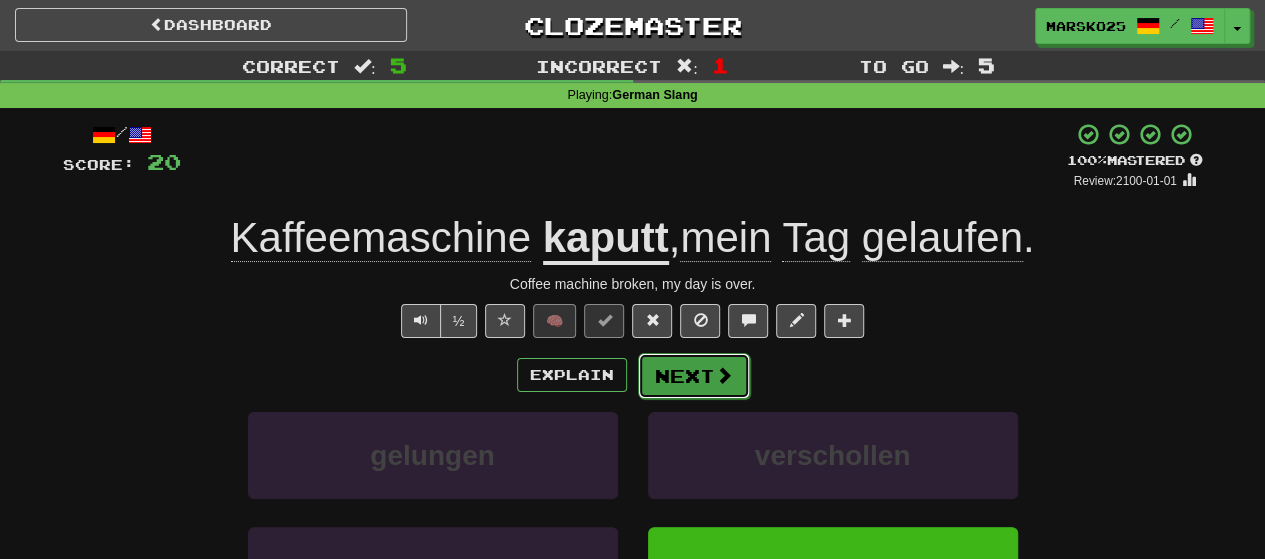 click on "Next" at bounding box center (694, 376) 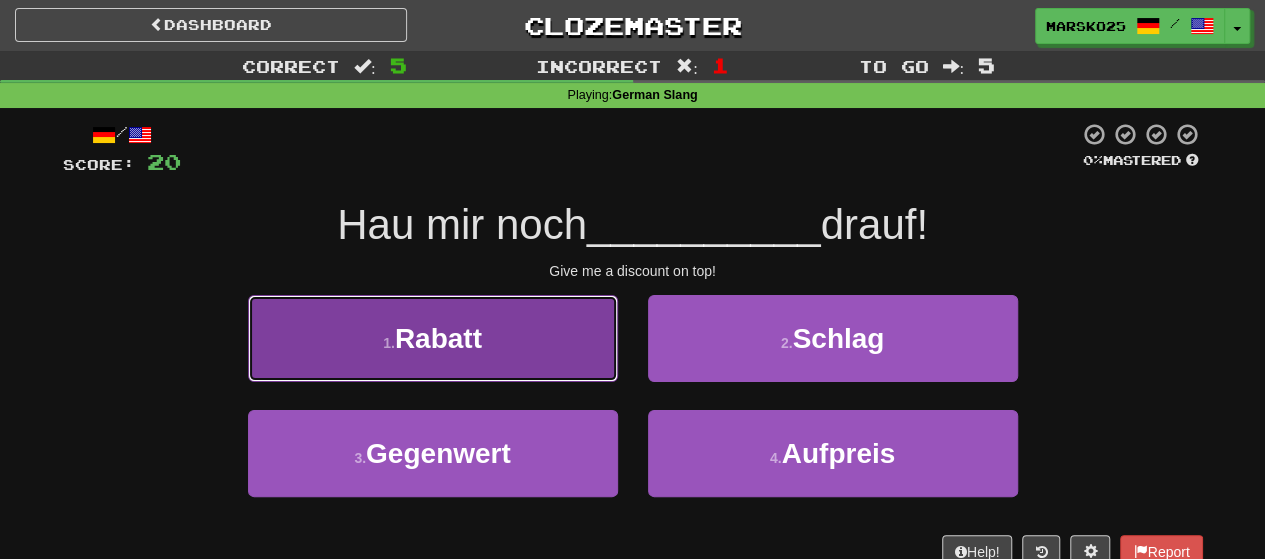 click on "1 .  Rabatt" at bounding box center (433, 338) 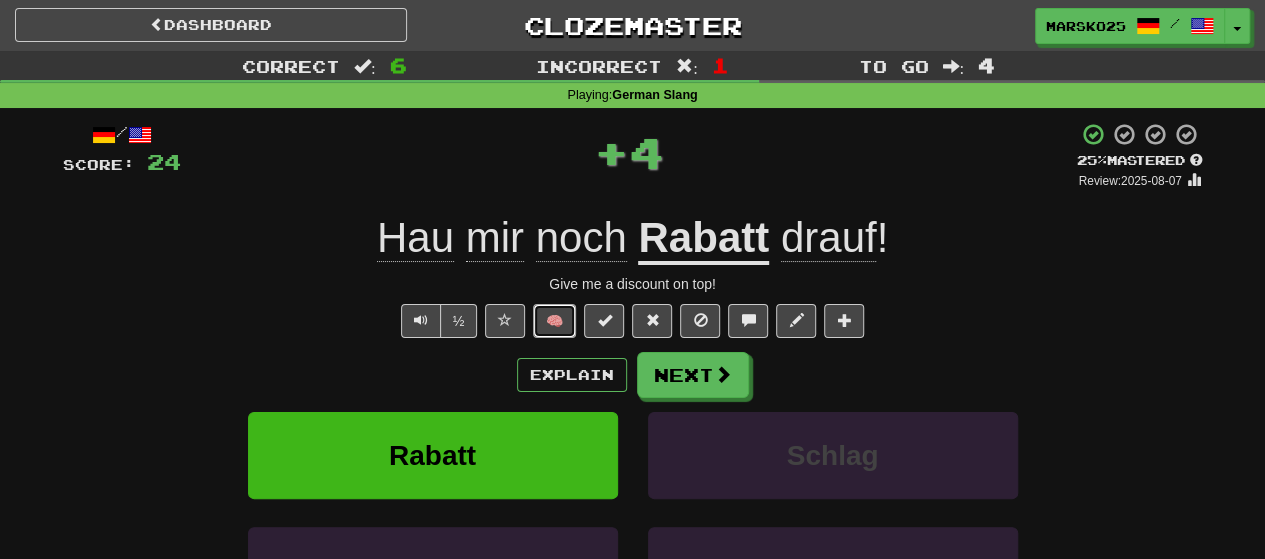 click on "🧠" at bounding box center [554, 321] 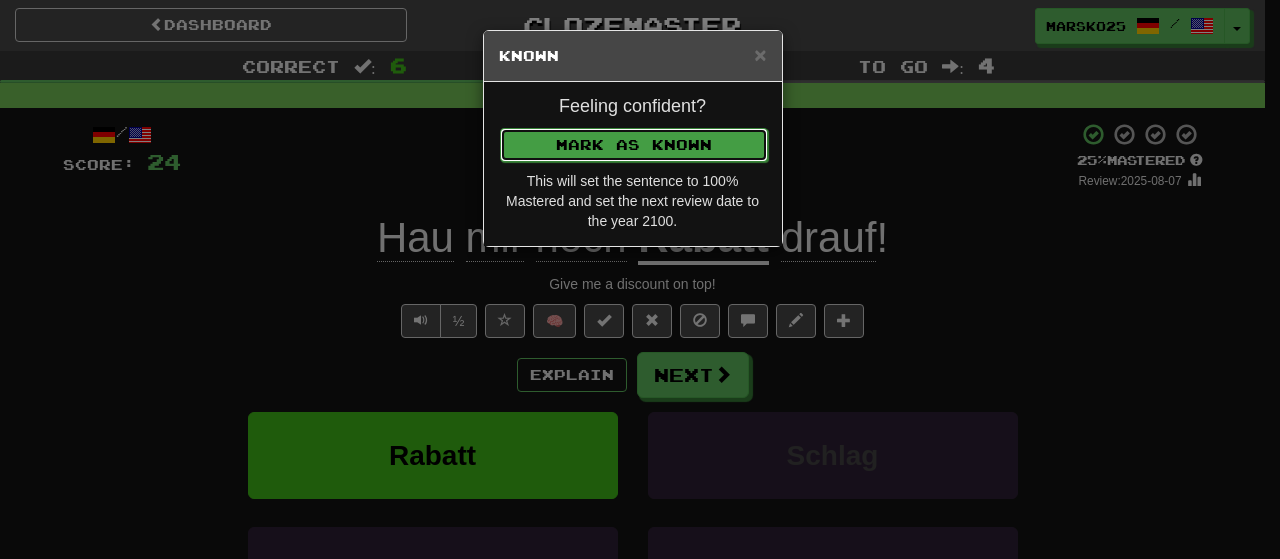click on "Mark as Known" at bounding box center [634, 145] 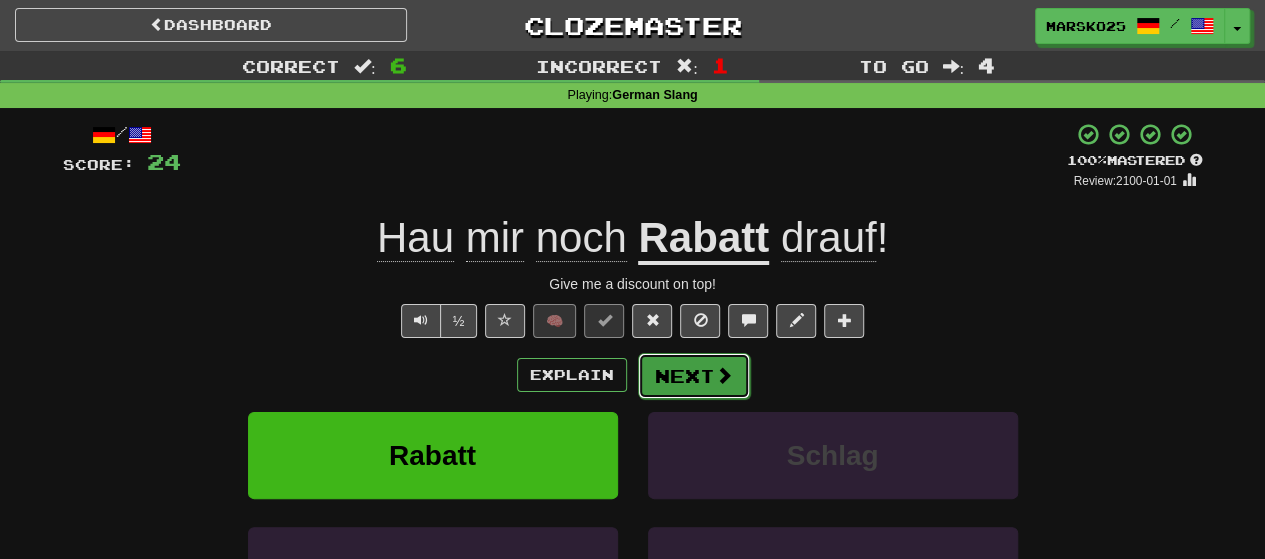 click on "Next" at bounding box center (694, 376) 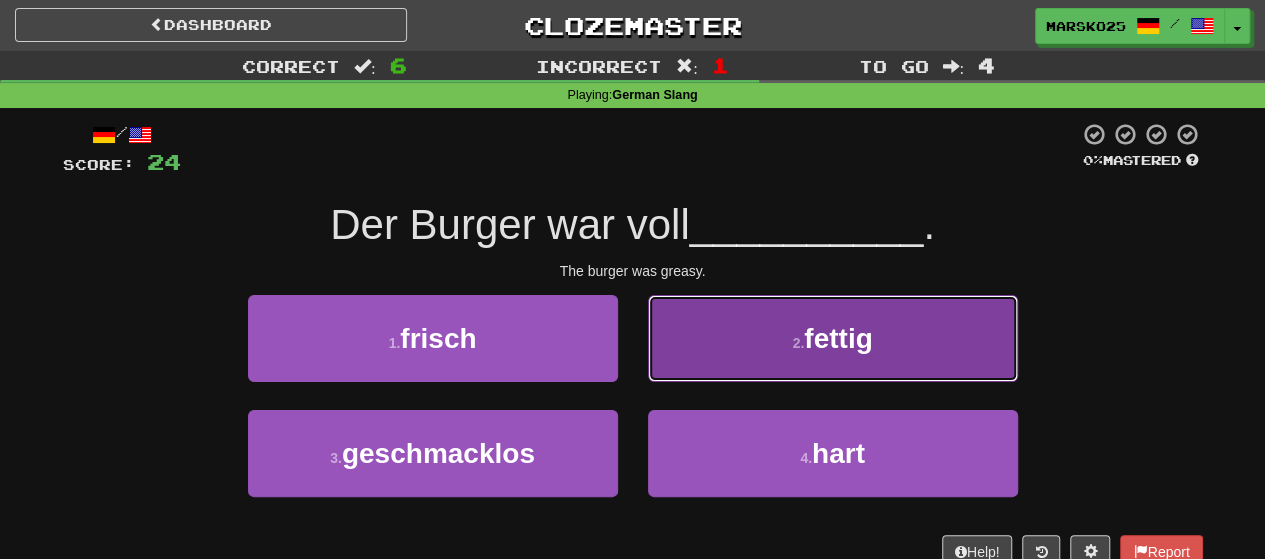 click on "2 .  fettig" at bounding box center [833, 338] 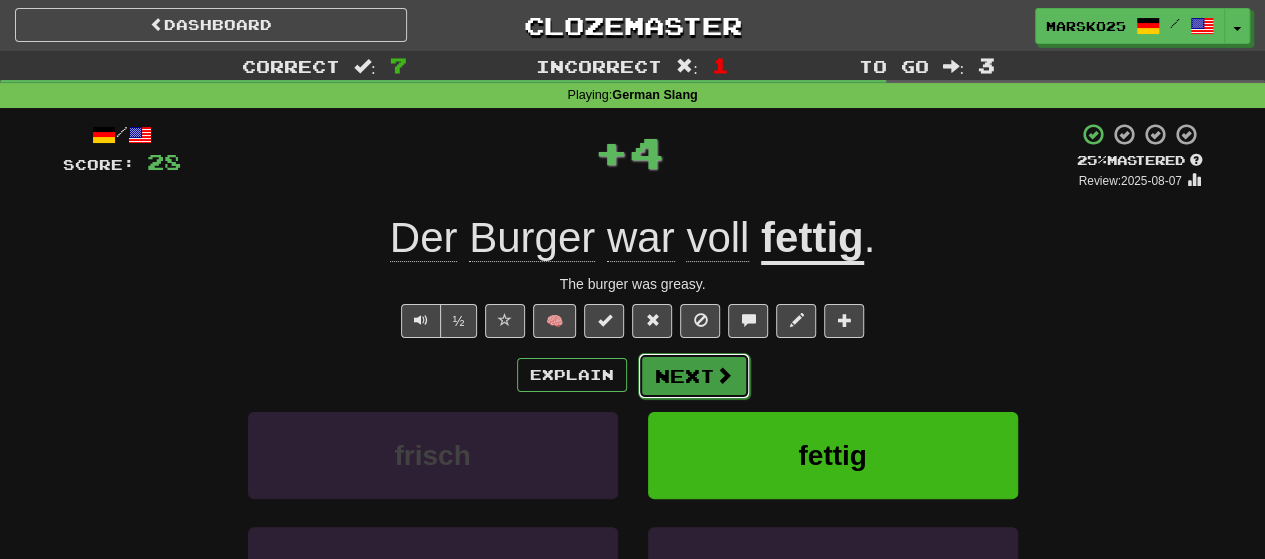click on "Next" at bounding box center [694, 376] 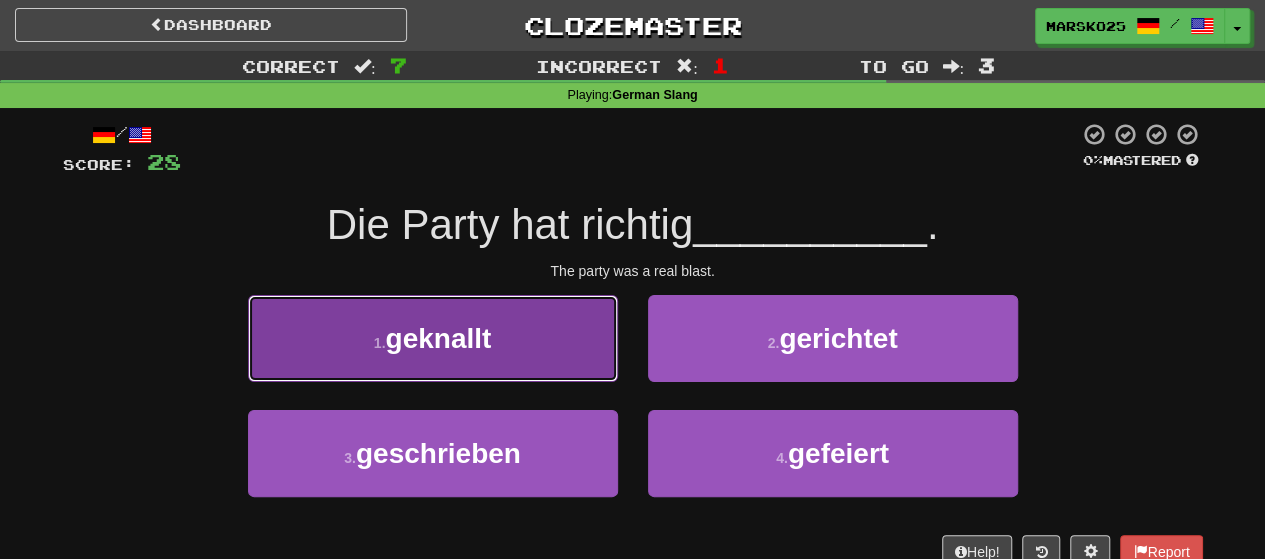 click on "1 .  geknallt" at bounding box center (433, 338) 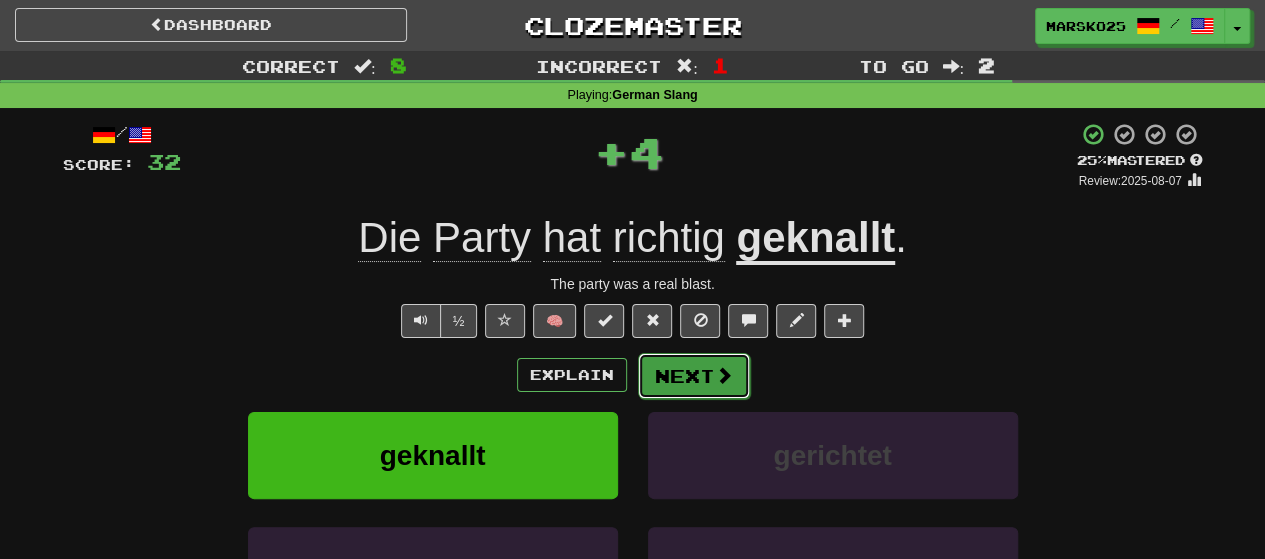 click on "Next" at bounding box center (694, 376) 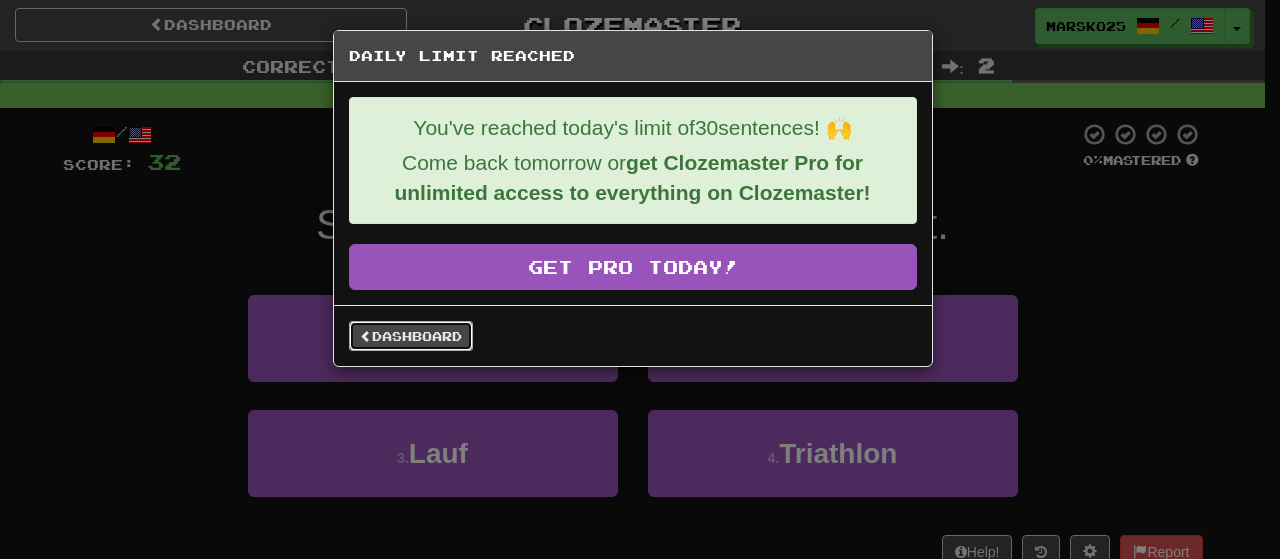 click on "Dashboard" at bounding box center [411, 336] 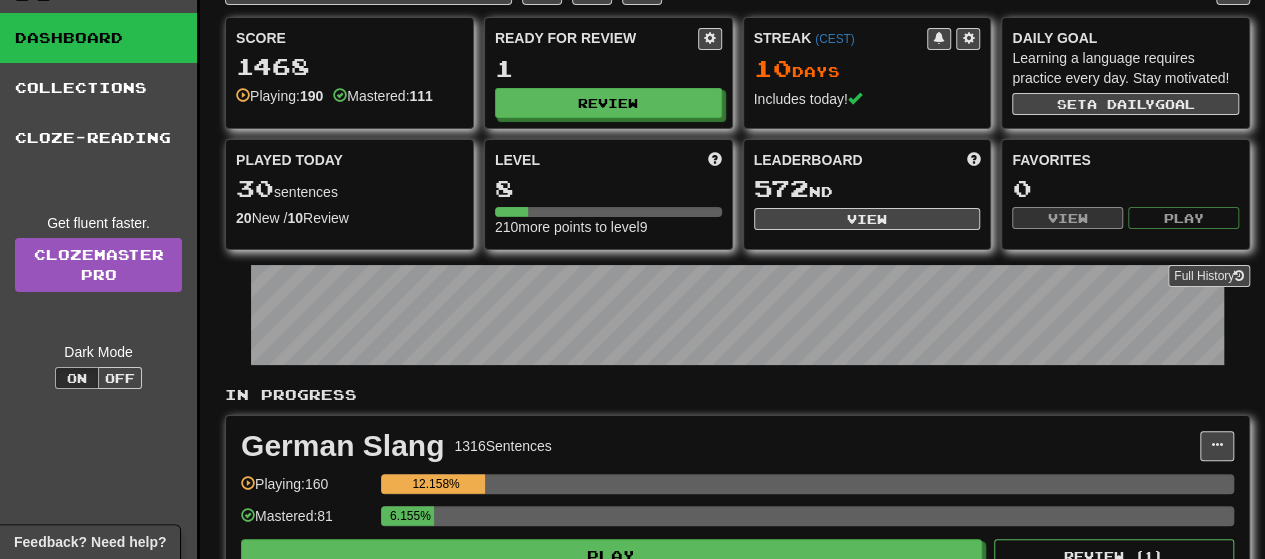scroll, scrollTop: 0, scrollLeft: 0, axis: both 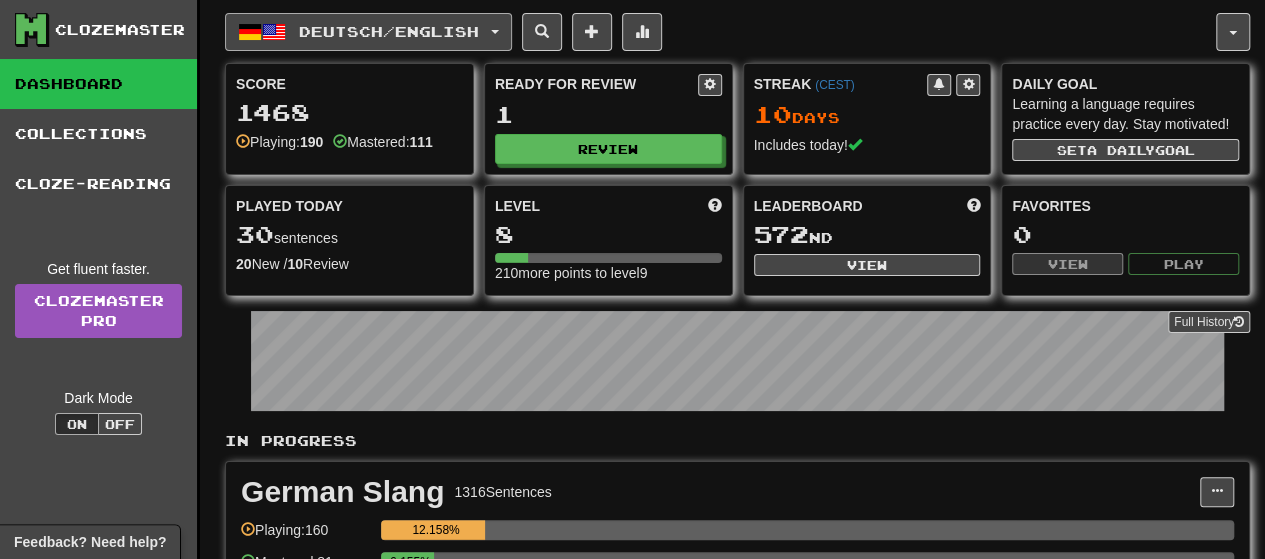 click on "Deutsch  /  English" at bounding box center [389, 31] 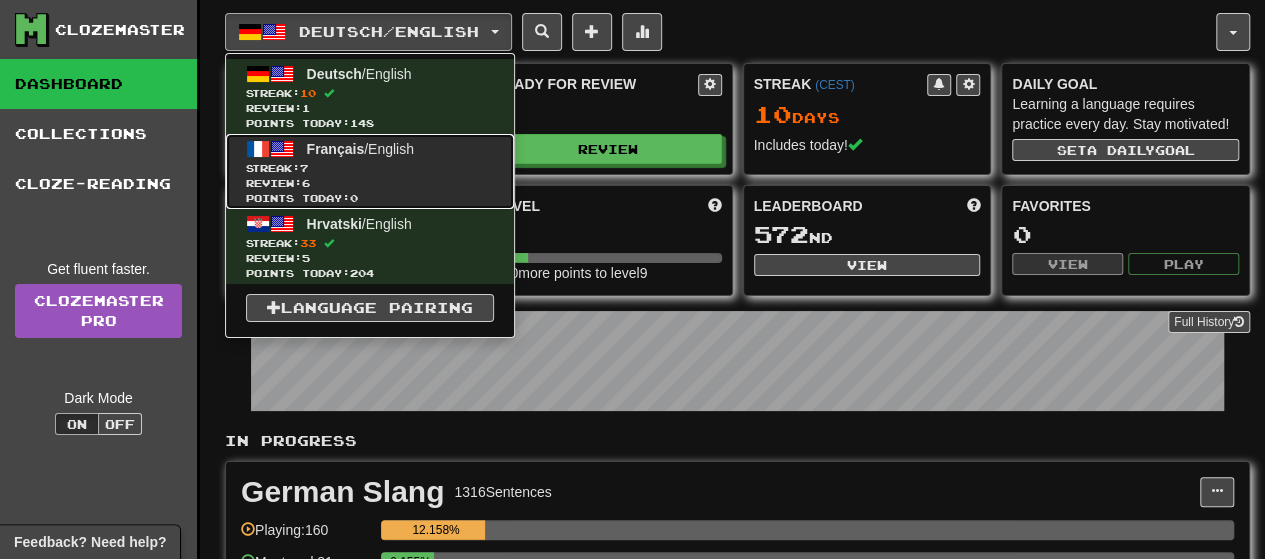 click on "Streak:  7" at bounding box center [370, 168] 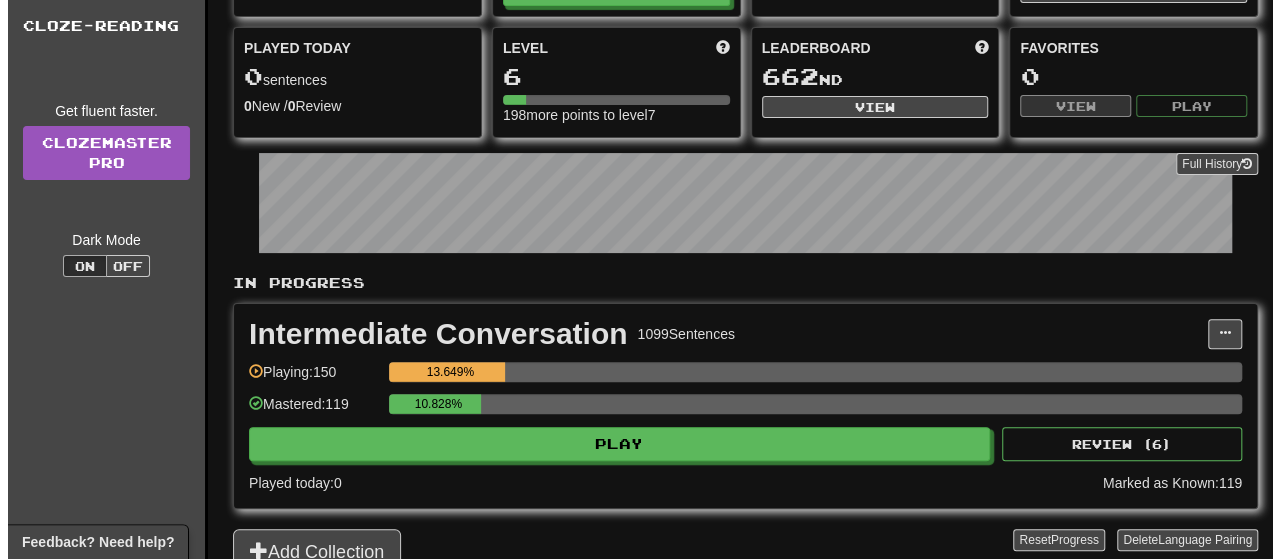 scroll, scrollTop: 160, scrollLeft: 0, axis: vertical 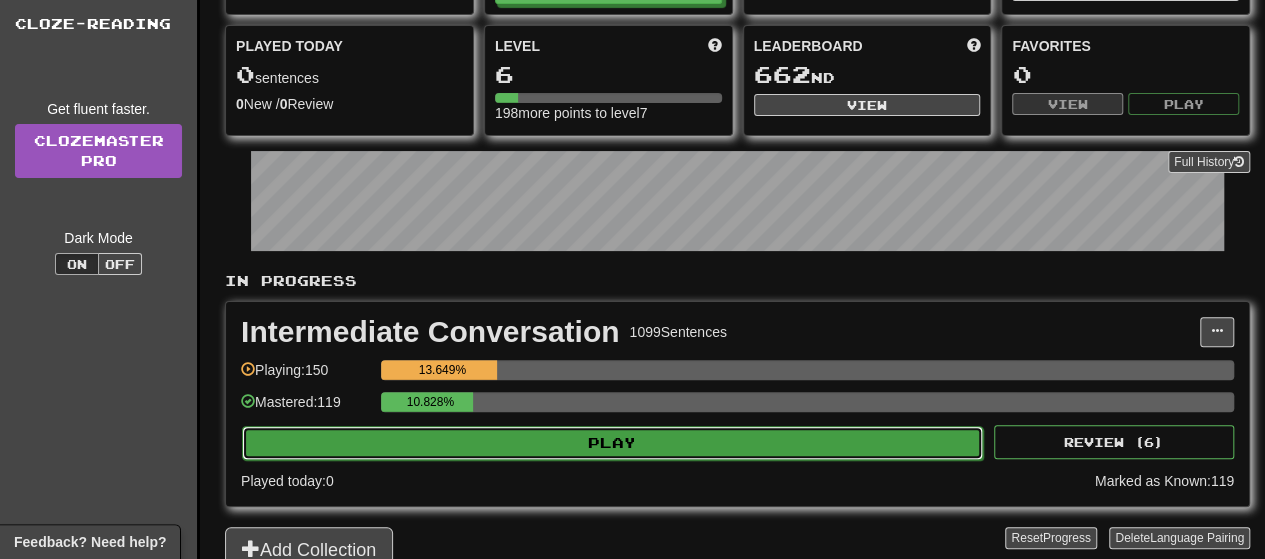 click on "Play" at bounding box center [612, 443] 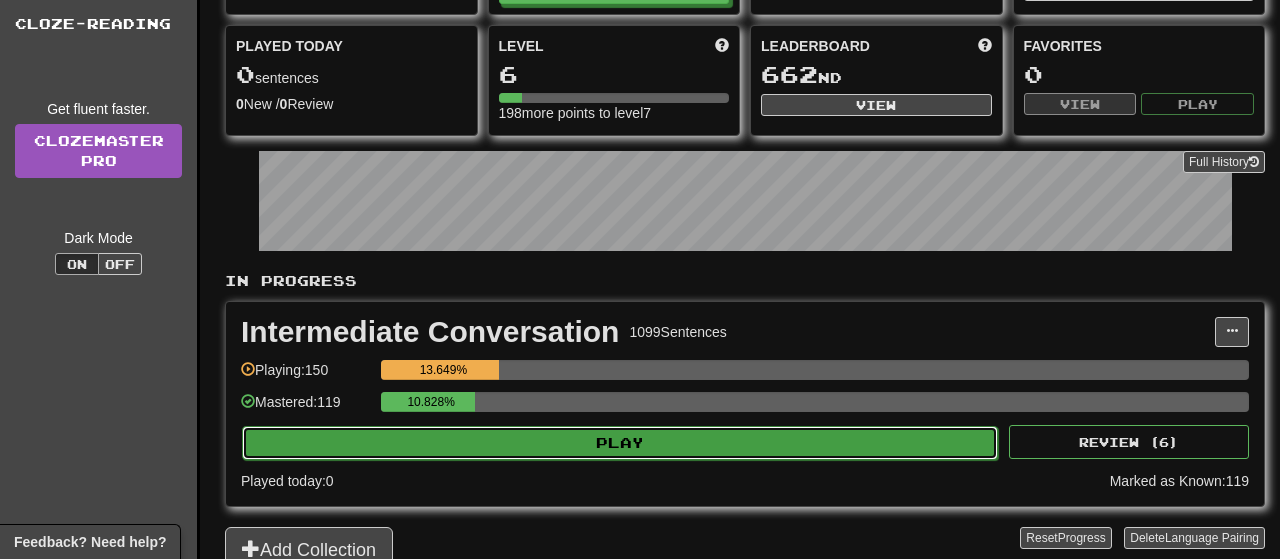 select on "**" 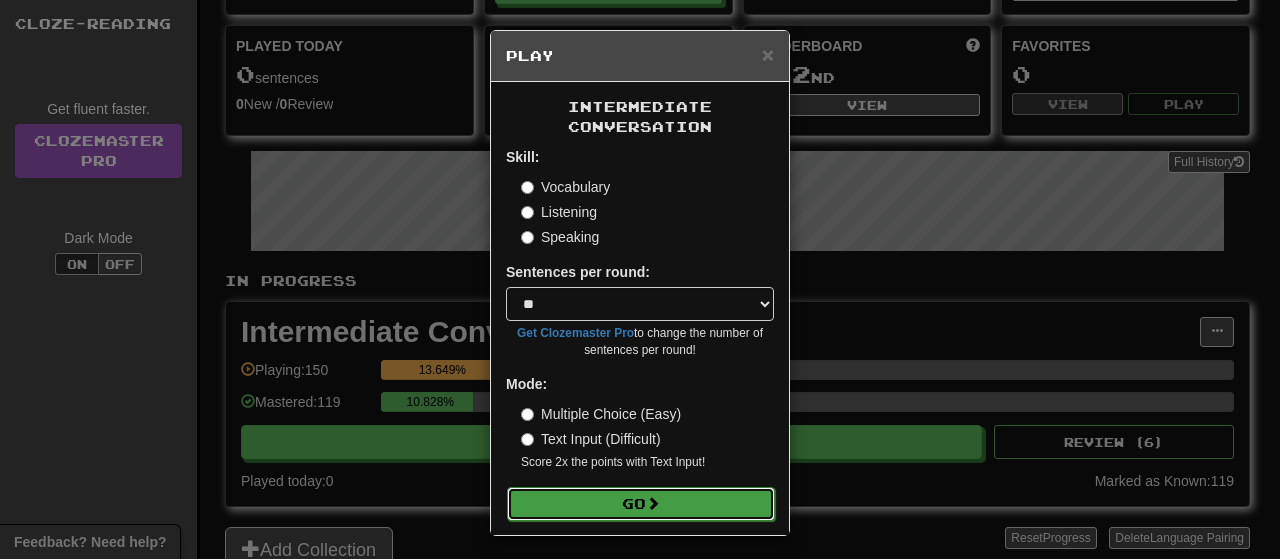 click on "Go" at bounding box center [641, 504] 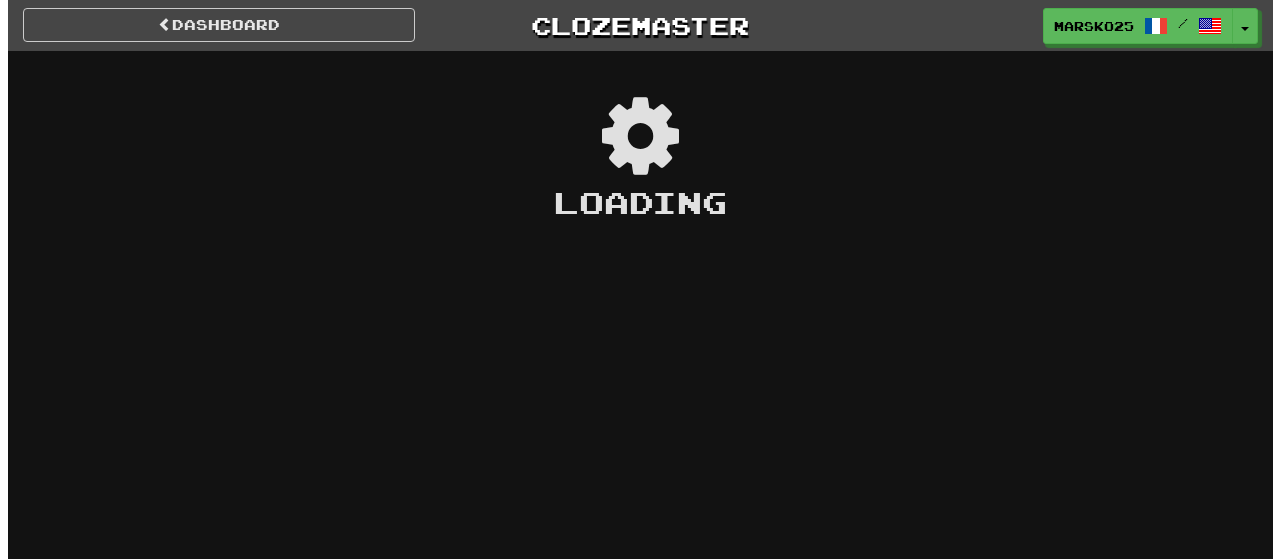 scroll, scrollTop: 0, scrollLeft: 0, axis: both 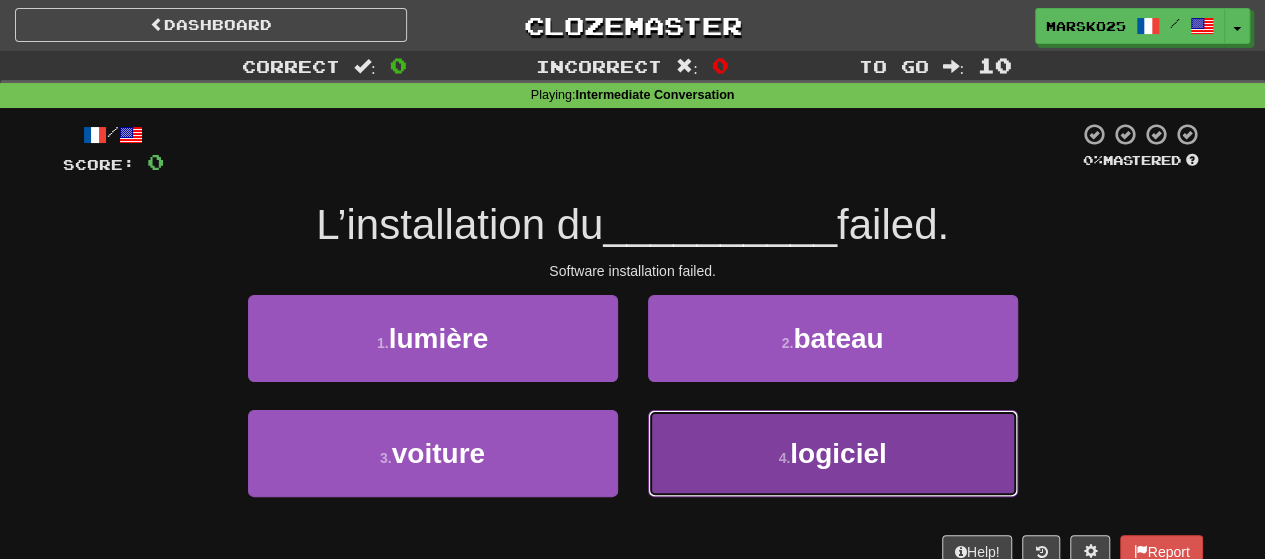 click on "4 .  logiciel" at bounding box center (833, 453) 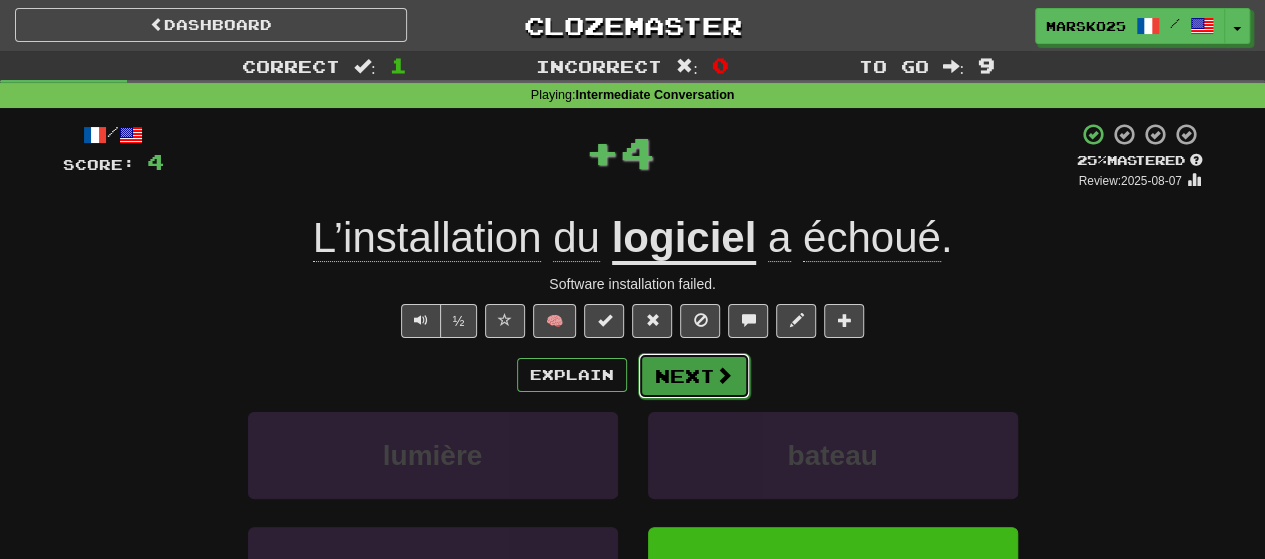 click on "Next" at bounding box center [694, 376] 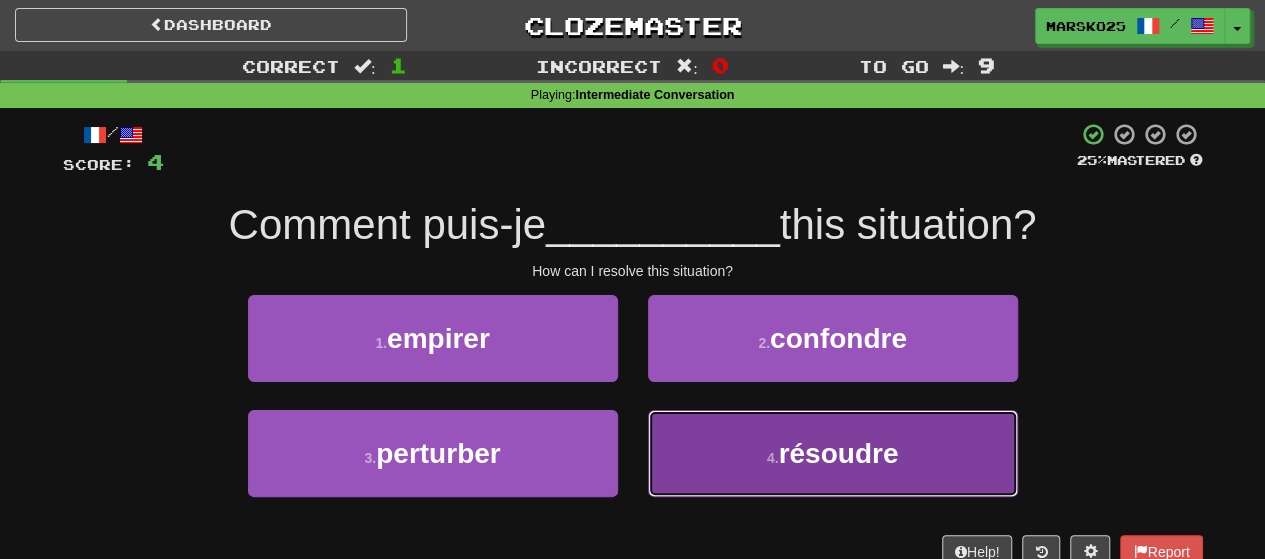 click on "4 .  résoudre" at bounding box center (833, 453) 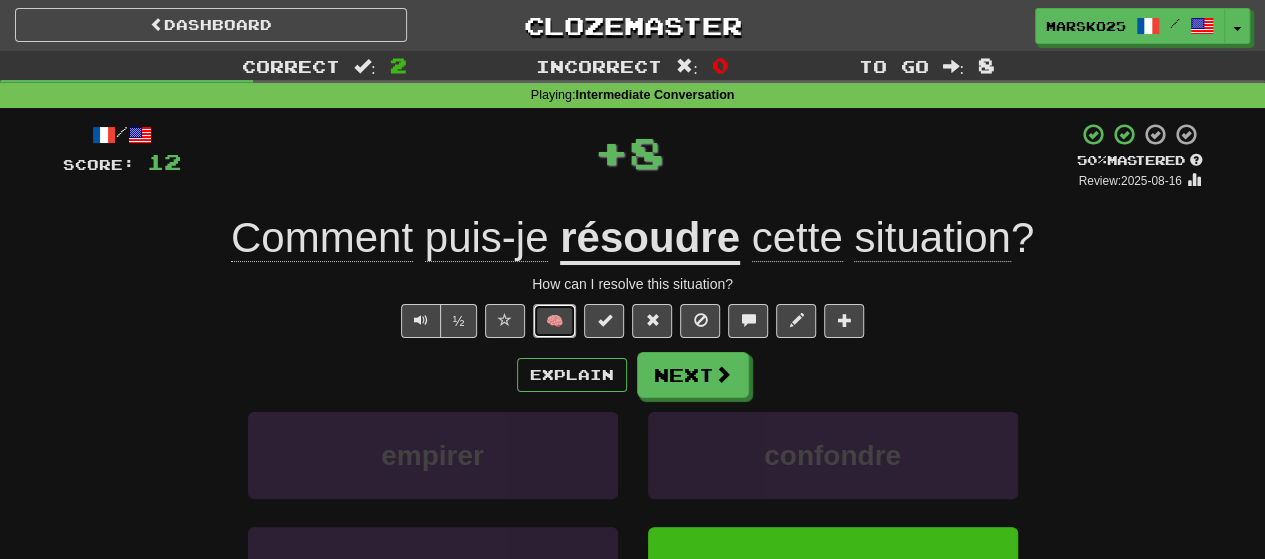 click on "🧠" at bounding box center (554, 321) 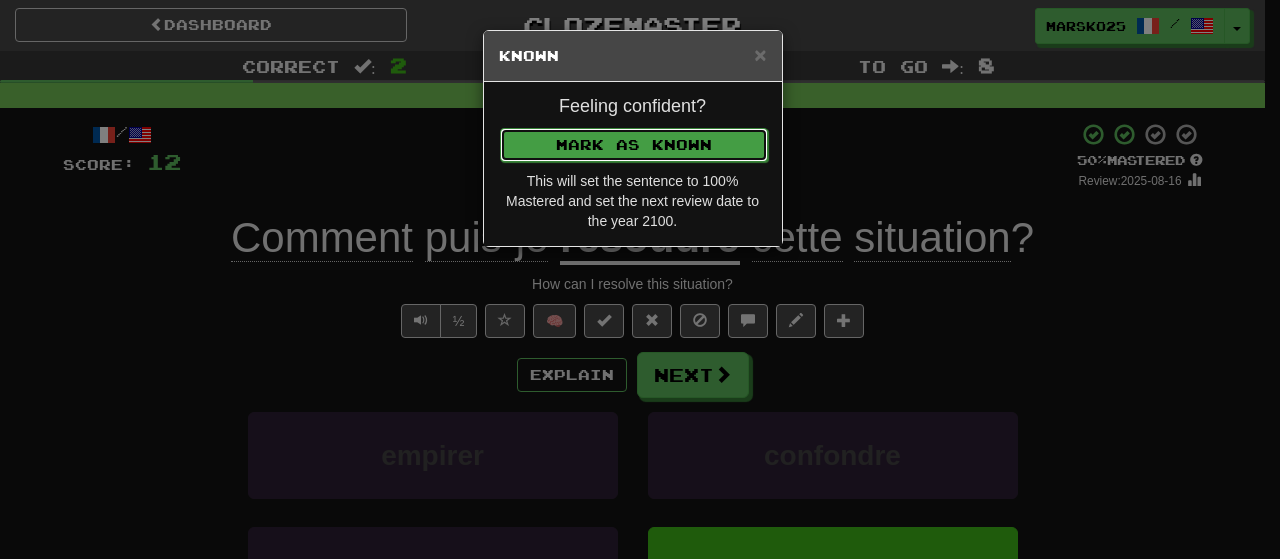 click on "Mark as Known" at bounding box center [634, 145] 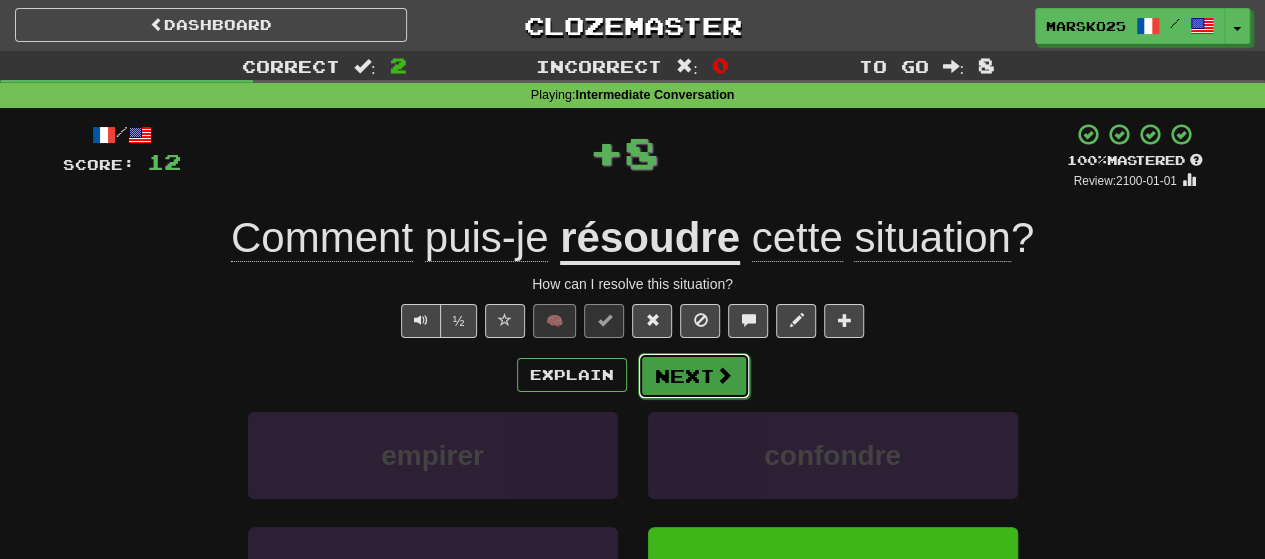 click on "Next" at bounding box center [694, 376] 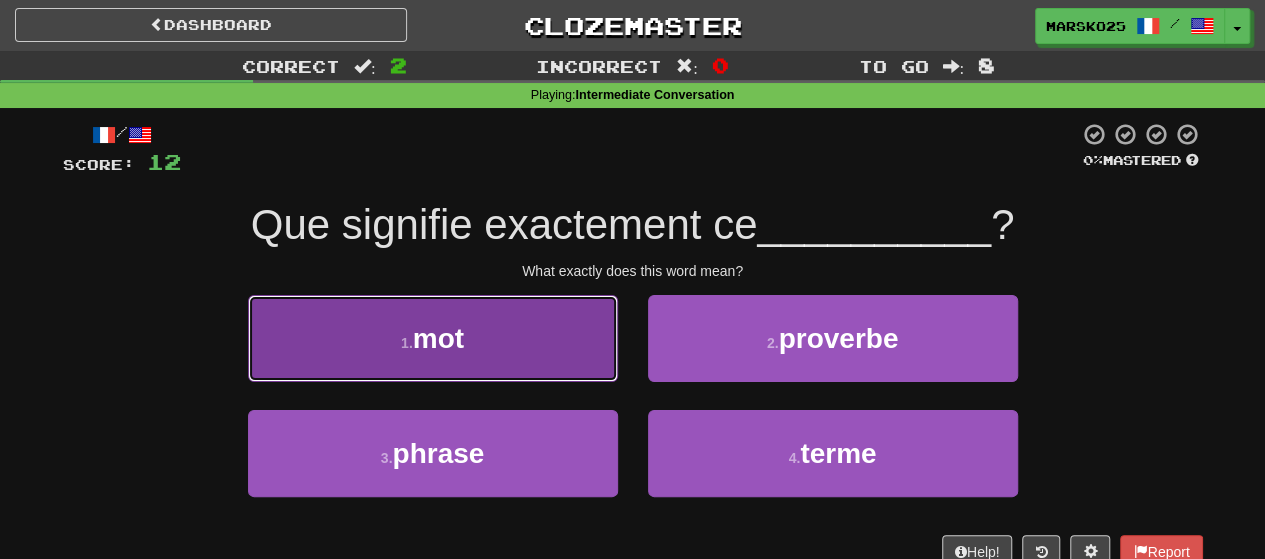 click on "1 .  mot" at bounding box center [433, 338] 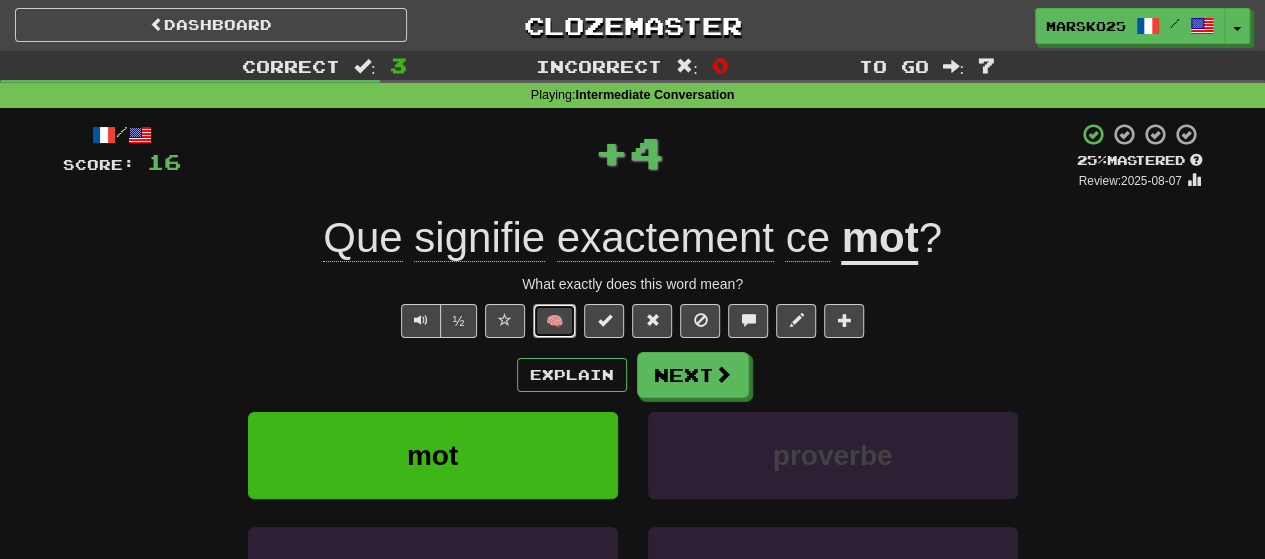 click on "🧠" at bounding box center [554, 321] 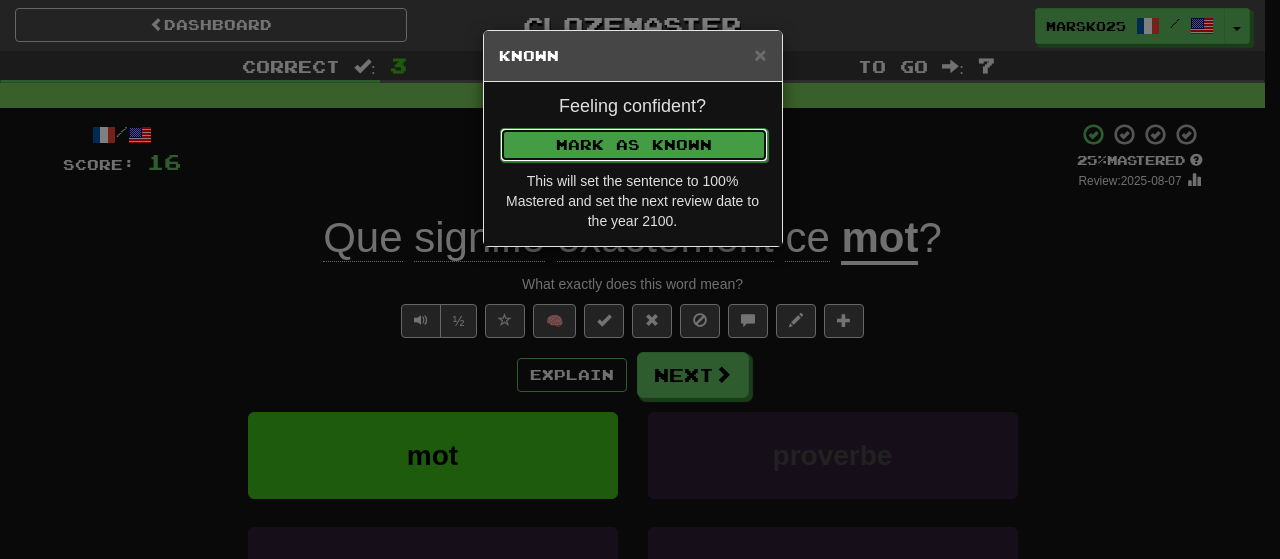 click on "Mark as Known" at bounding box center [634, 145] 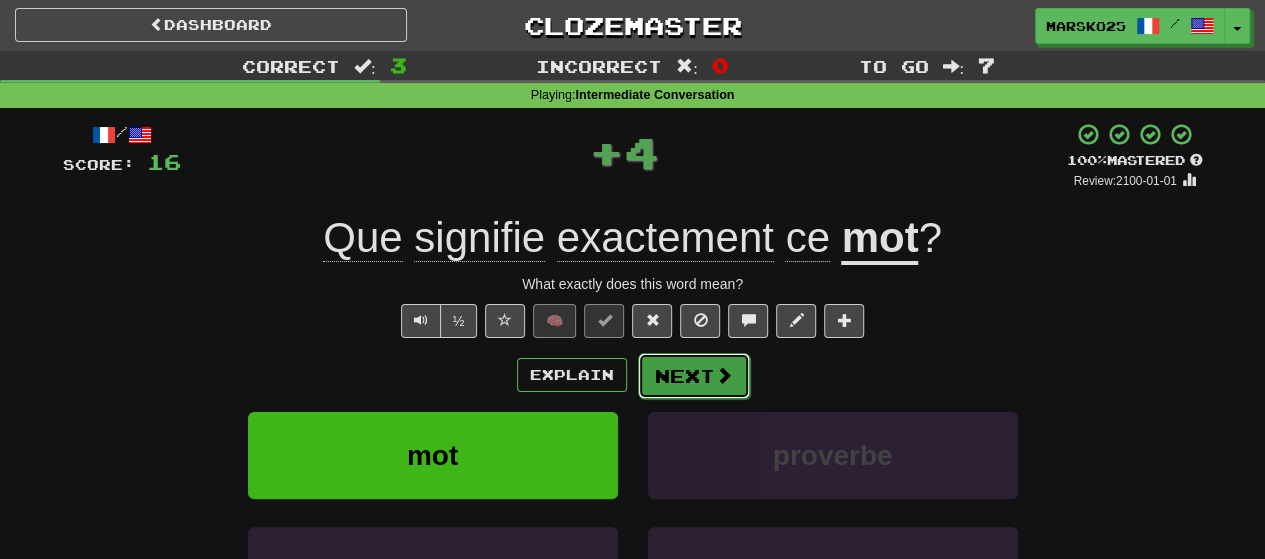 click on "Next" at bounding box center (694, 376) 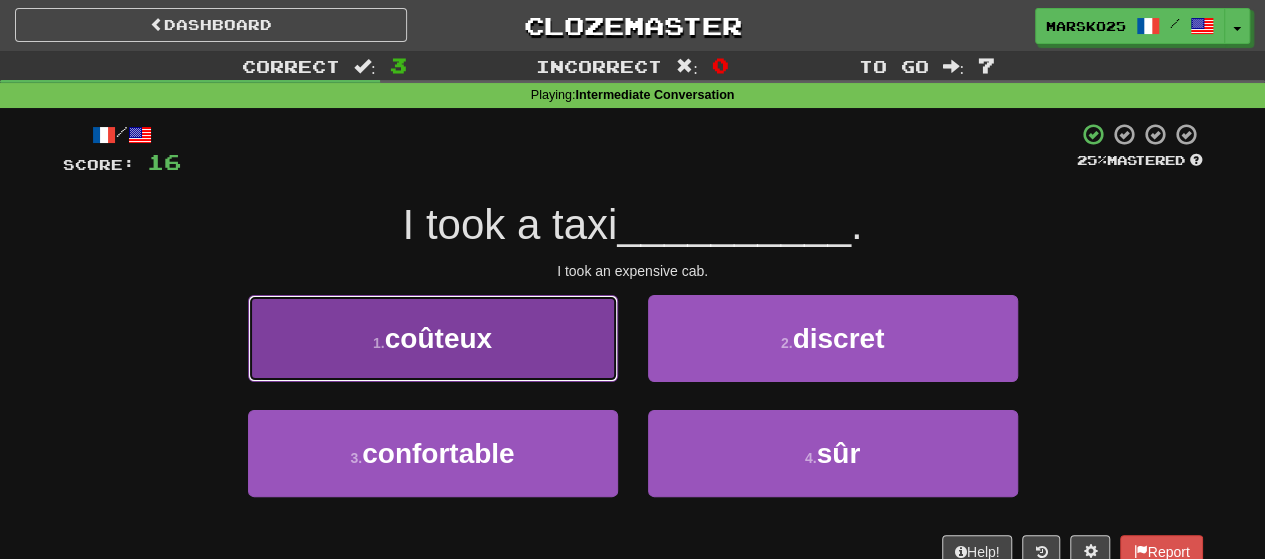 click on "1 .  expensive" at bounding box center [433, 338] 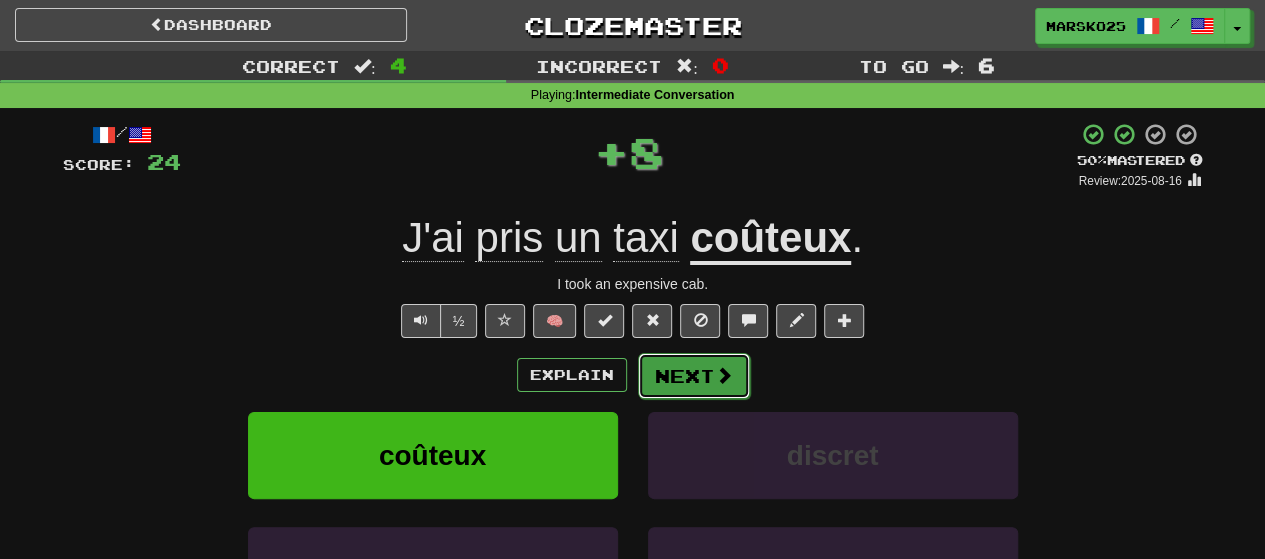click on "Next" at bounding box center (694, 376) 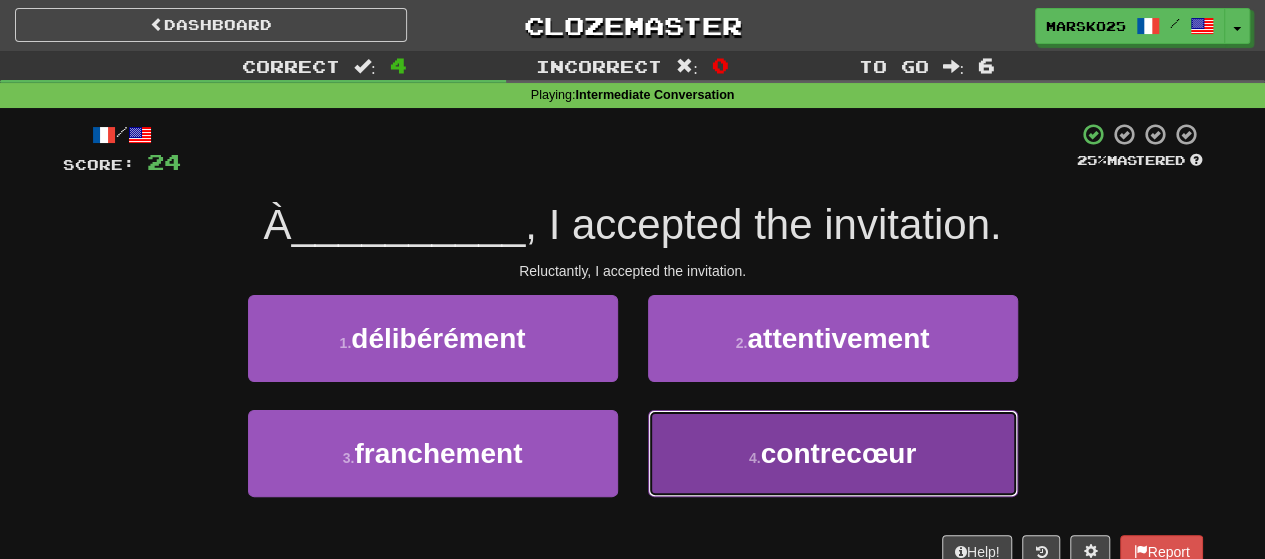 click on "4 .  reluctantly" at bounding box center (833, 453) 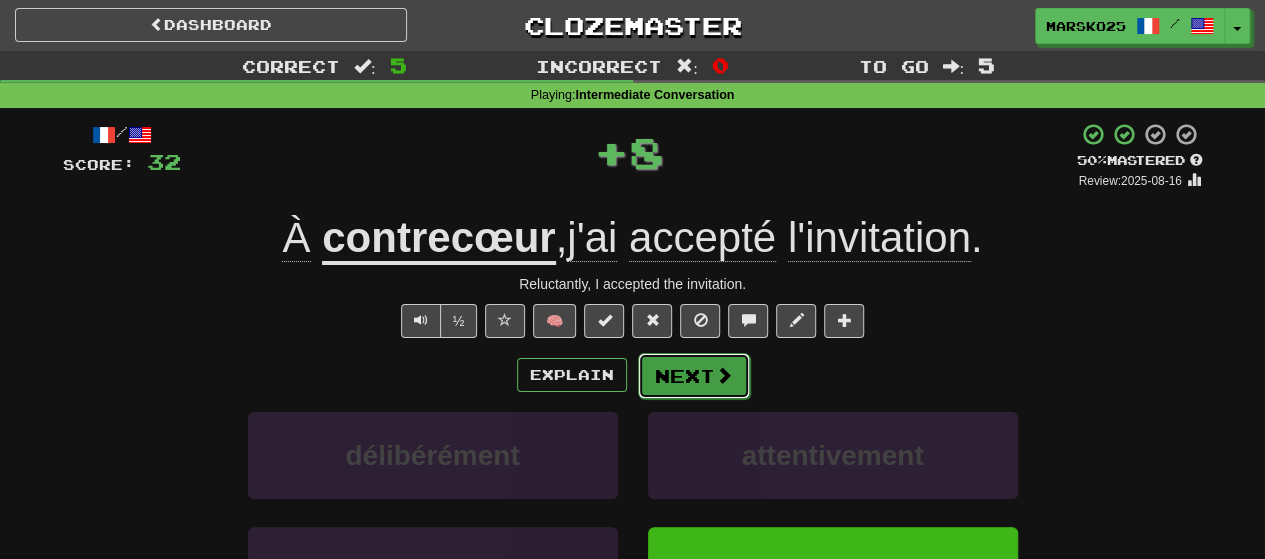 click on "Next" at bounding box center (694, 376) 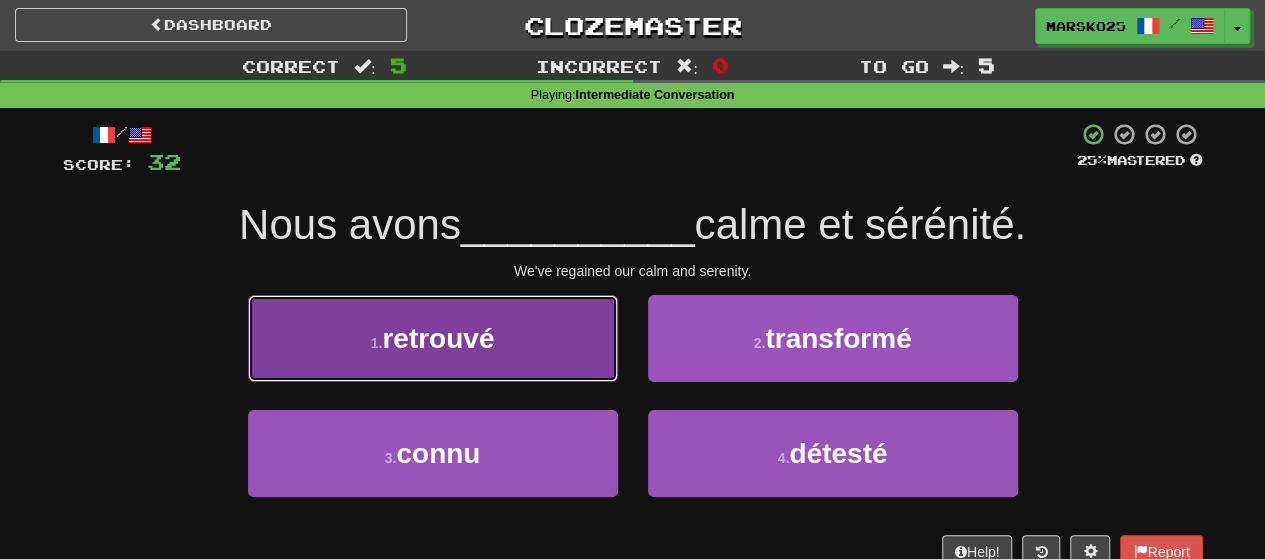 click on "1 .  retrouvé" at bounding box center [433, 338] 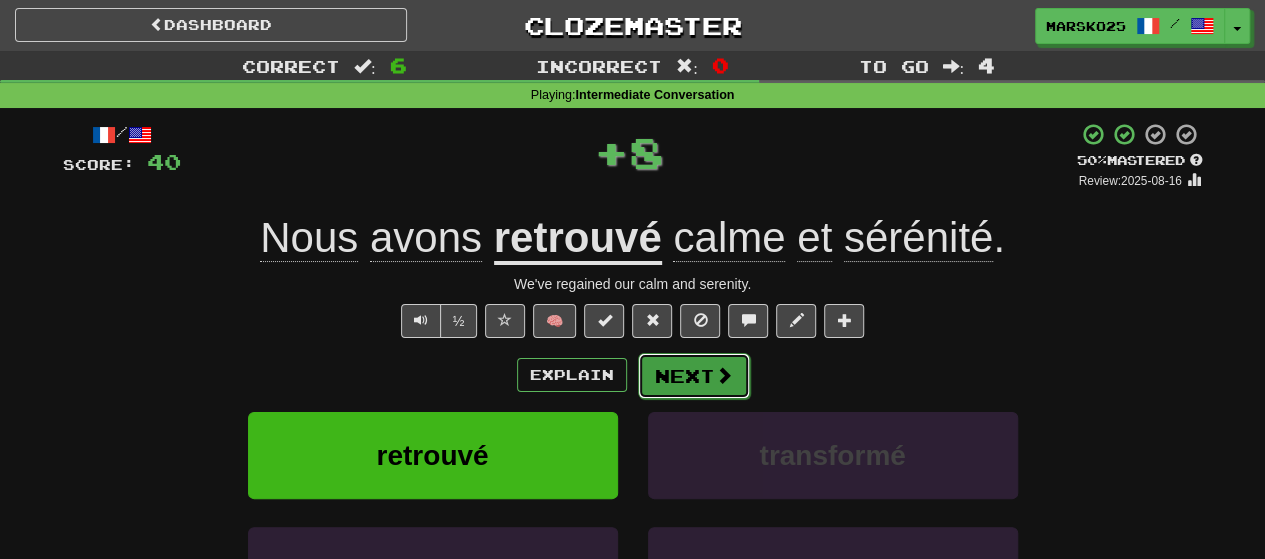 click on "Next" at bounding box center (694, 376) 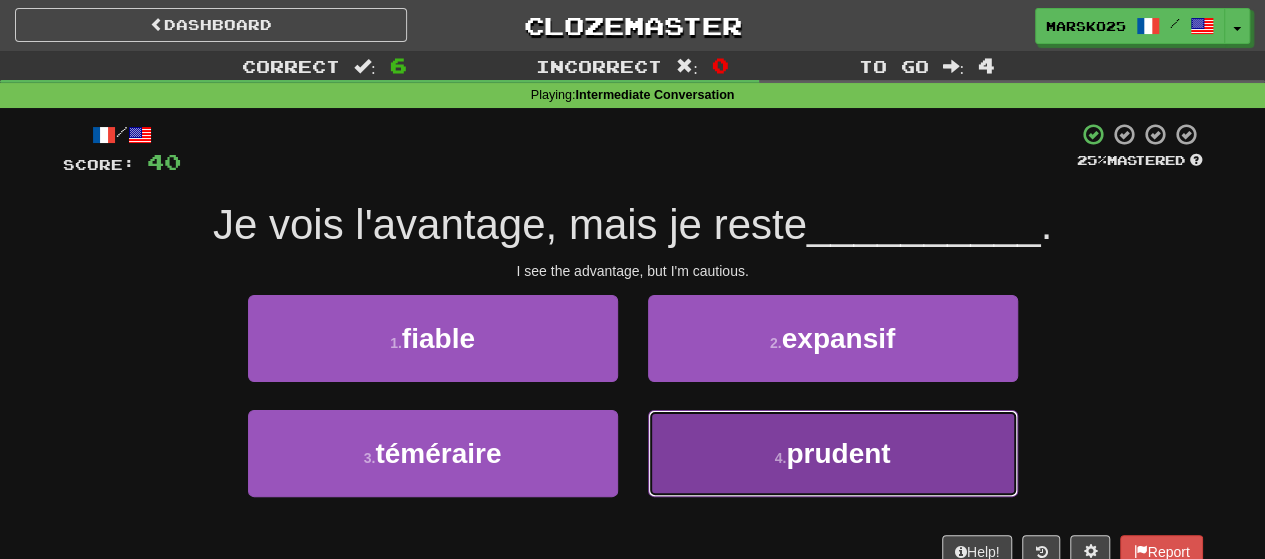 click on "4 .  prudent" at bounding box center (833, 453) 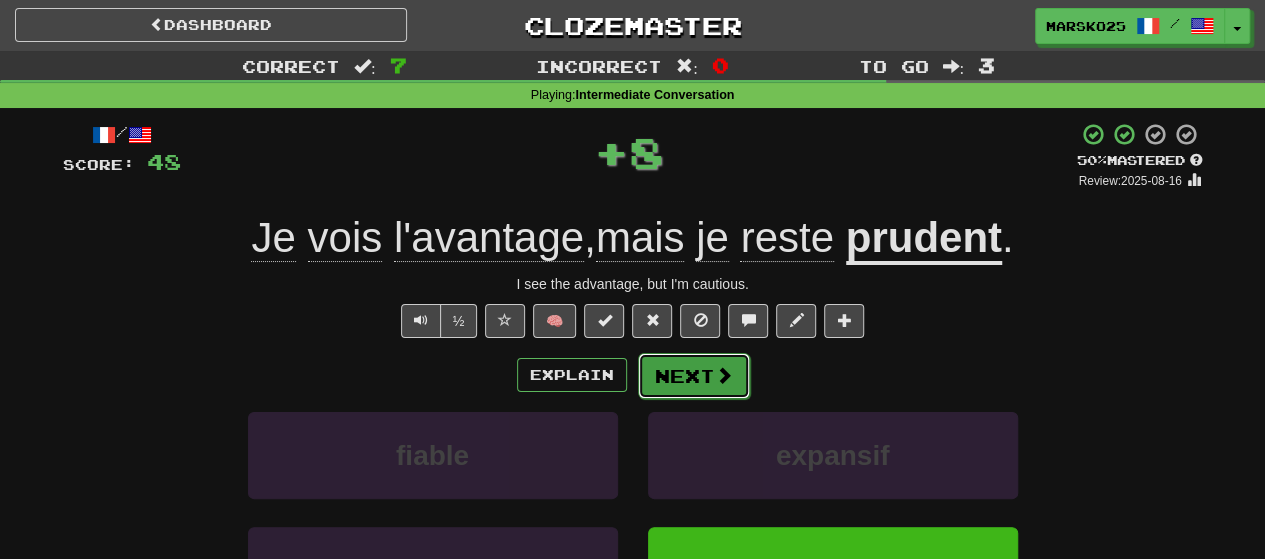 click on "Next" at bounding box center [694, 376] 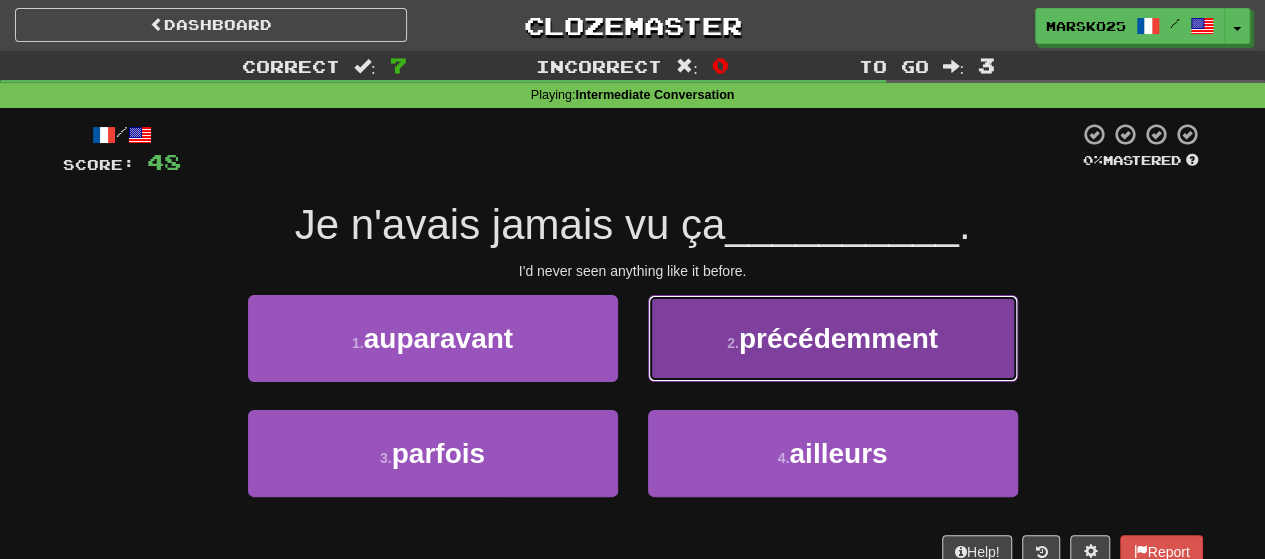 click on "2 .  précédemment" at bounding box center [833, 338] 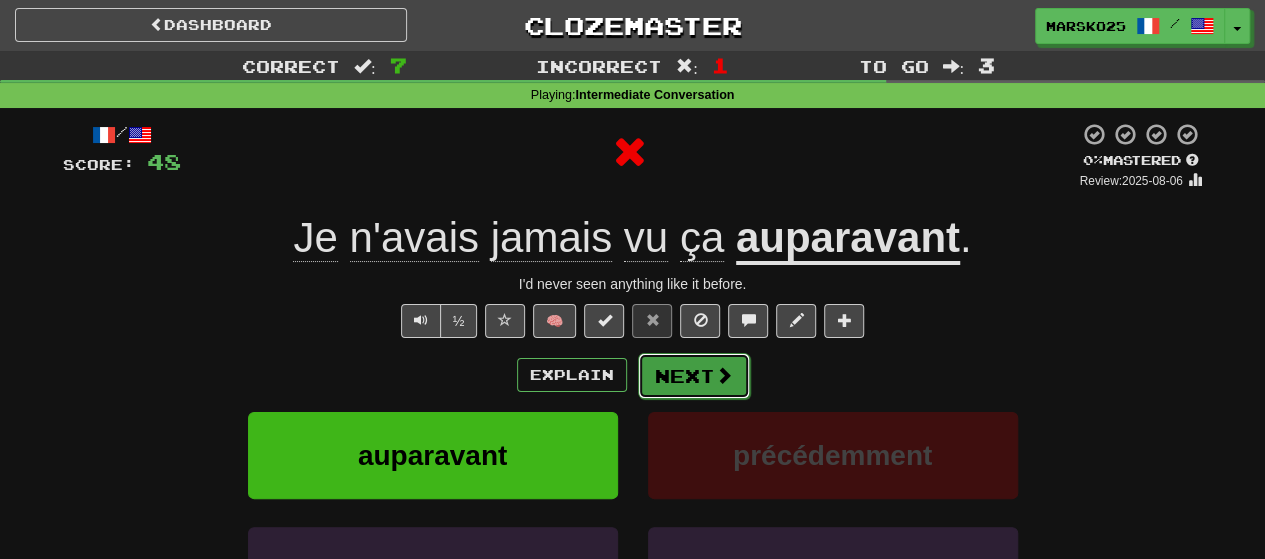 click on "Next" at bounding box center [694, 376] 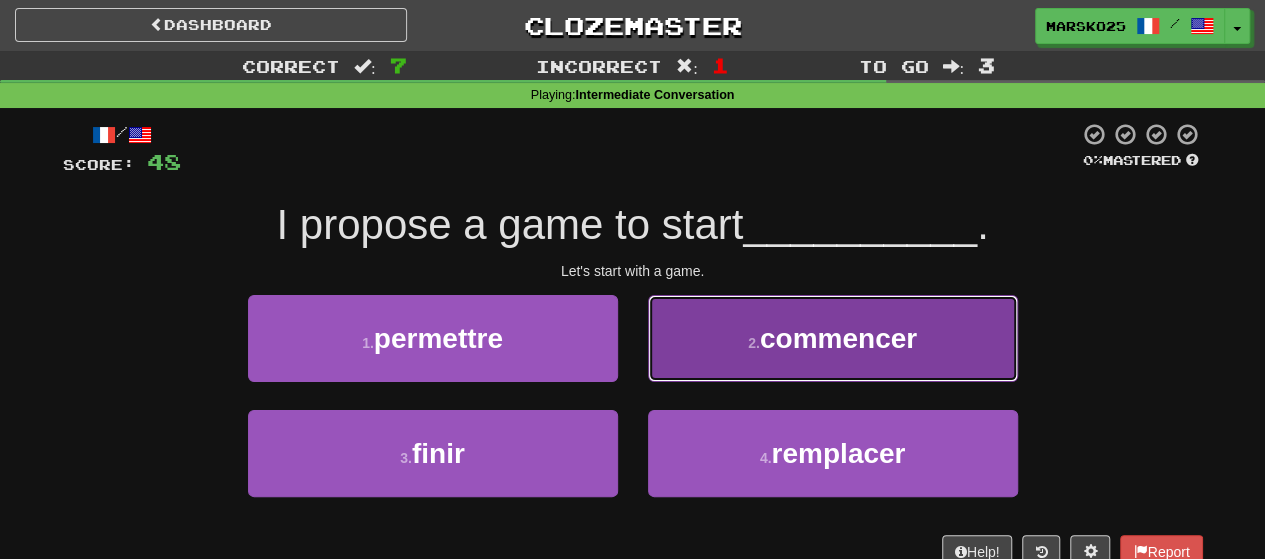 click on "2 .  commencer" at bounding box center [833, 338] 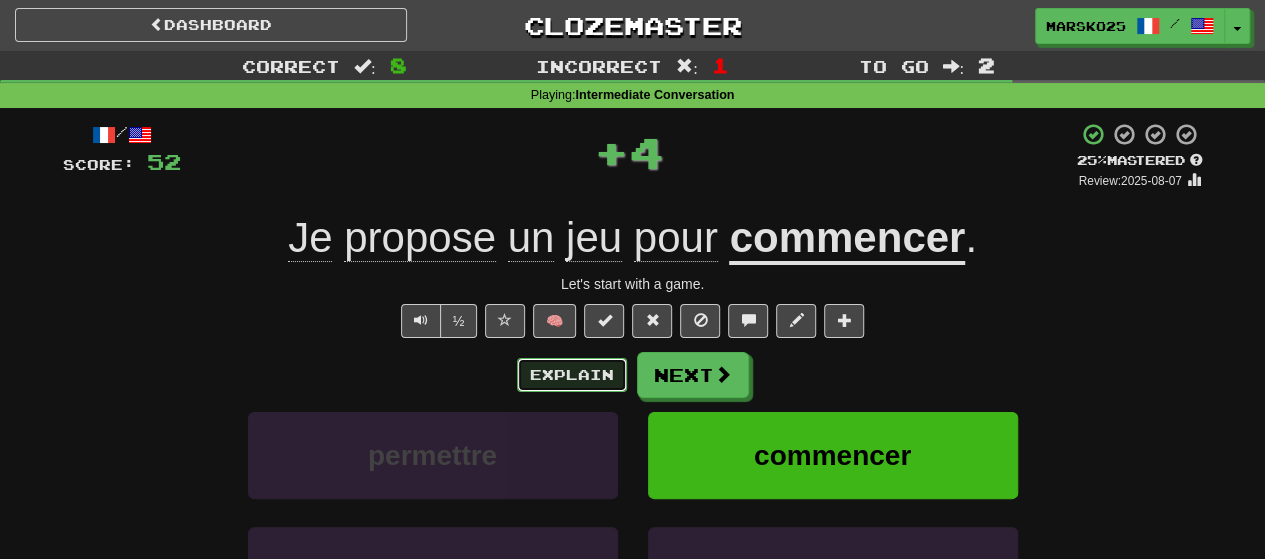 click on "Explain" at bounding box center (572, 375) 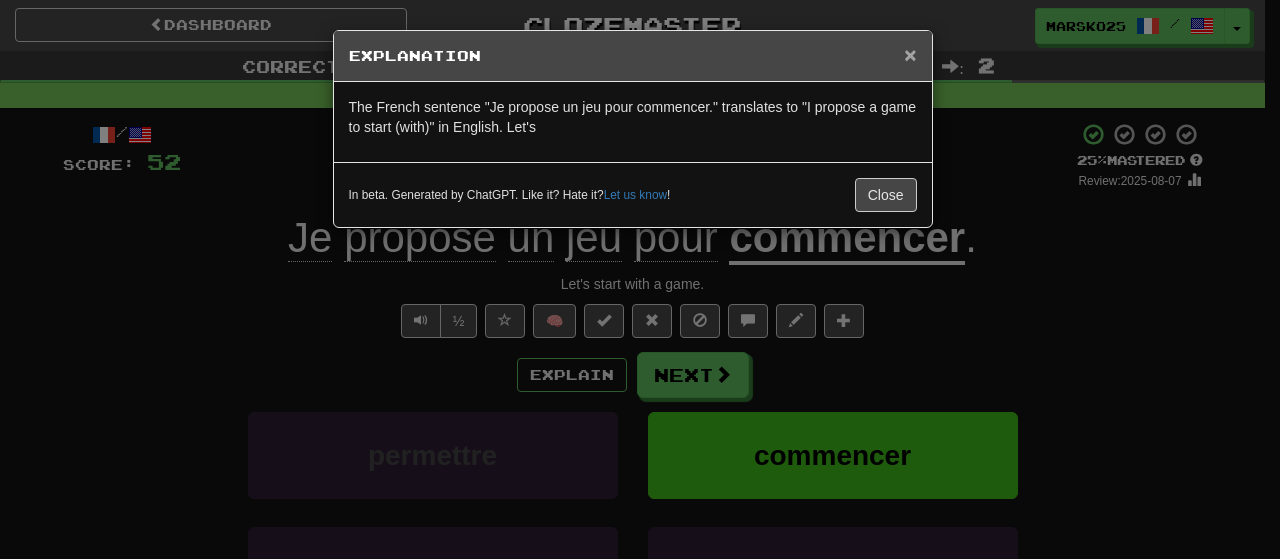 click on "×" at bounding box center [910, 54] 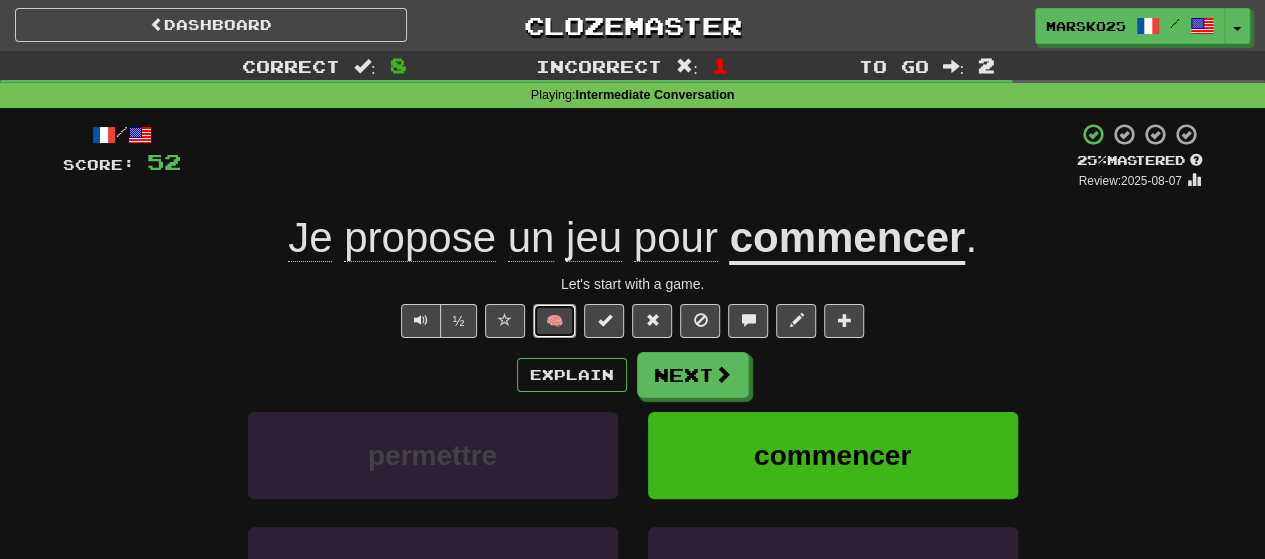 click on "🧠" at bounding box center (554, 321) 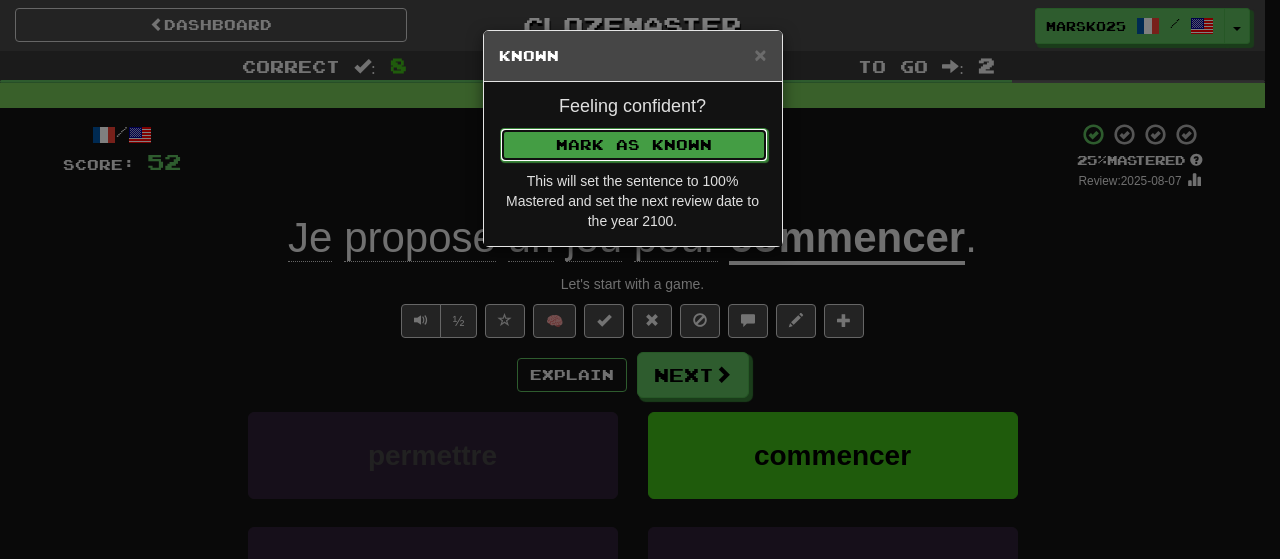 click on "Mark as Known" at bounding box center (634, 145) 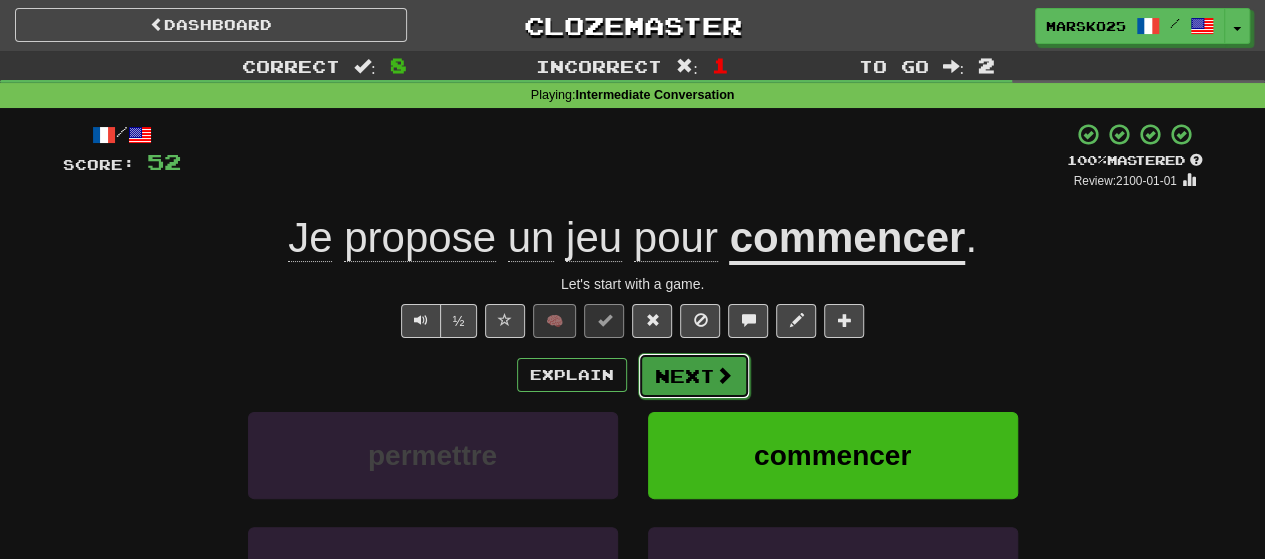 click on "Next" at bounding box center [694, 376] 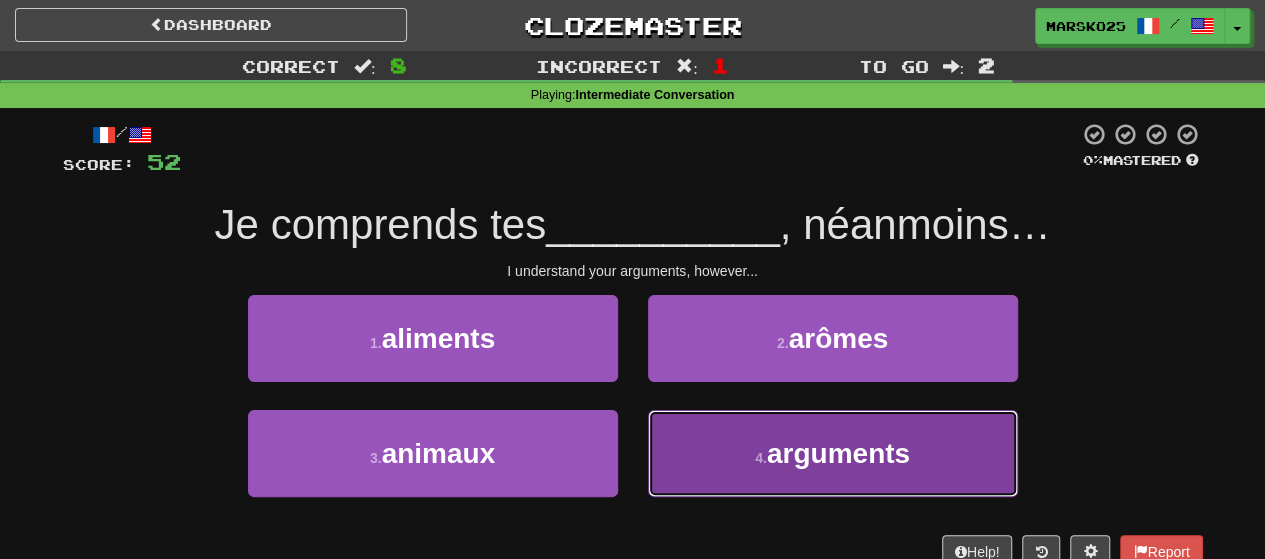 click on "4 .  arguments" at bounding box center [833, 453] 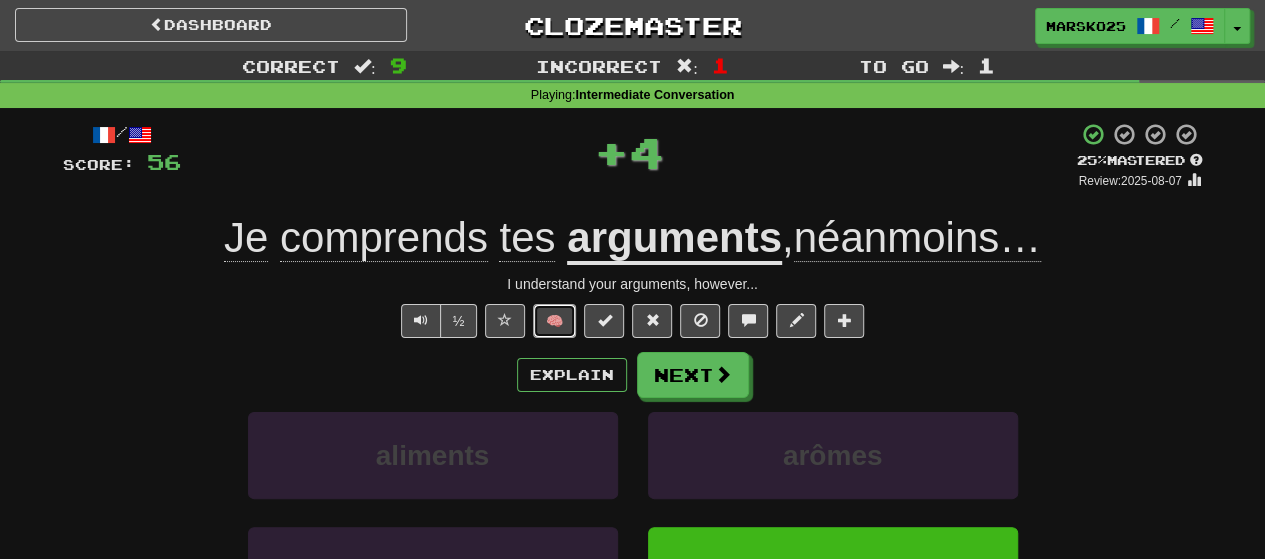 click on "🧠" at bounding box center [554, 321] 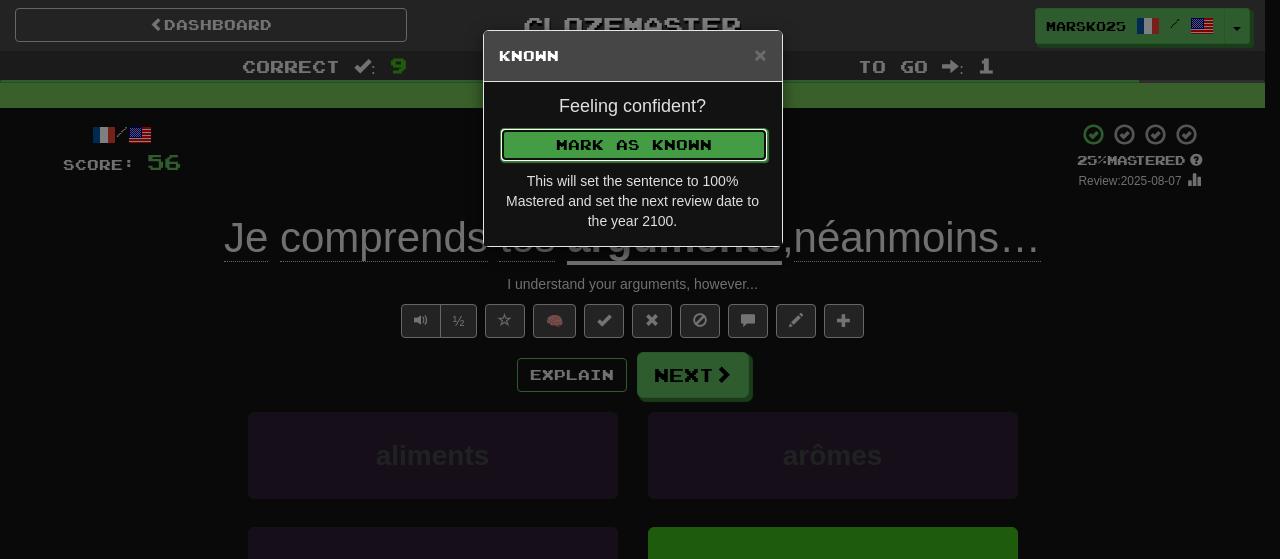 click on "Mark as Known" at bounding box center [634, 145] 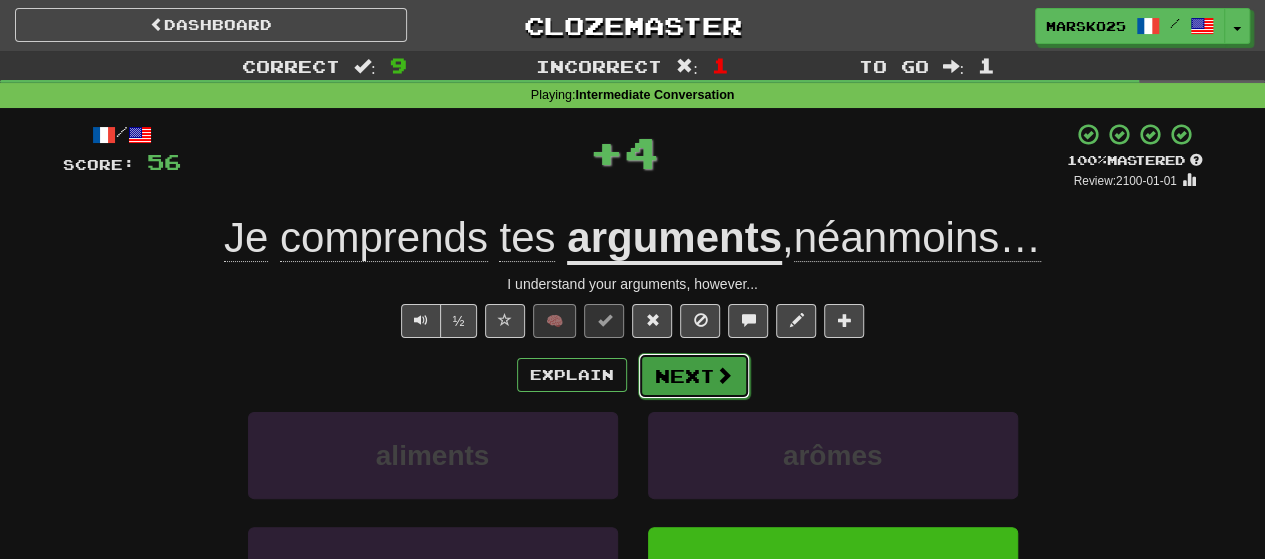 click on "Next" at bounding box center (694, 376) 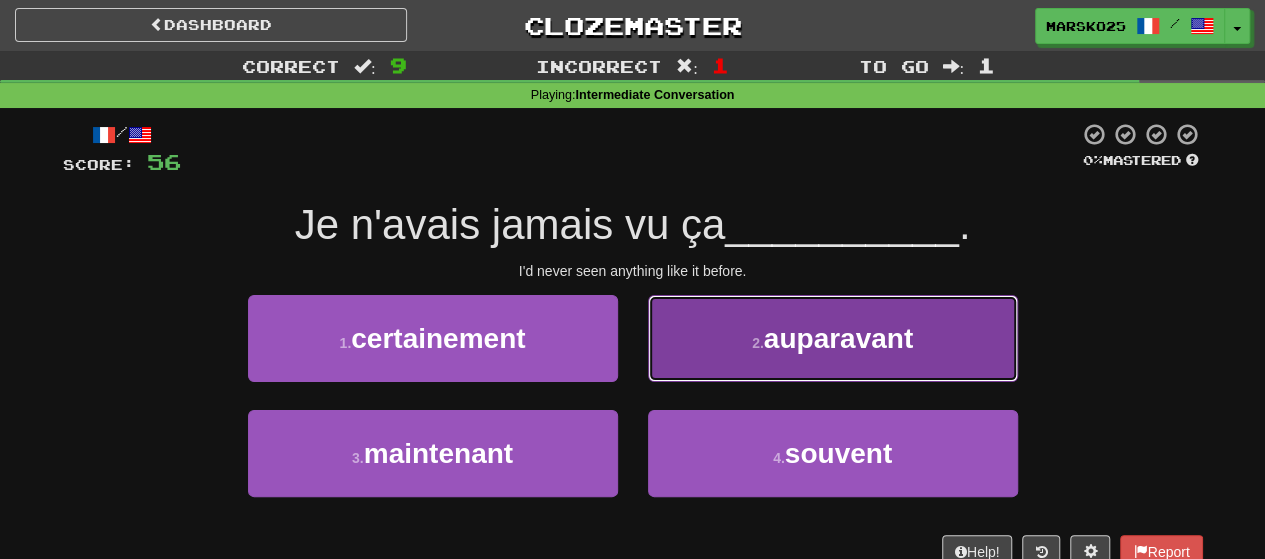 click on "2 .  auparavant" at bounding box center [833, 338] 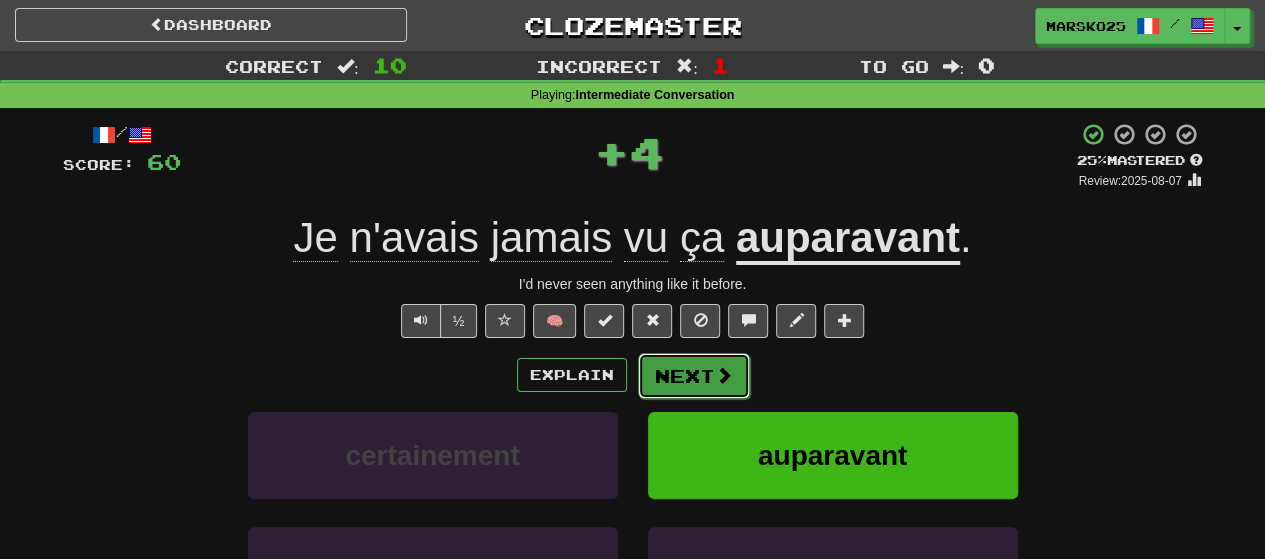 click at bounding box center (724, 375) 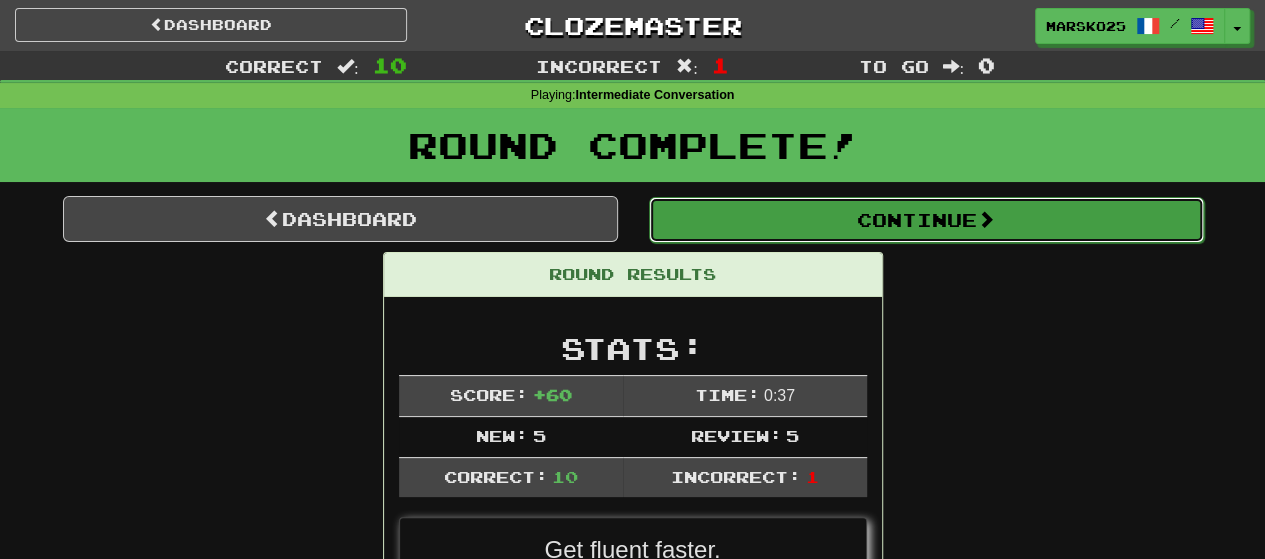 click on "Continue" at bounding box center [926, 220] 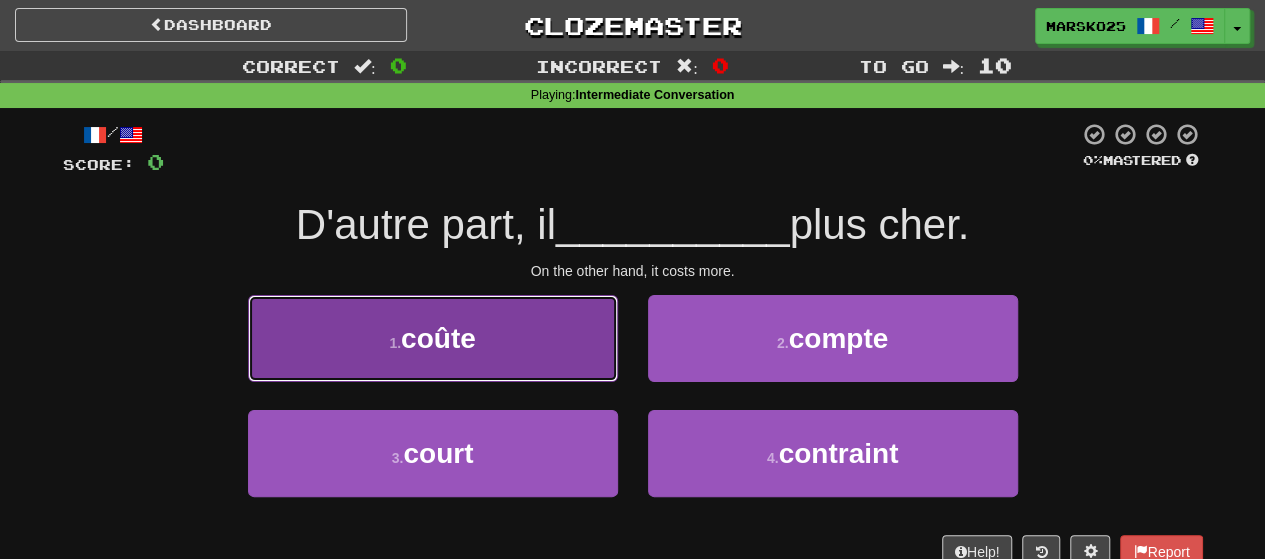 click on "1 .  coûte" at bounding box center (433, 338) 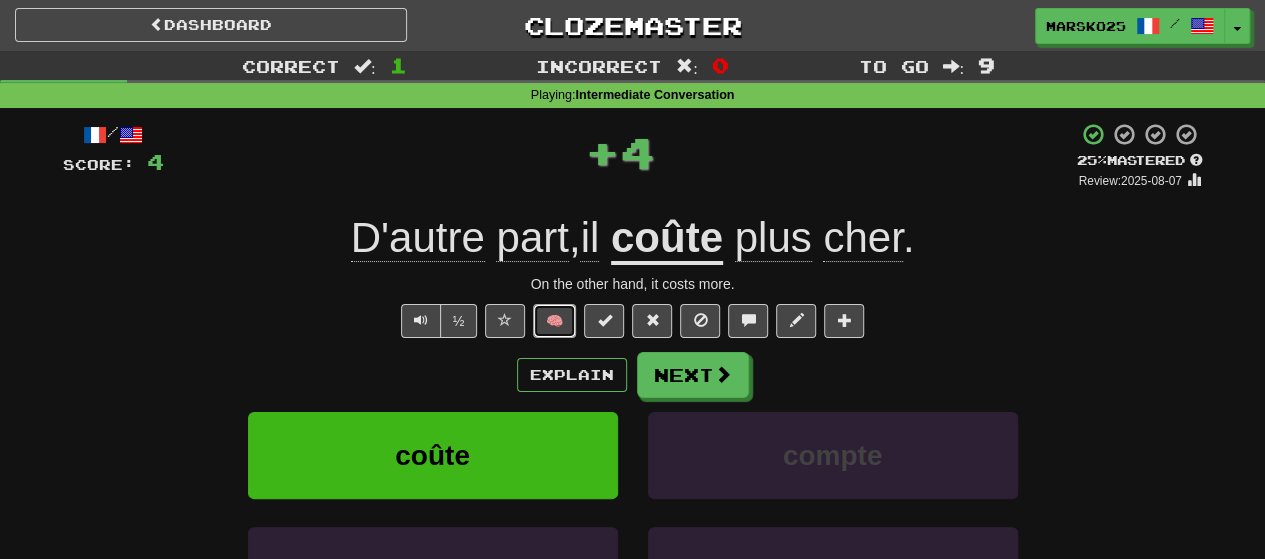 click on "🧠" at bounding box center (554, 321) 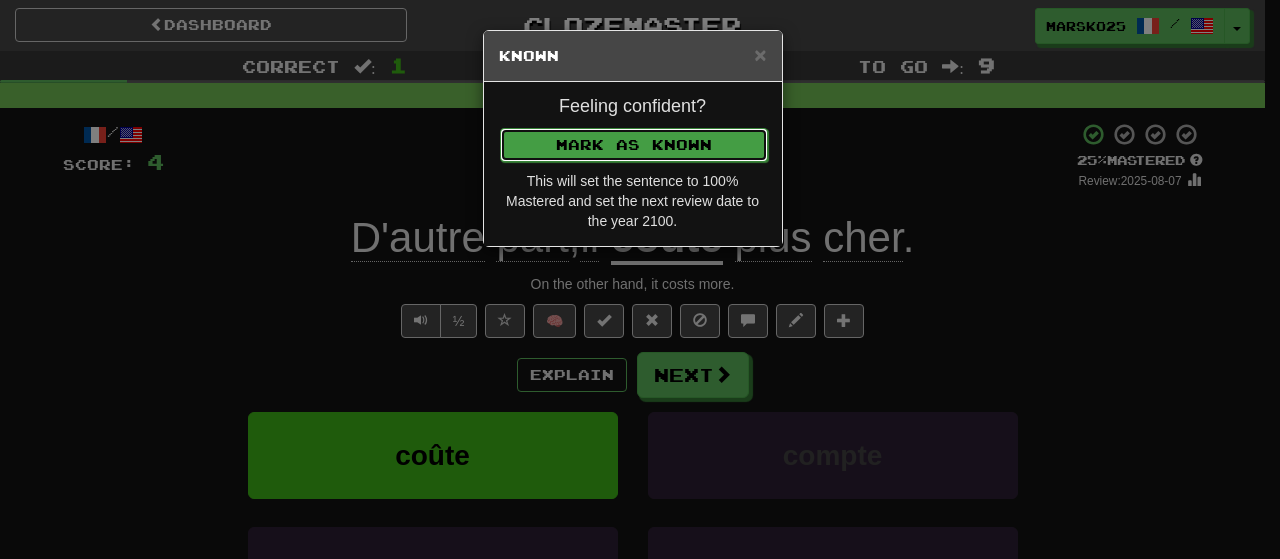 click on "Mark as Known" at bounding box center (634, 145) 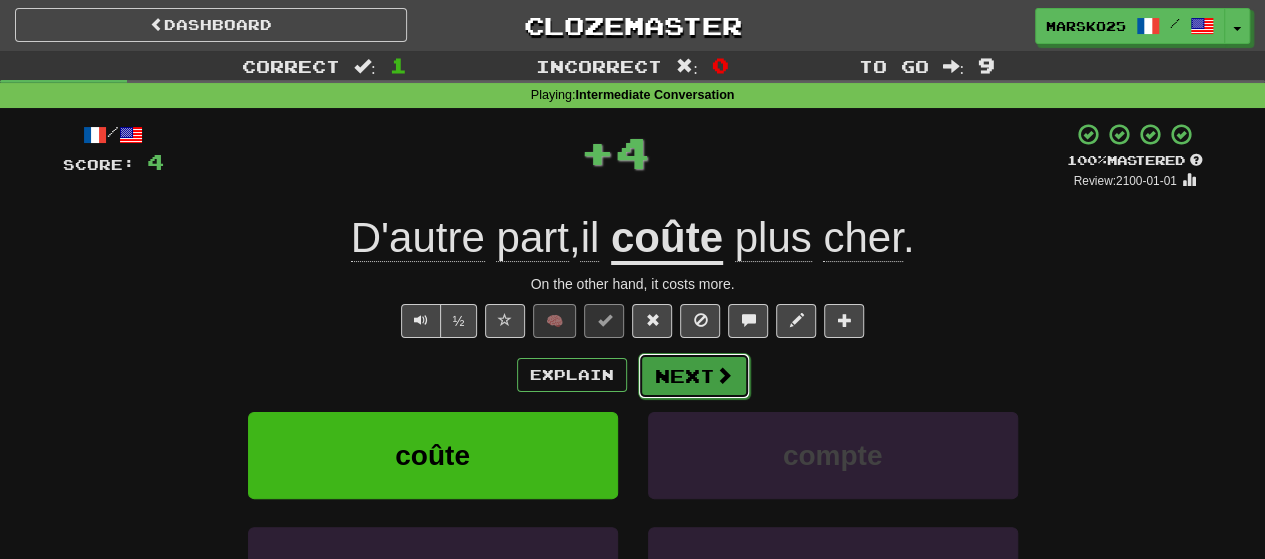 click at bounding box center [724, 375] 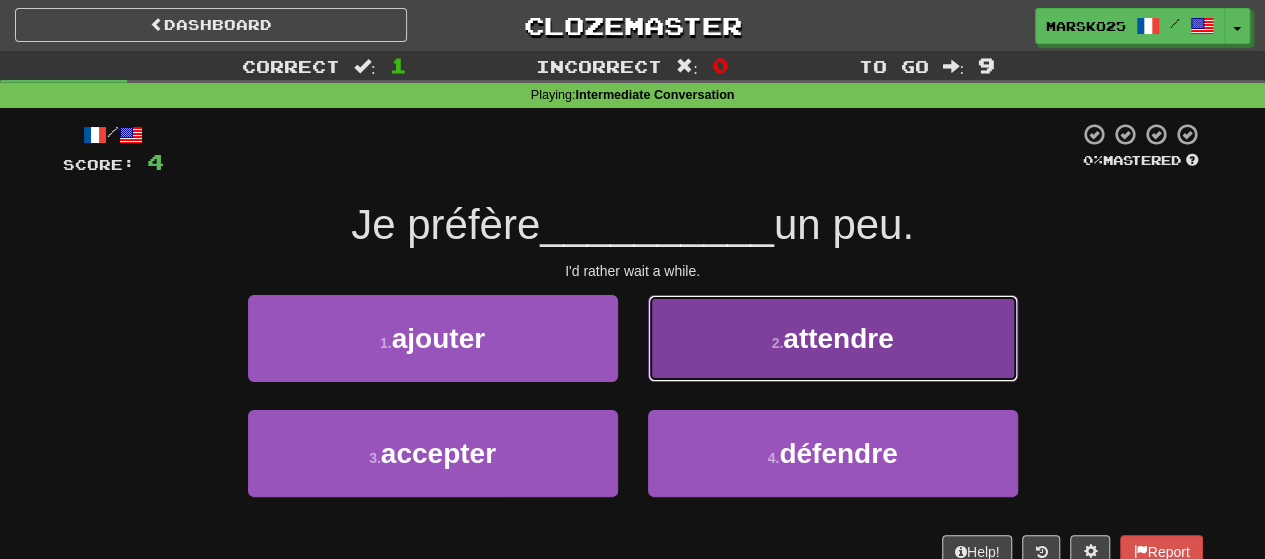 click on "2 .  attendre" at bounding box center (833, 338) 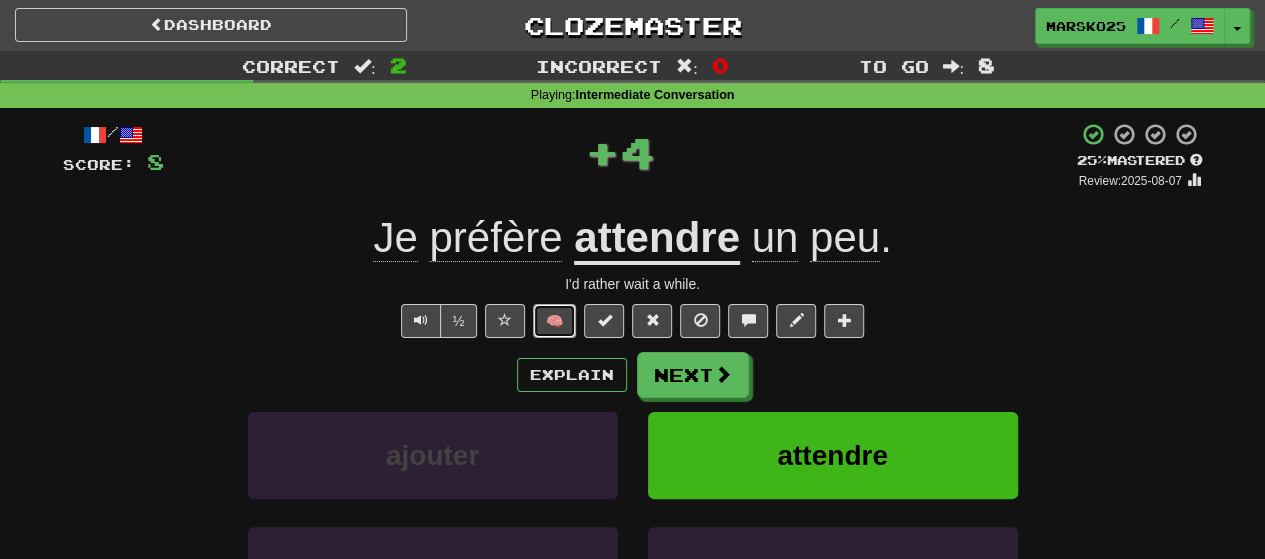 click on "🧠" at bounding box center [554, 321] 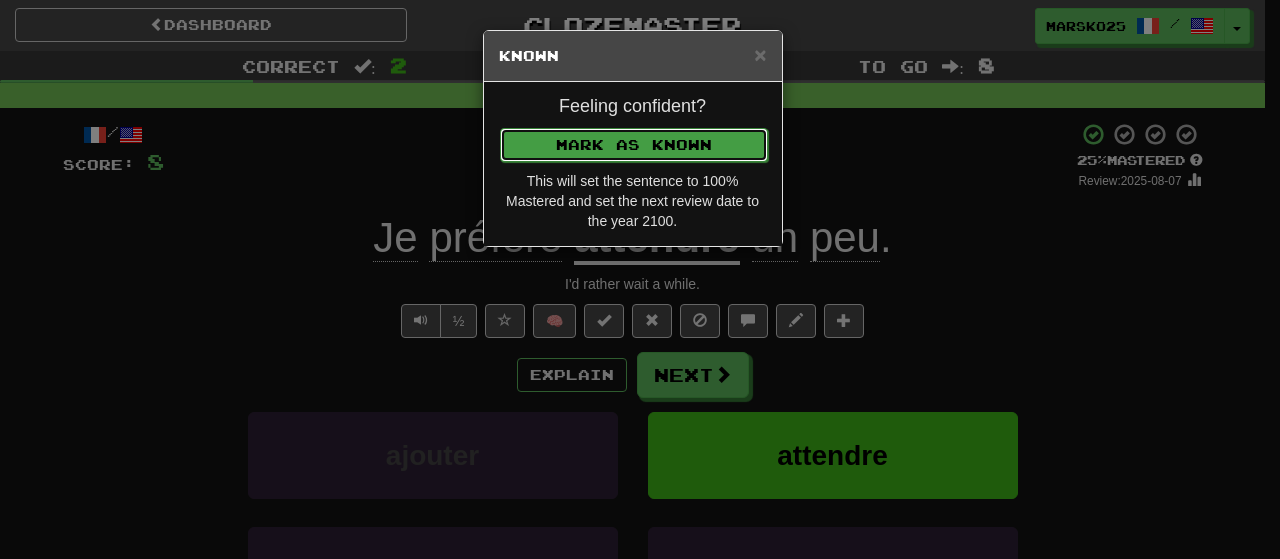 click on "Mark as Known" at bounding box center (634, 145) 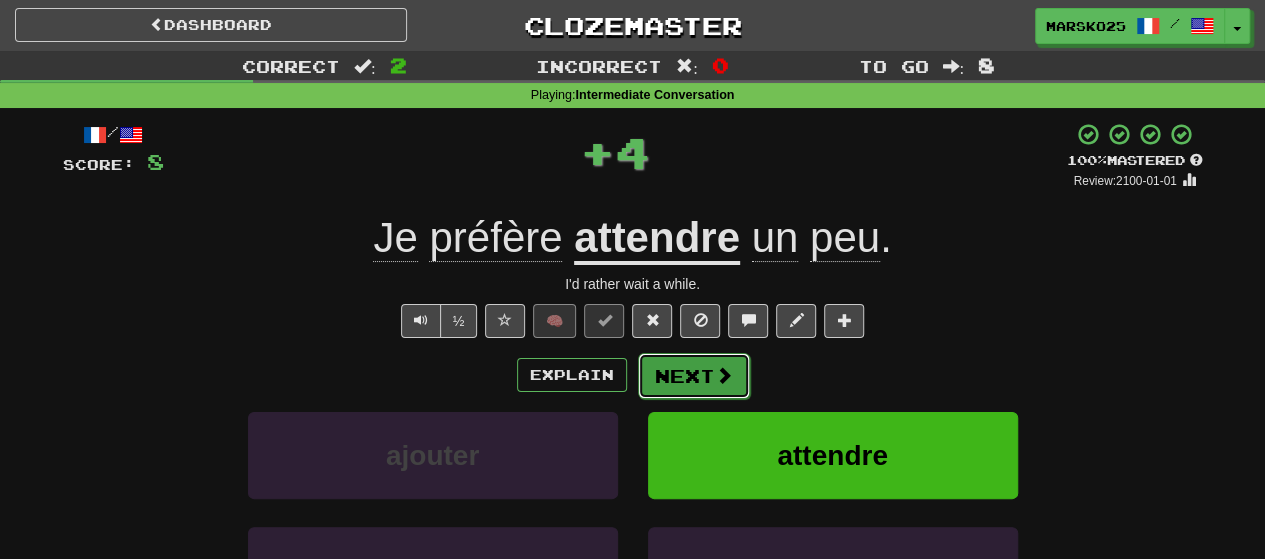 click on "Next" at bounding box center (694, 376) 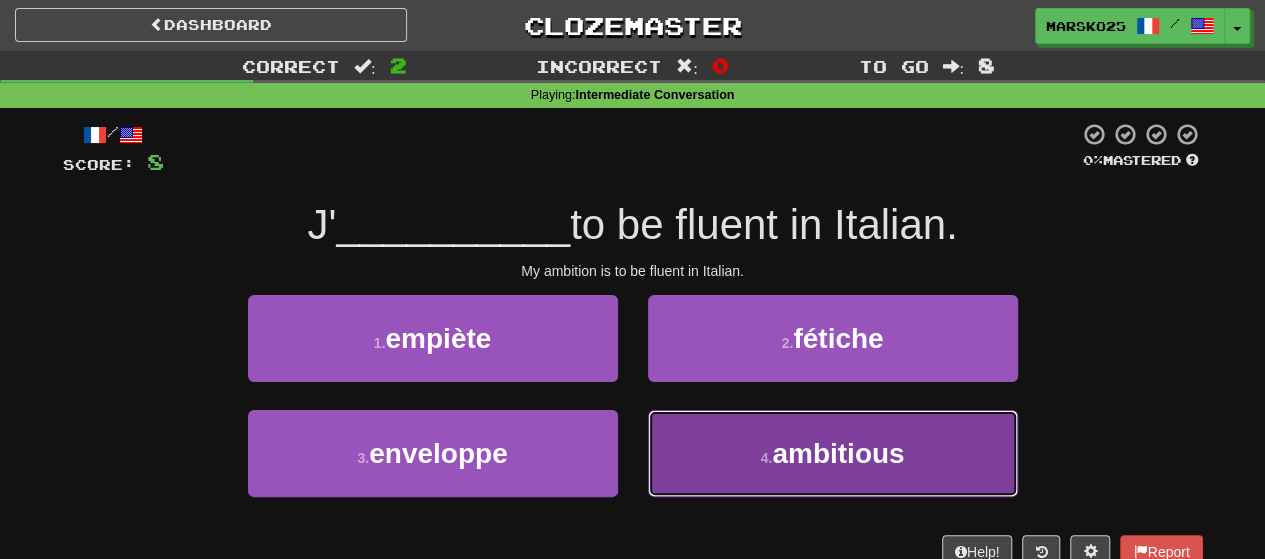 click on "4 .  ambitionne" at bounding box center [833, 453] 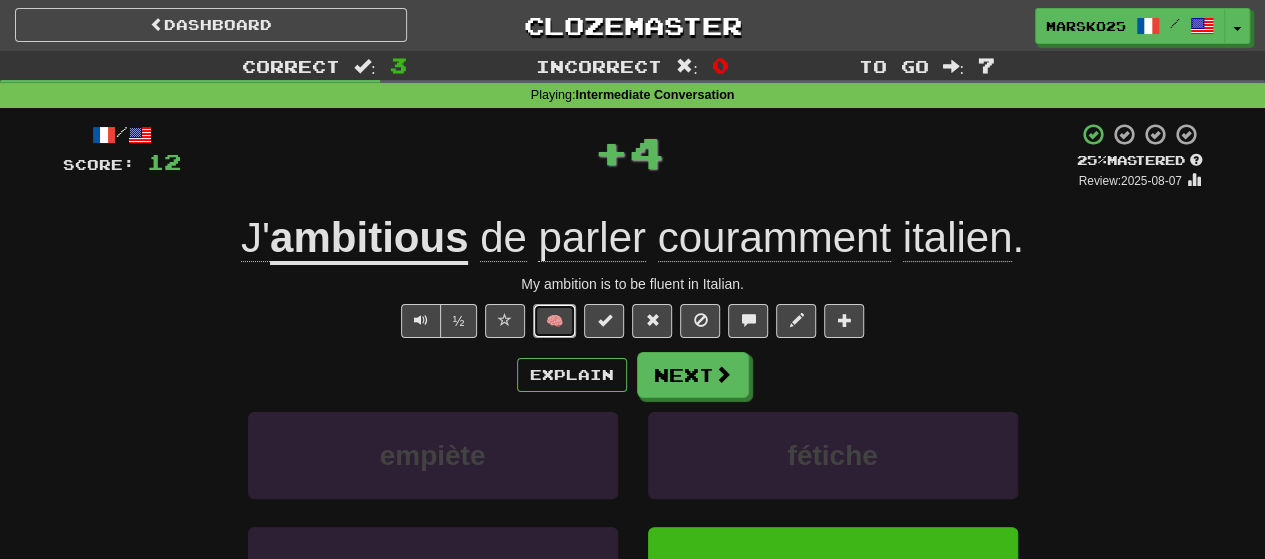 click on "🧠" at bounding box center (554, 321) 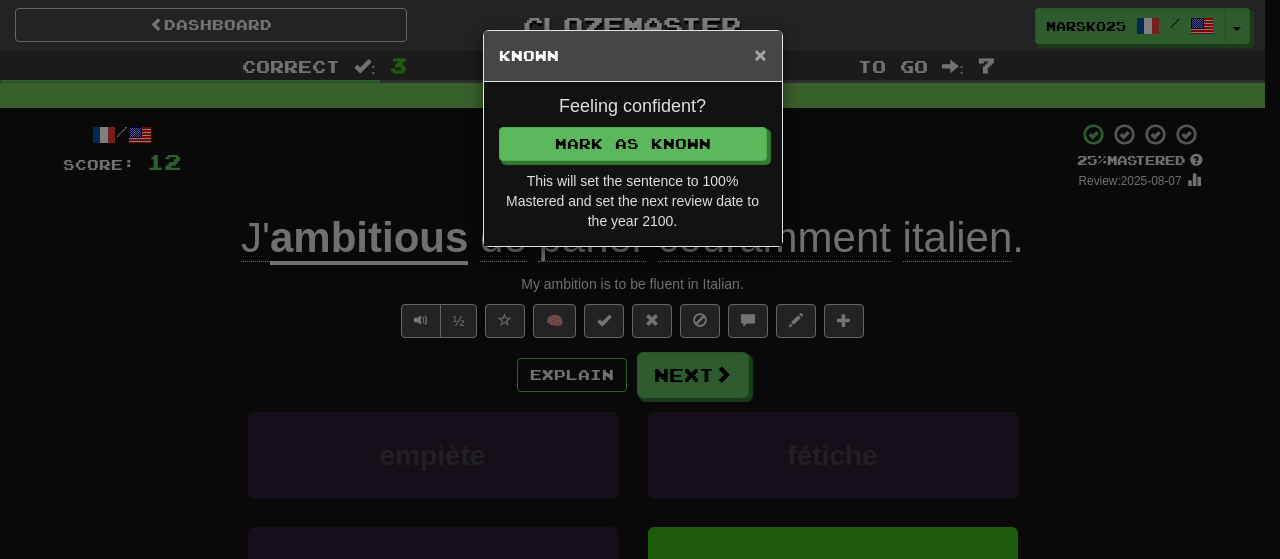 click on "×" at bounding box center [760, 54] 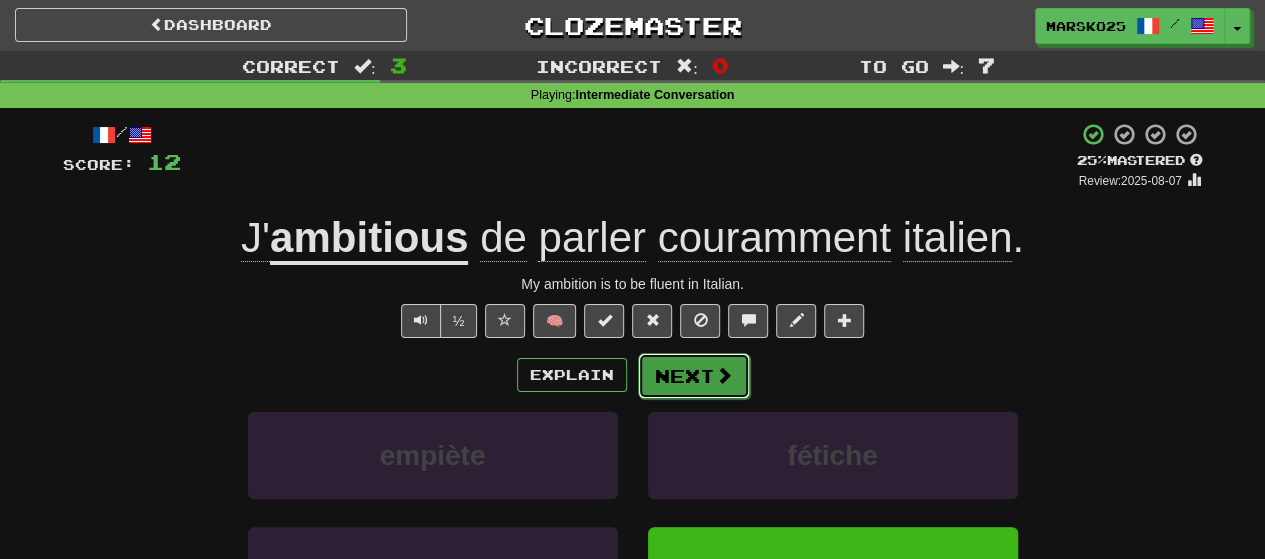 click on "Next" at bounding box center [694, 376] 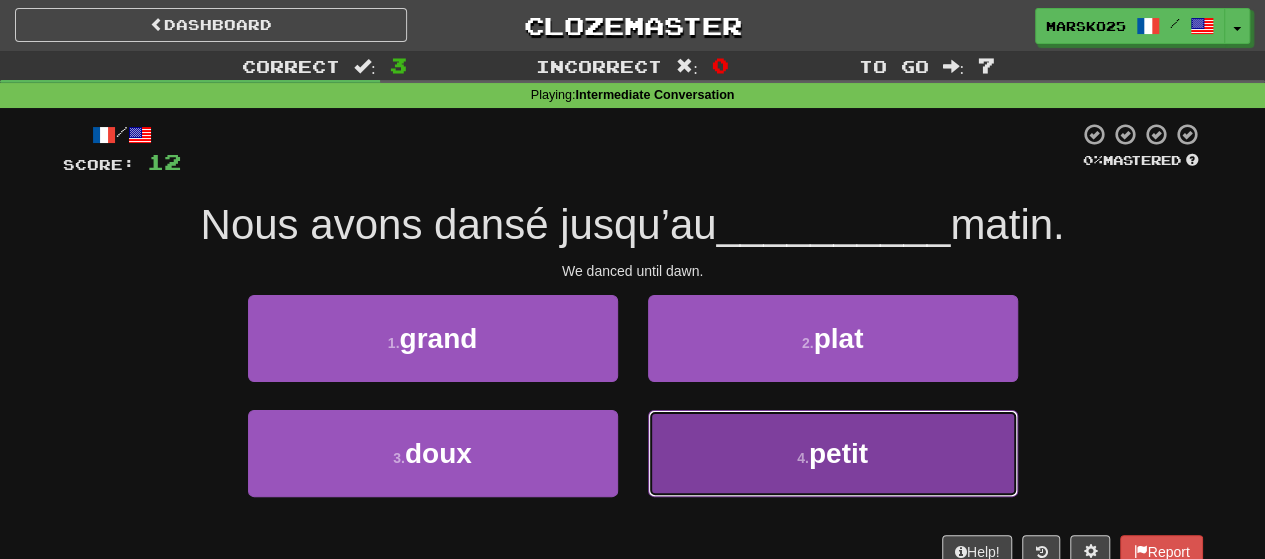 click on "4 .  petit" at bounding box center (833, 453) 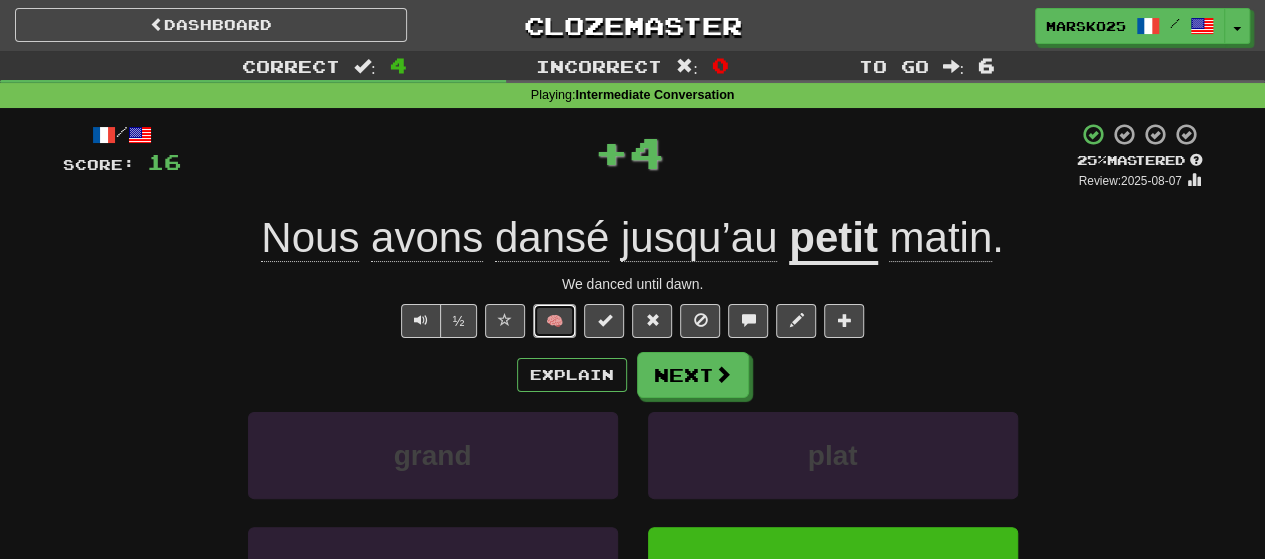click on "🧠" at bounding box center [554, 321] 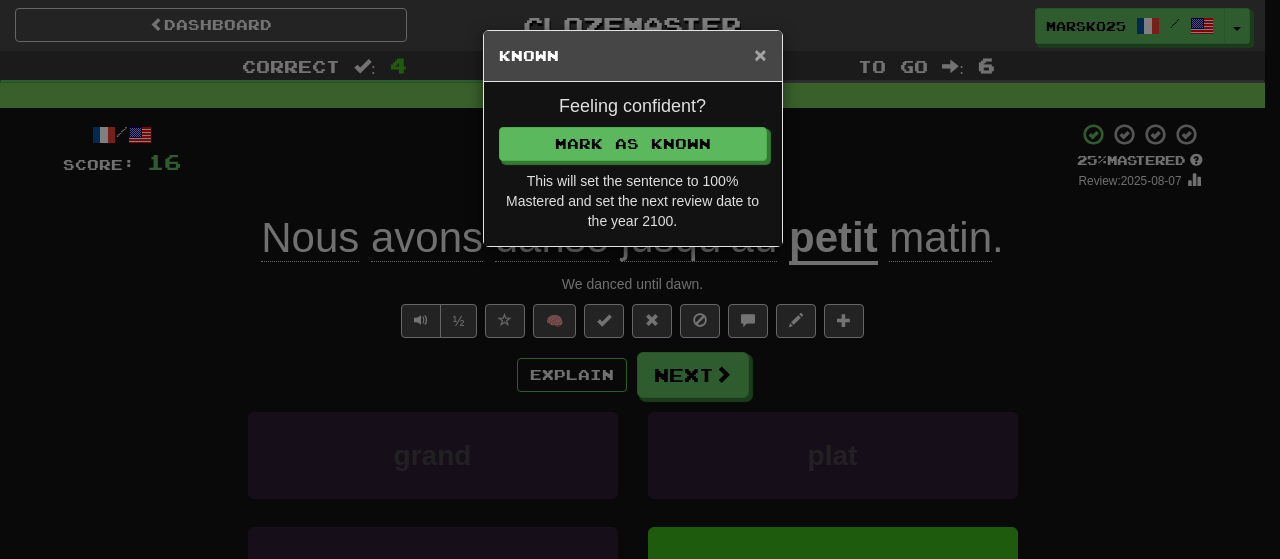 click on "×" at bounding box center [760, 54] 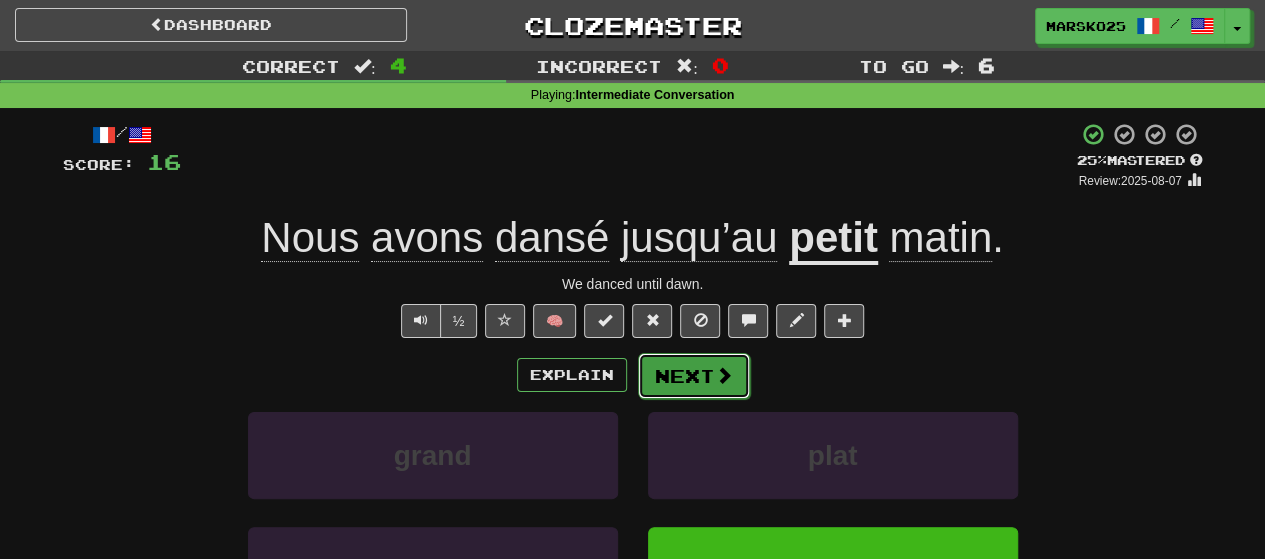 click on "Next" at bounding box center [694, 376] 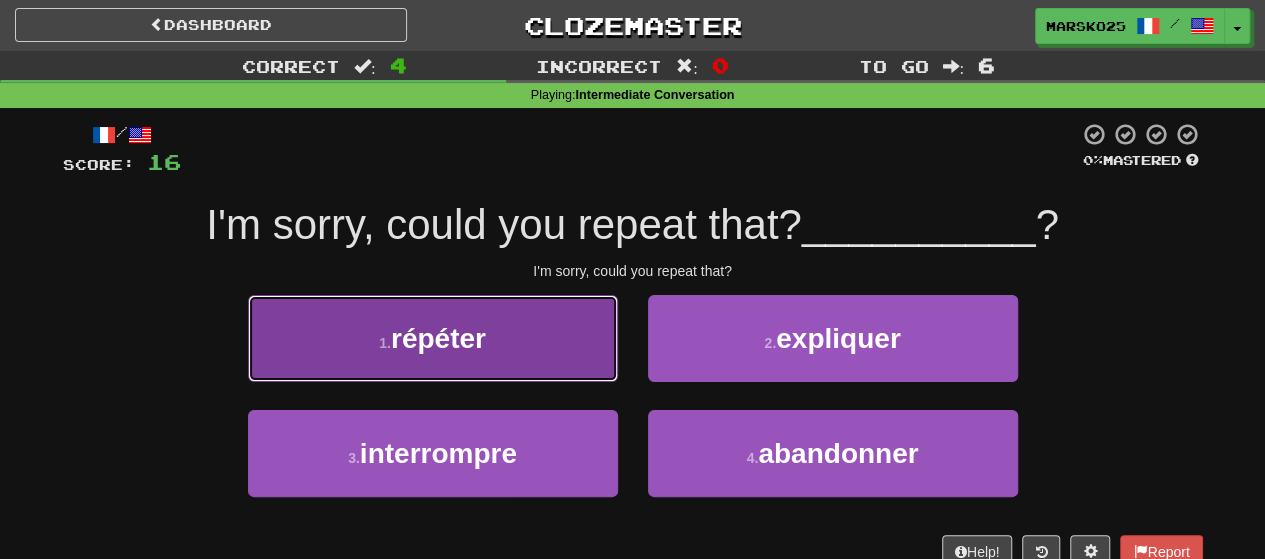 click on "1 .  répéter" at bounding box center [433, 338] 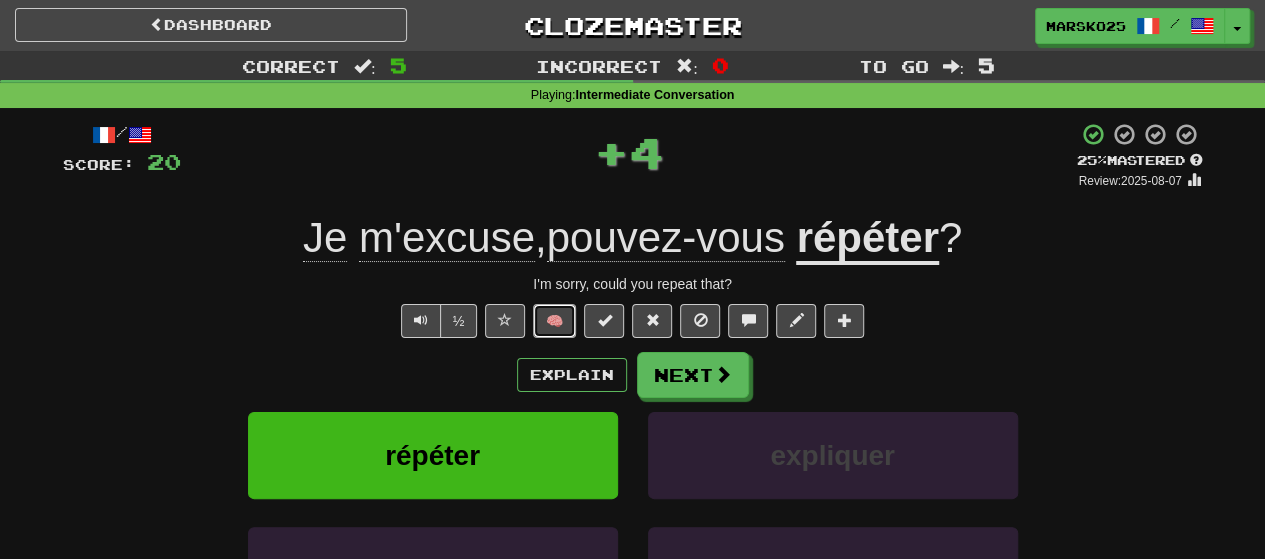 click on "🧠" at bounding box center (554, 321) 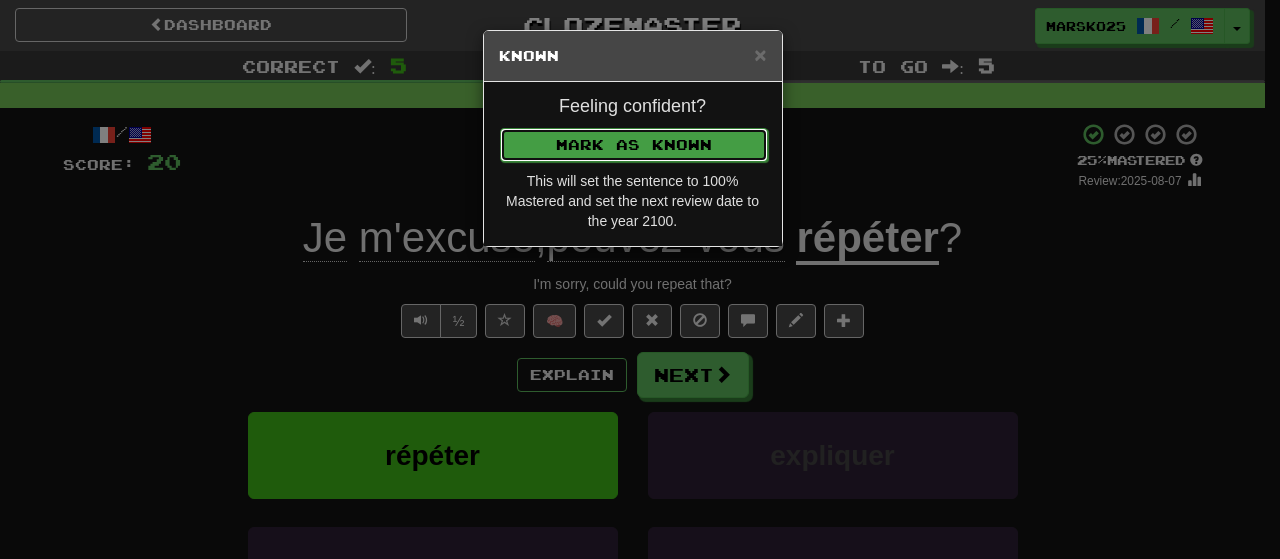 click on "Mark as Known" at bounding box center [634, 145] 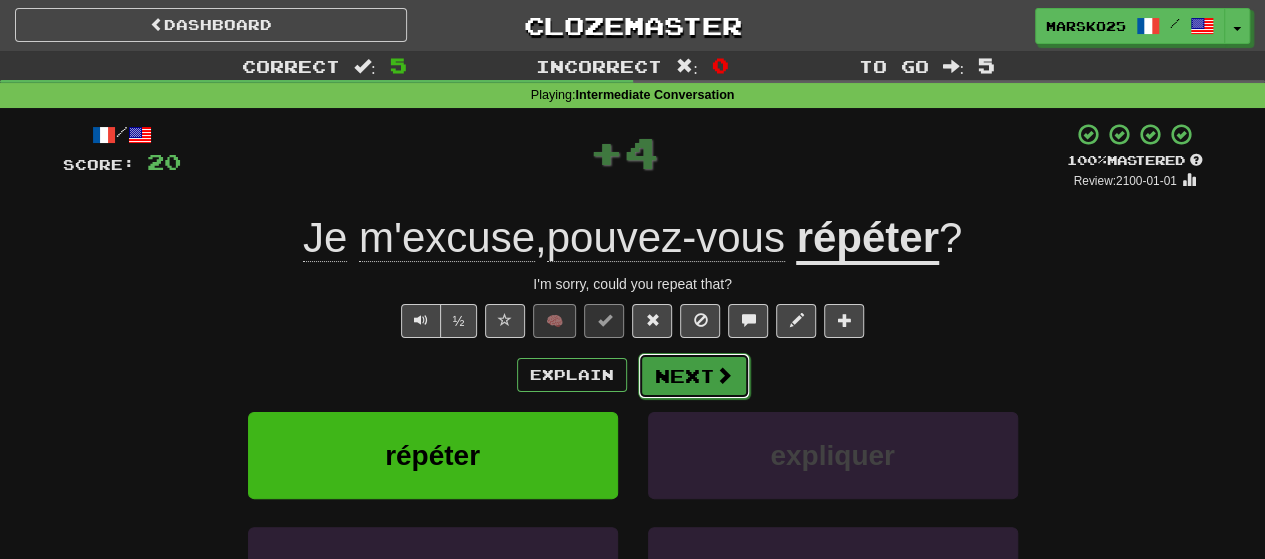 click on "Next" at bounding box center [694, 376] 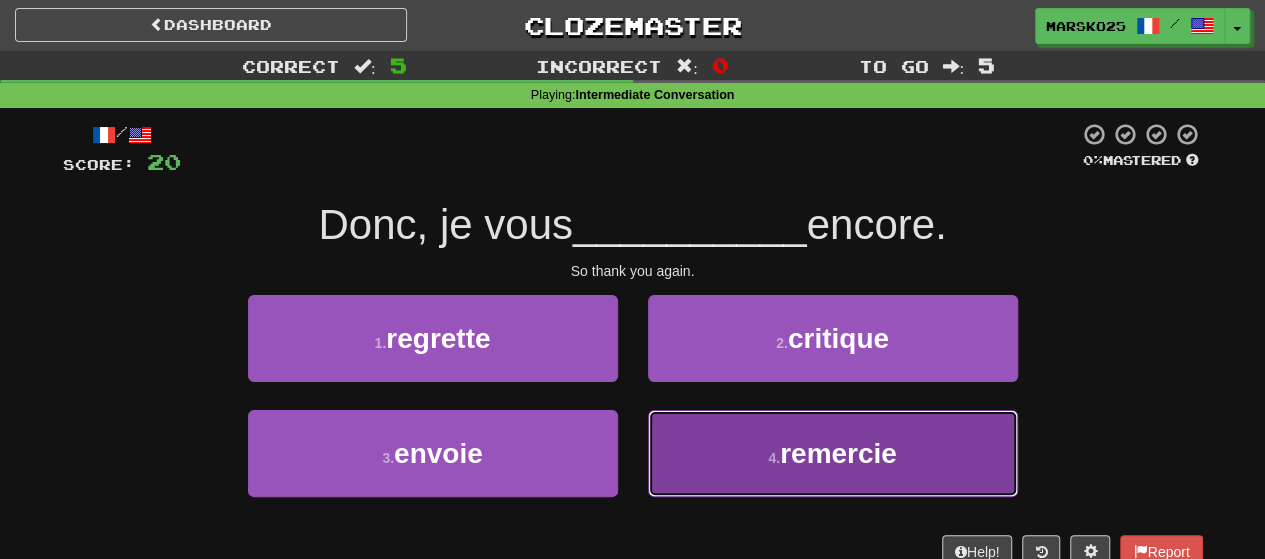 click on "4 .  remercie" at bounding box center (833, 453) 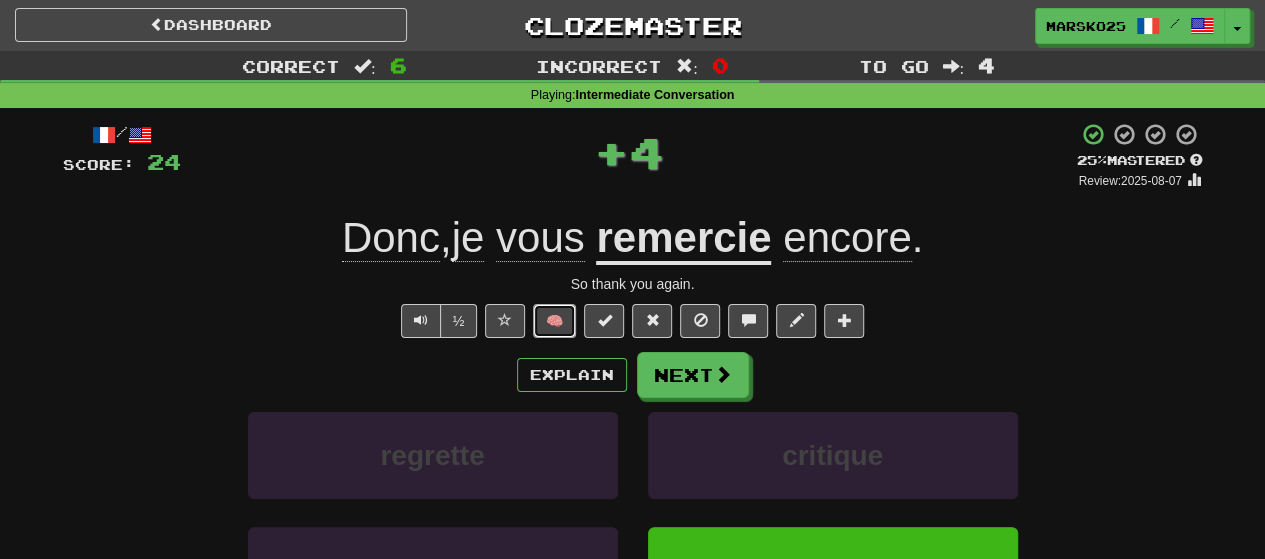click on "🧠" at bounding box center [554, 321] 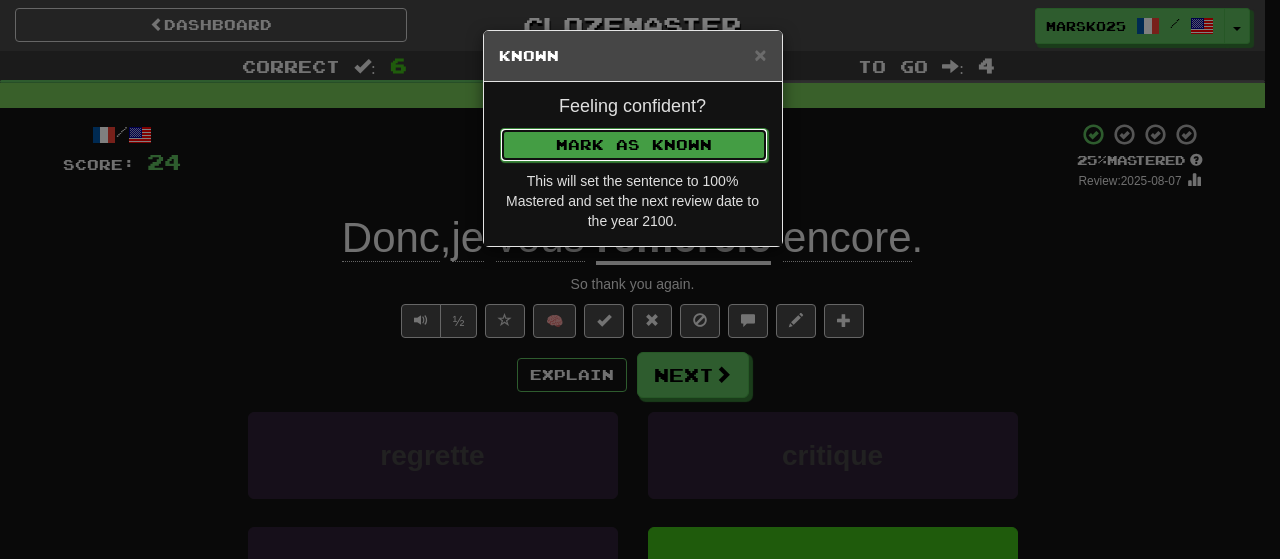 click on "Mark as Known" at bounding box center [634, 145] 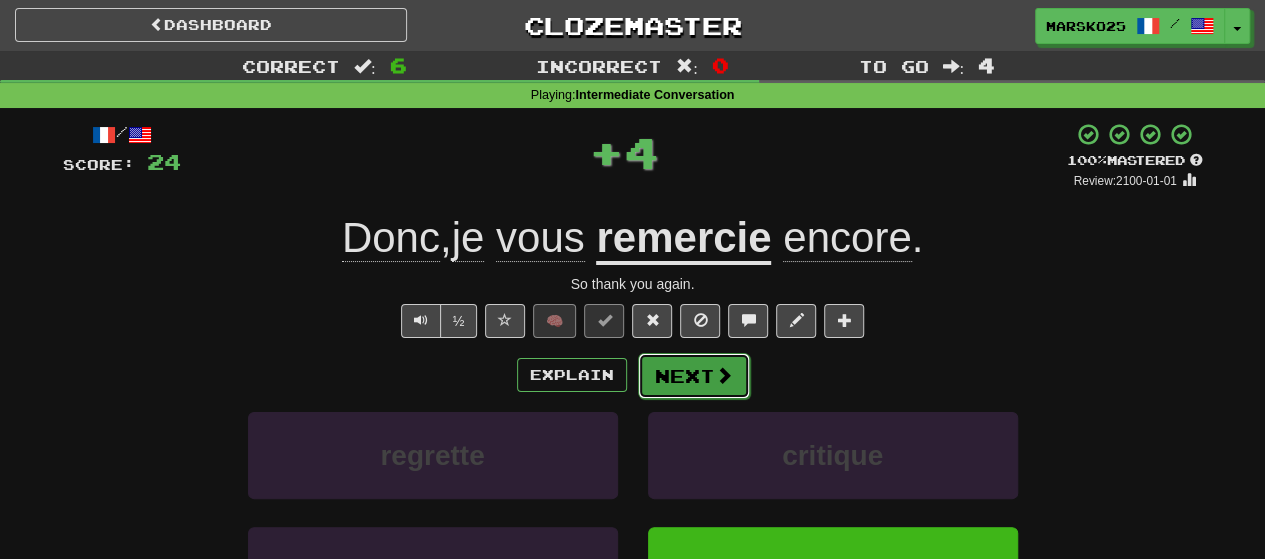 click on "Next" at bounding box center (694, 376) 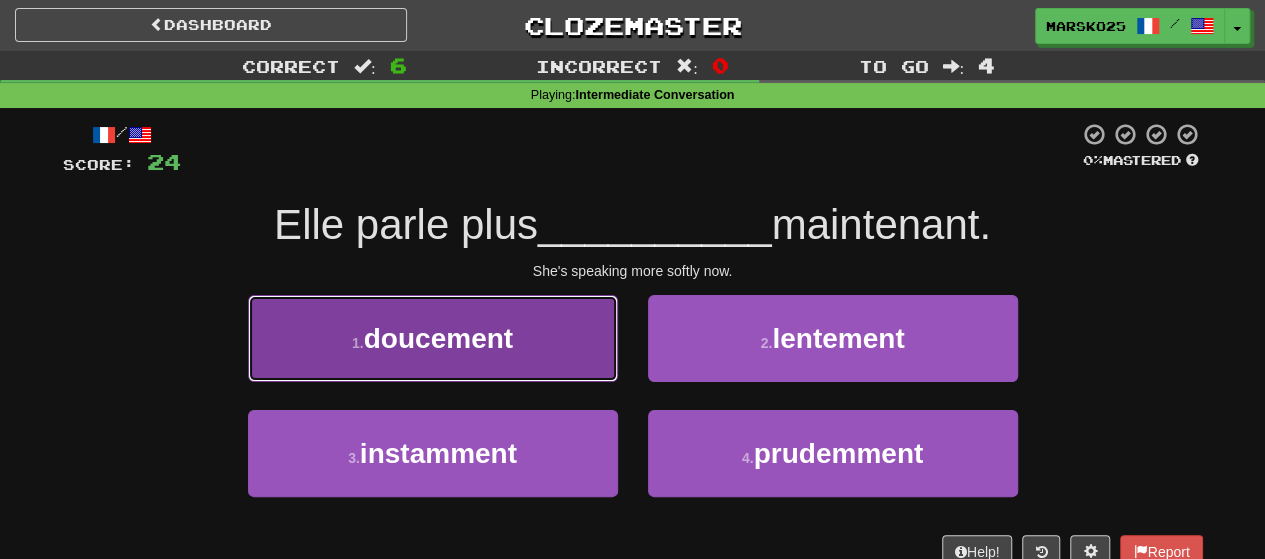 click on "1 .  doucement" at bounding box center [433, 338] 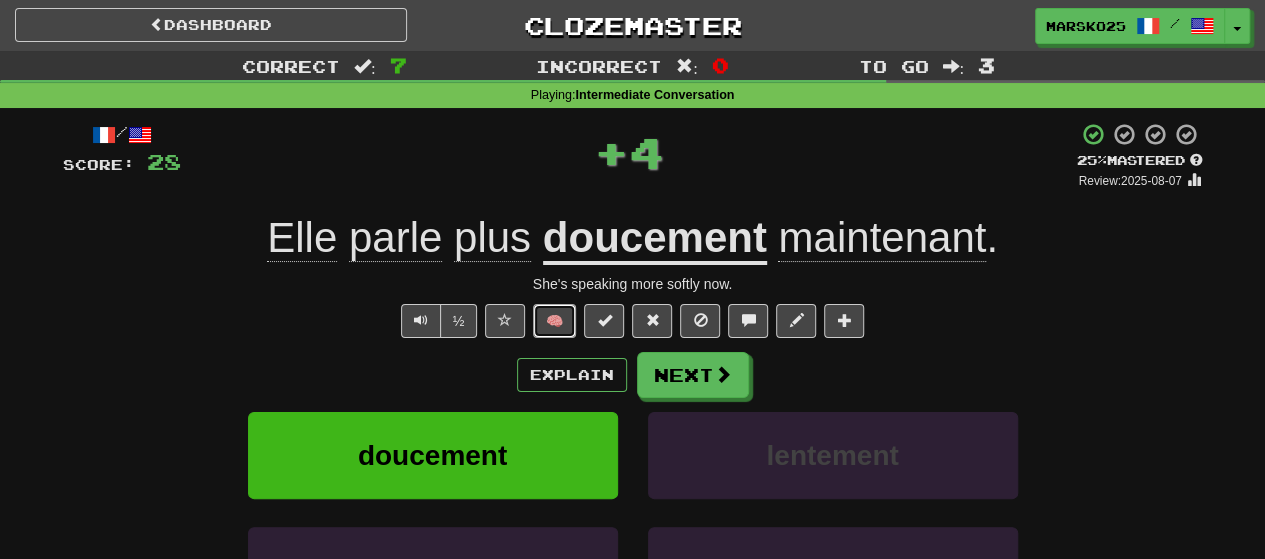 click on "🧠" at bounding box center (554, 321) 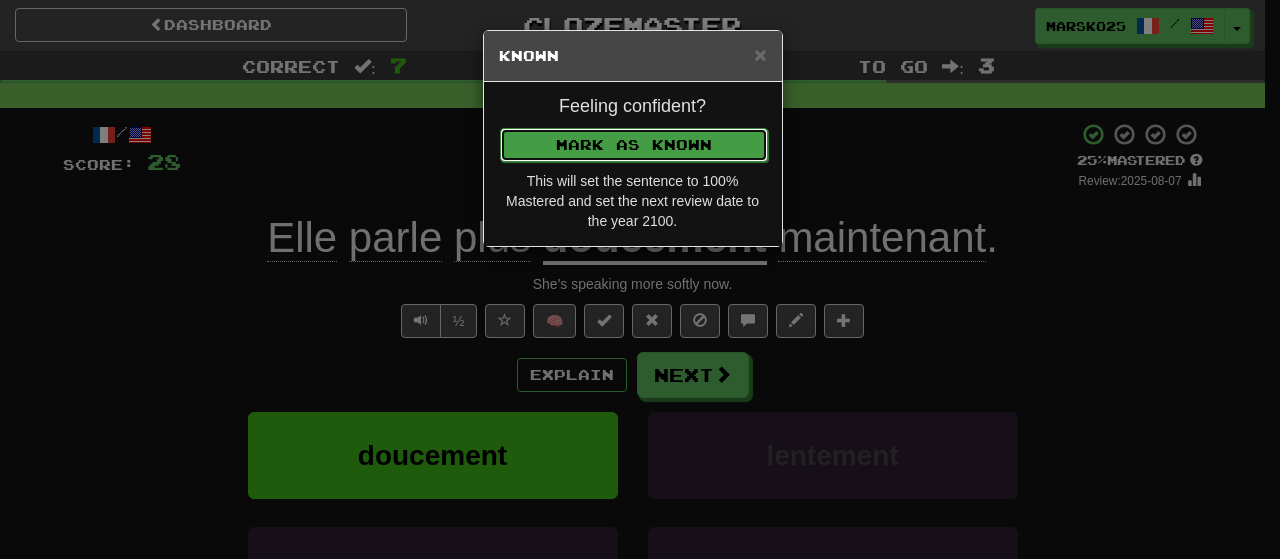 click on "Mark as Known" at bounding box center [634, 145] 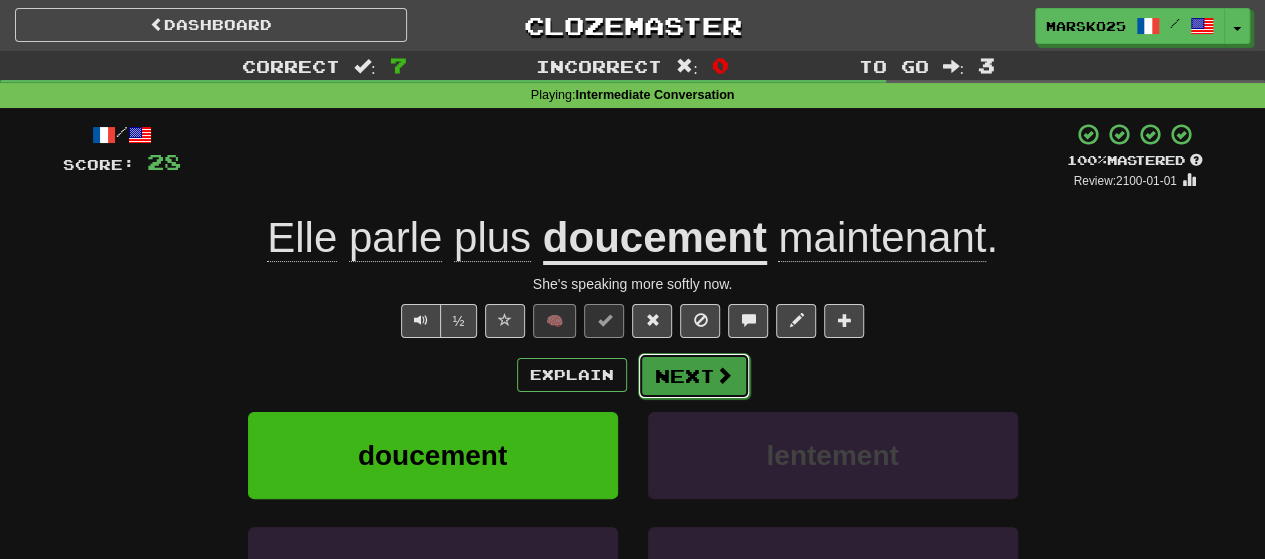 click on "Next" at bounding box center [694, 376] 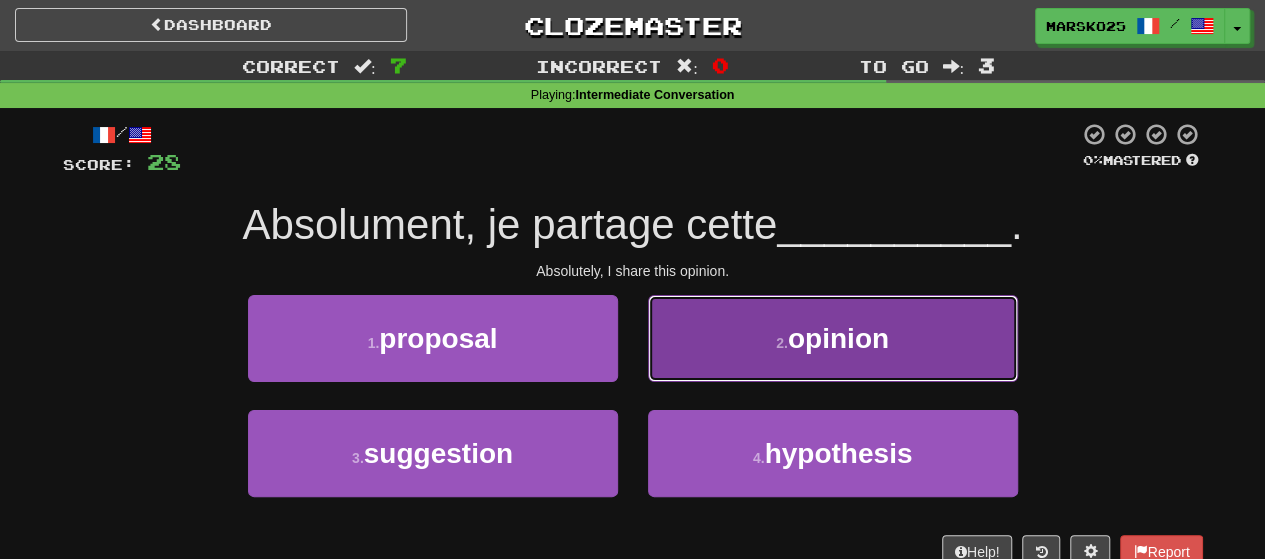 click on "2 .  opinion" at bounding box center (833, 338) 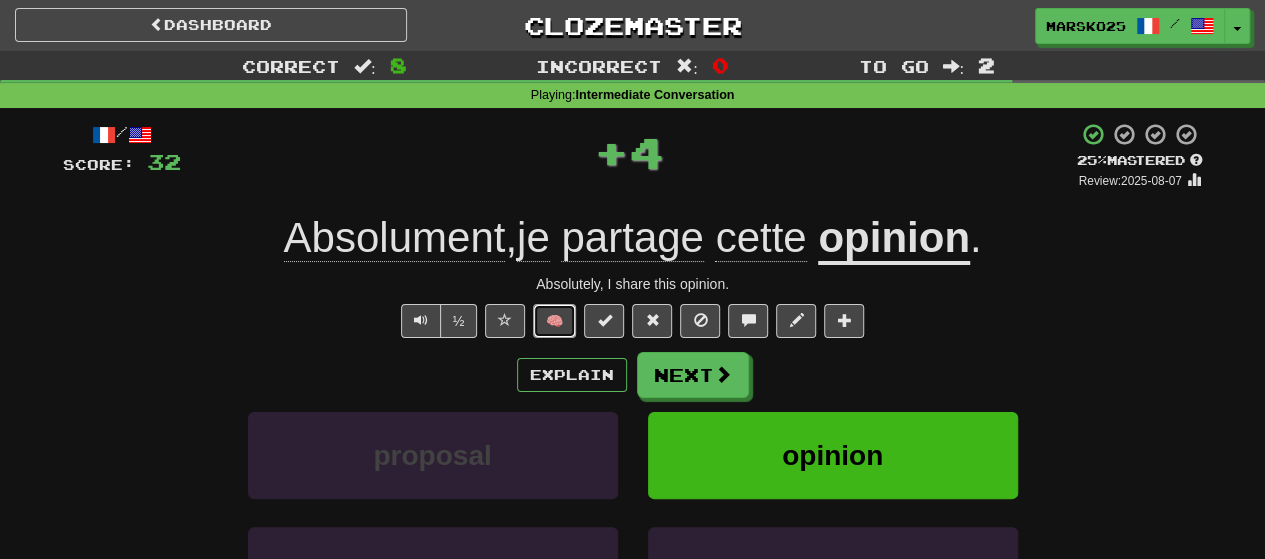 click on "🧠" at bounding box center [554, 321] 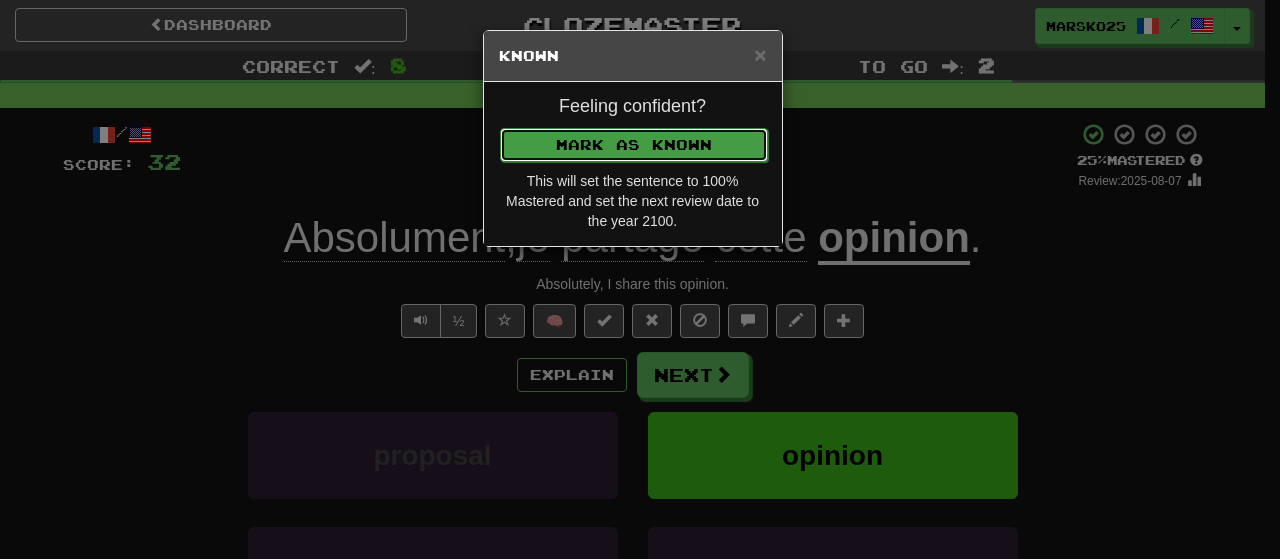 click on "Mark as Known" at bounding box center [634, 145] 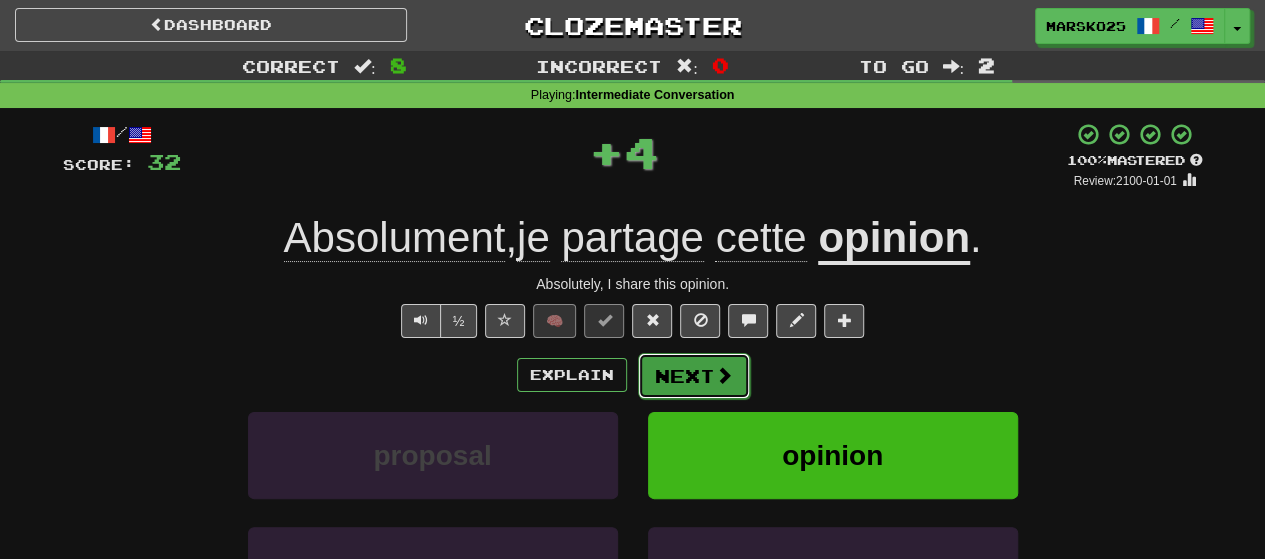click on "Next" at bounding box center (694, 376) 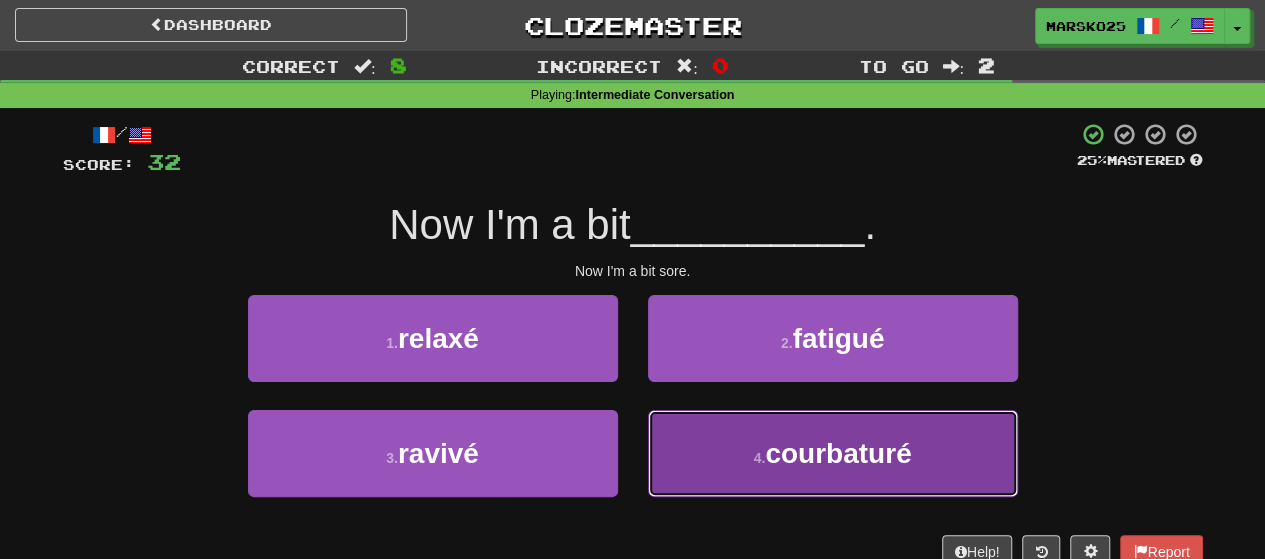 click on "4 .  courbaturé" at bounding box center [833, 453] 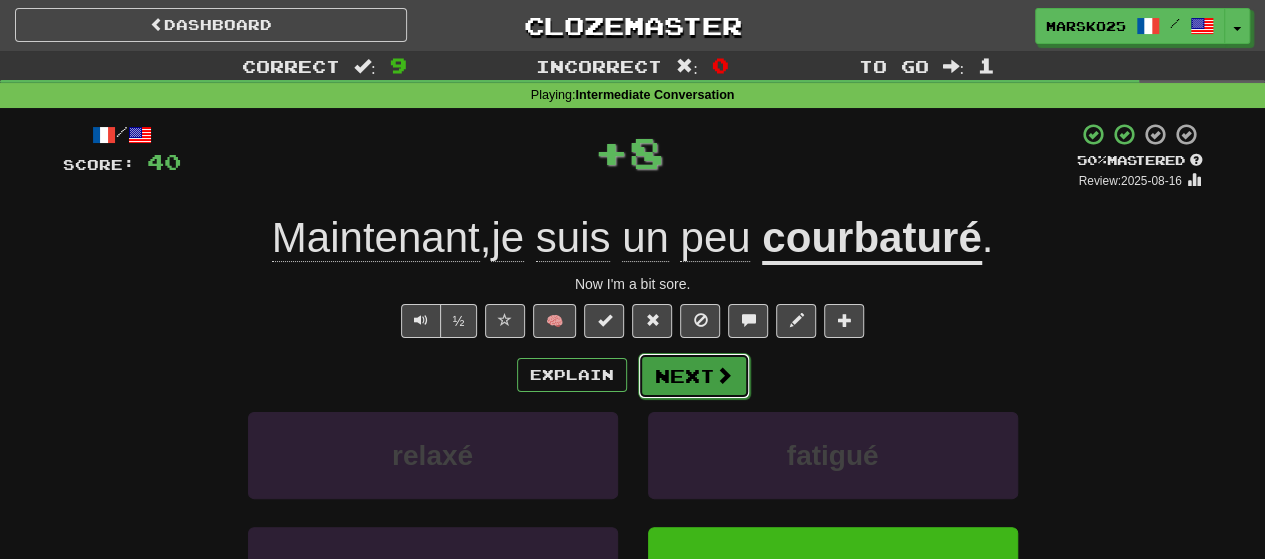 click on "Next" at bounding box center (694, 376) 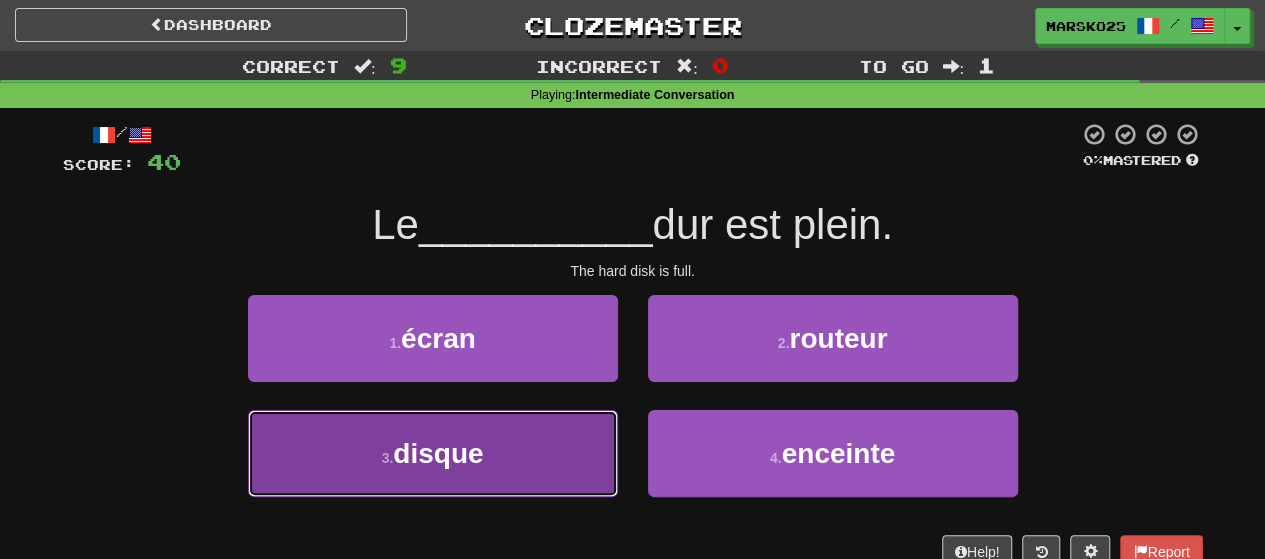 click on "3 .  disque" at bounding box center [433, 453] 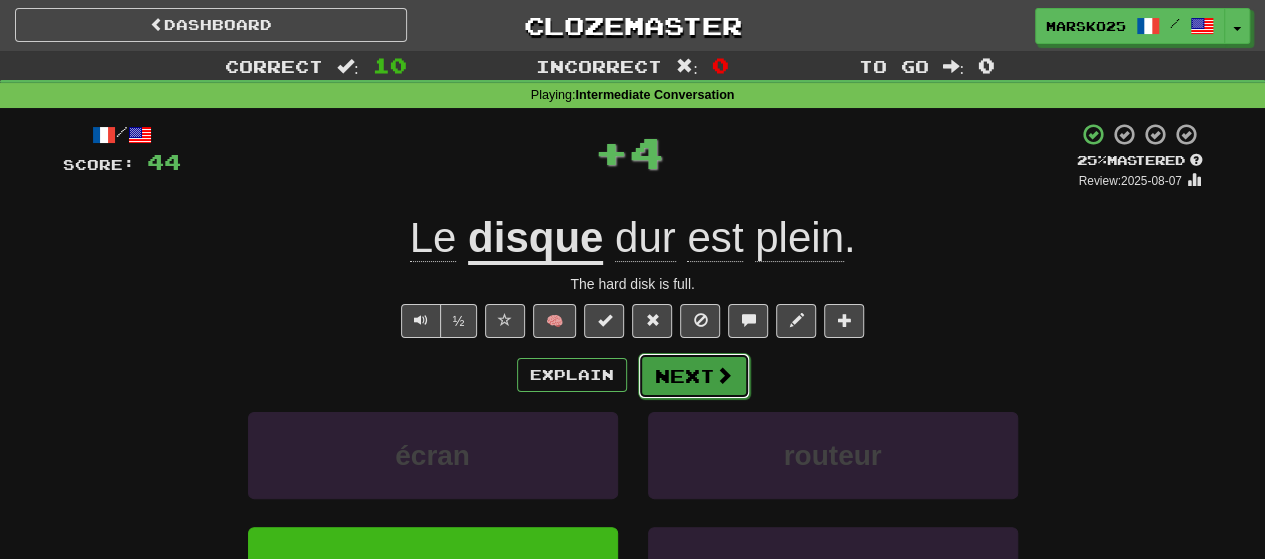 click on "Next" at bounding box center (694, 376) 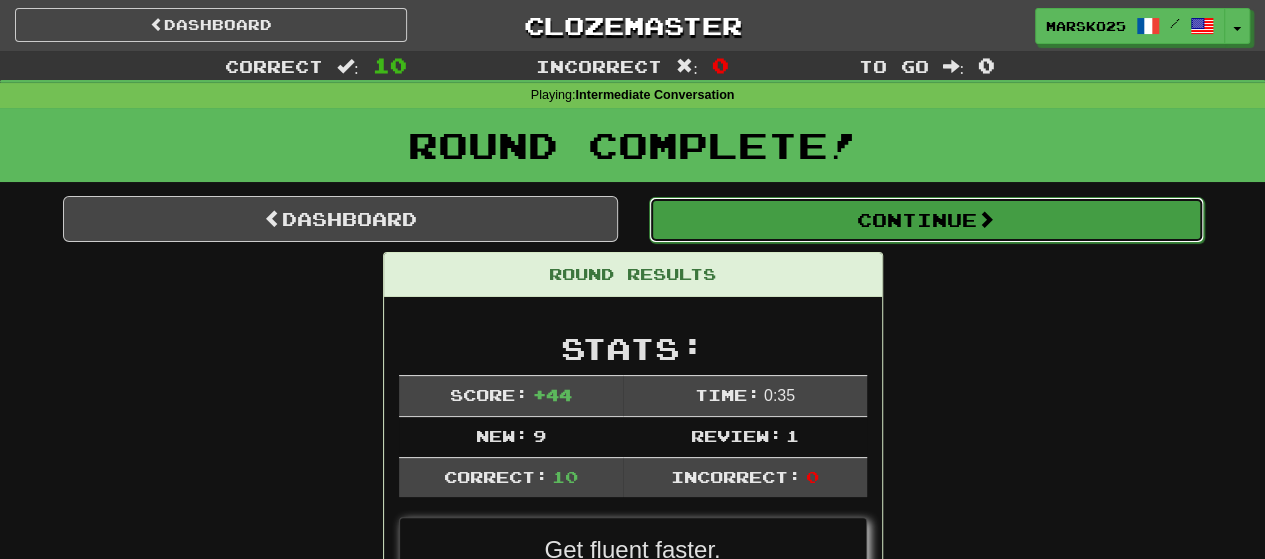 click on "Continue" at bounding box center (926, 220) 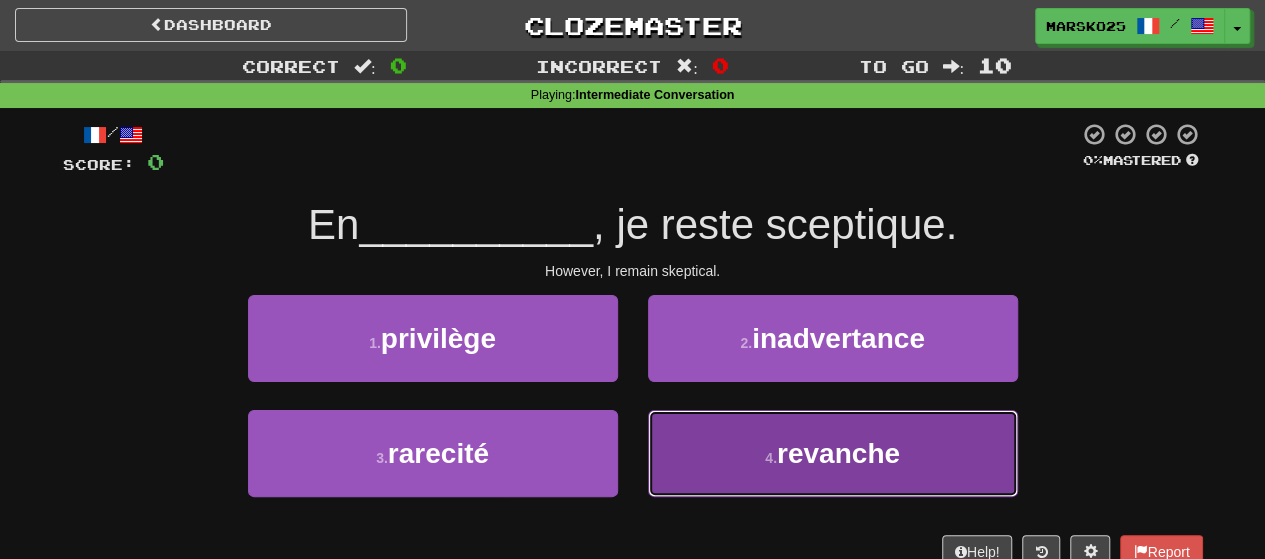 click on "4 .  revanche" at bounding box center [833, 453] 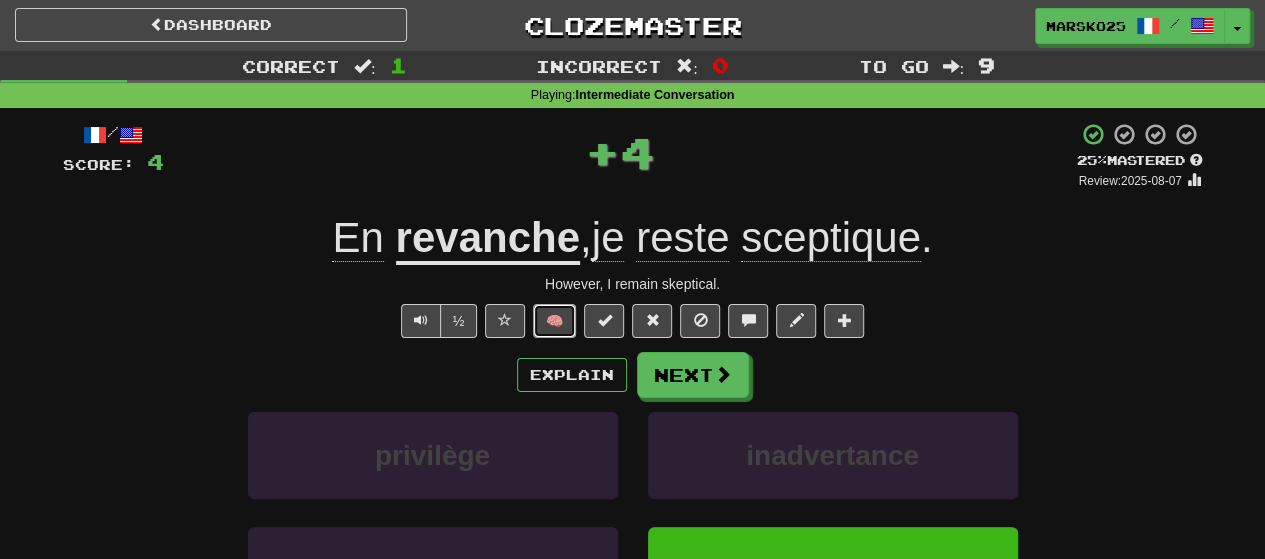 click on "🧠" at bounding box center [554, 321] 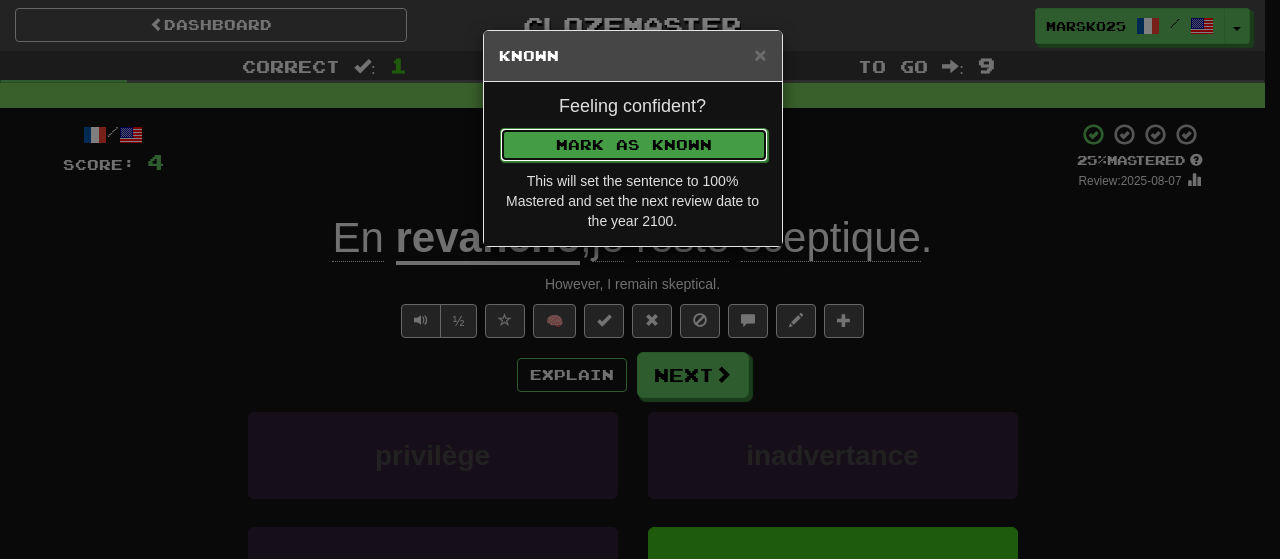 click on "Mark as Known" at bounding box center [634, 145] 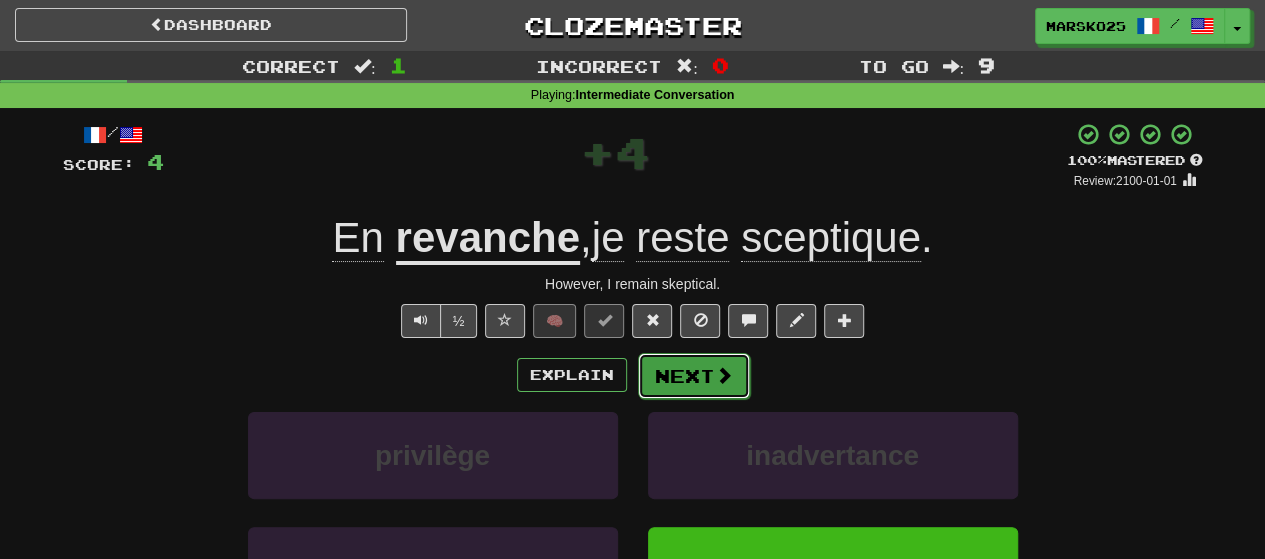 click on "Next" at bounding box center (694, 376) 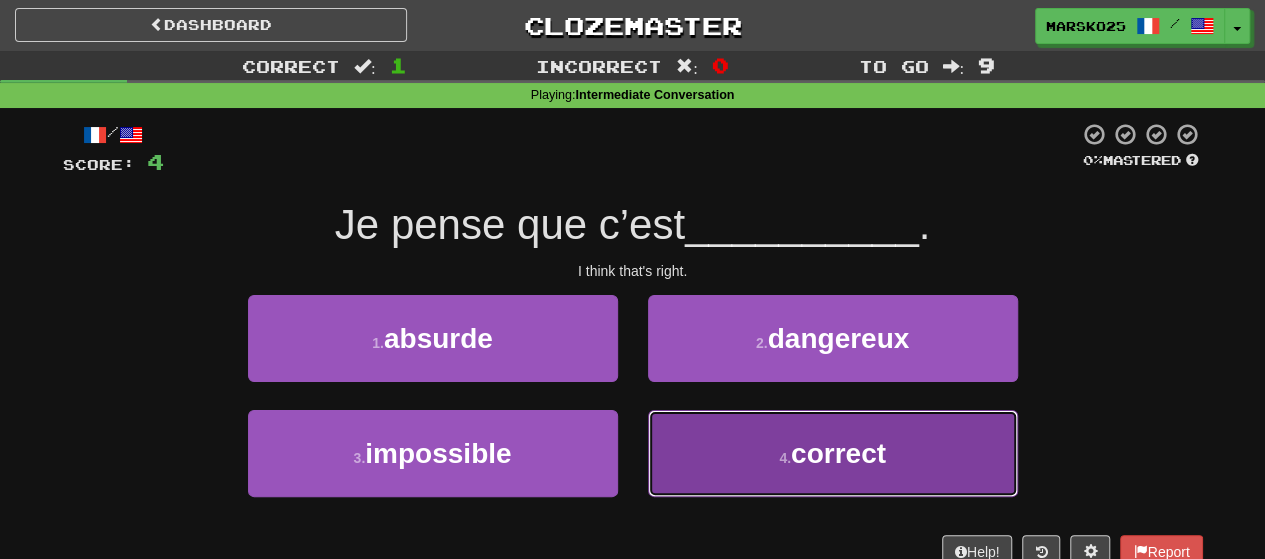 click on "4 .  correct" at bounding box center [833, 453] 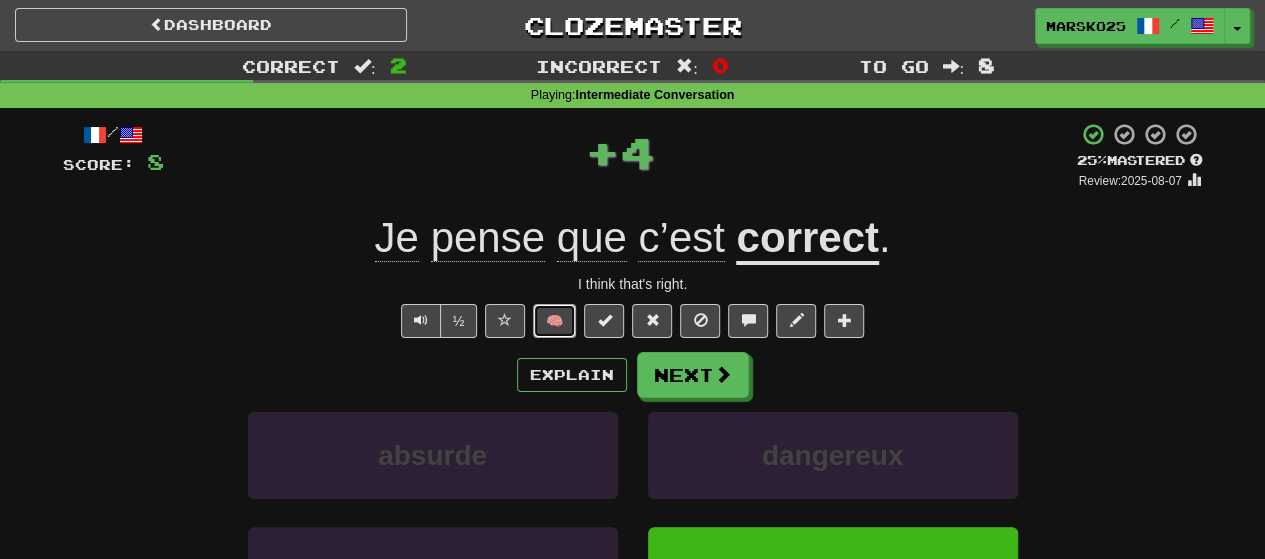 click on "🧠" at bounding box center [554, 321] 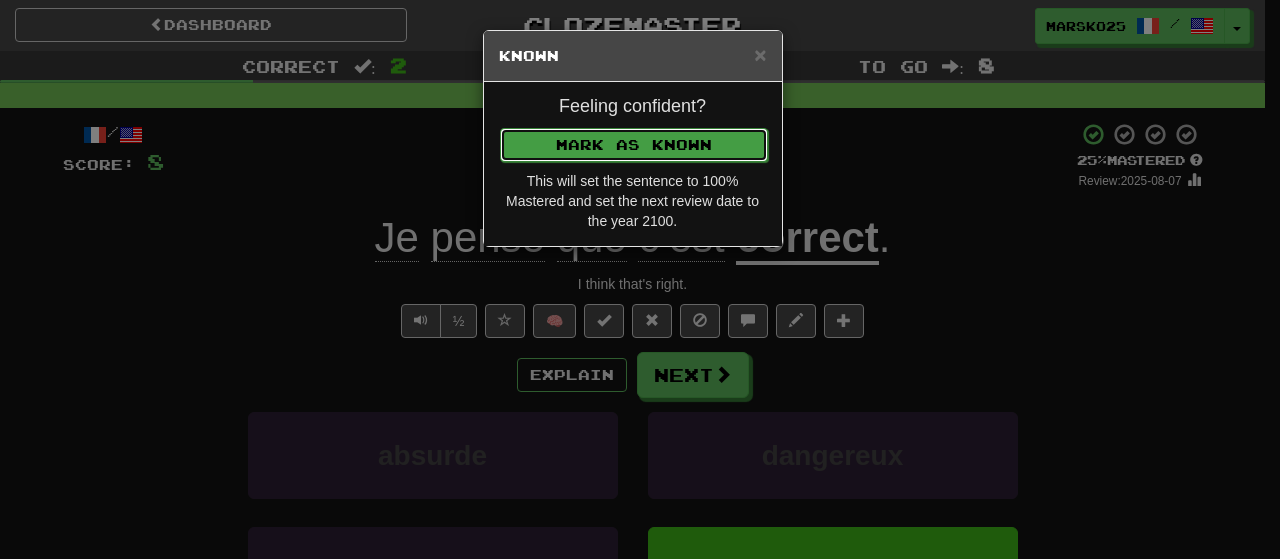 click on "Mark as Known" at bounding box center (634, 145) 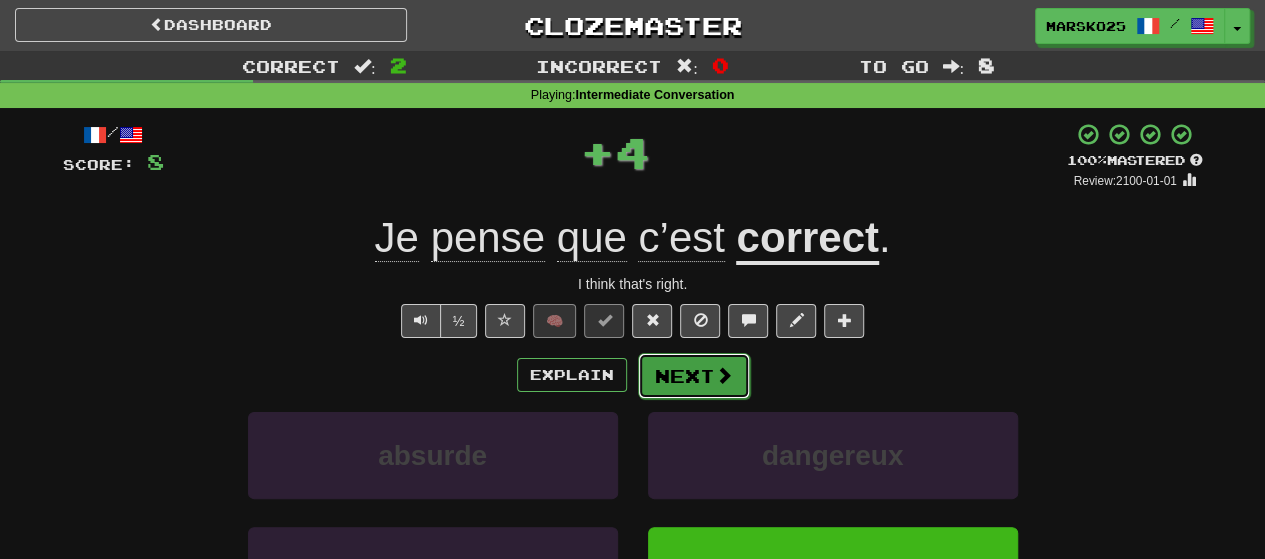 click at bounding box center (724, 375) 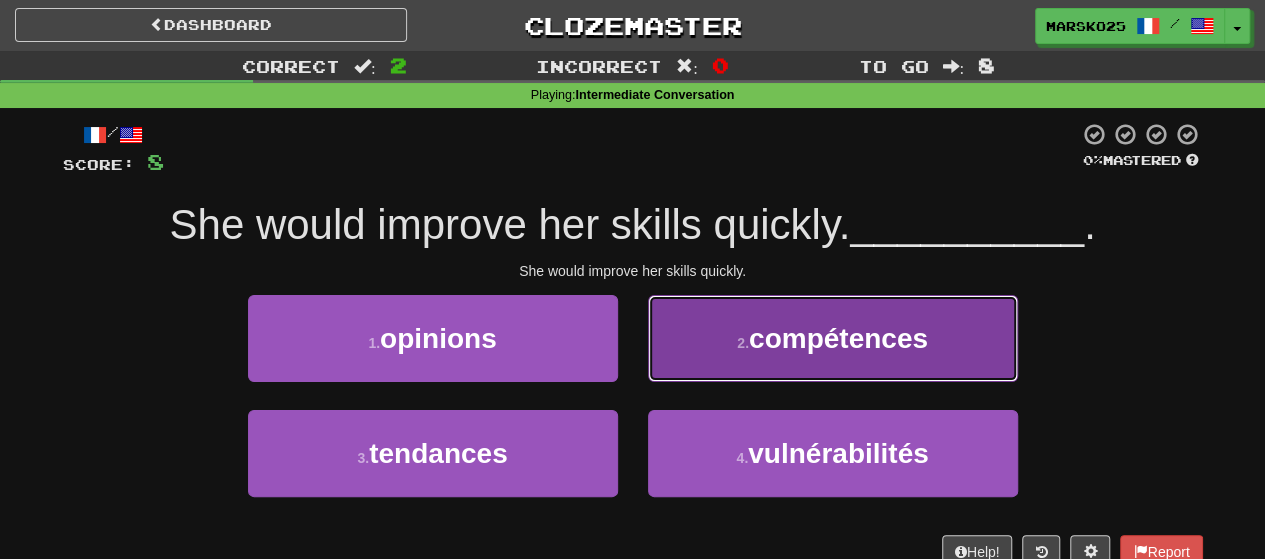 click on "2 .  compétences" at bounding box center (833, 338) 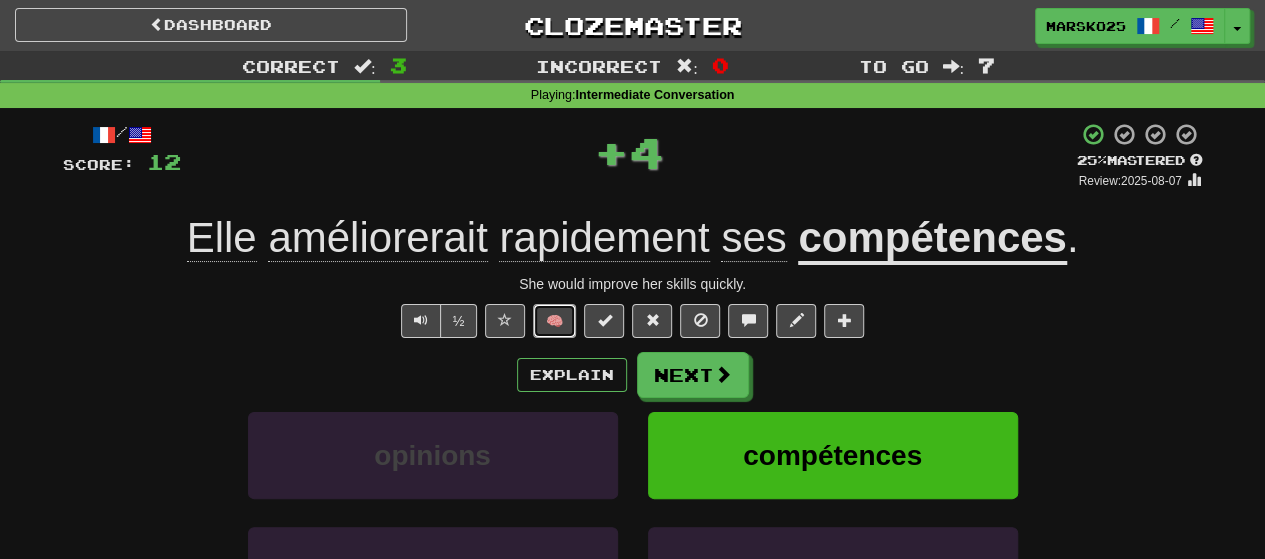click on "🧠" at bounding box center [554, 321] 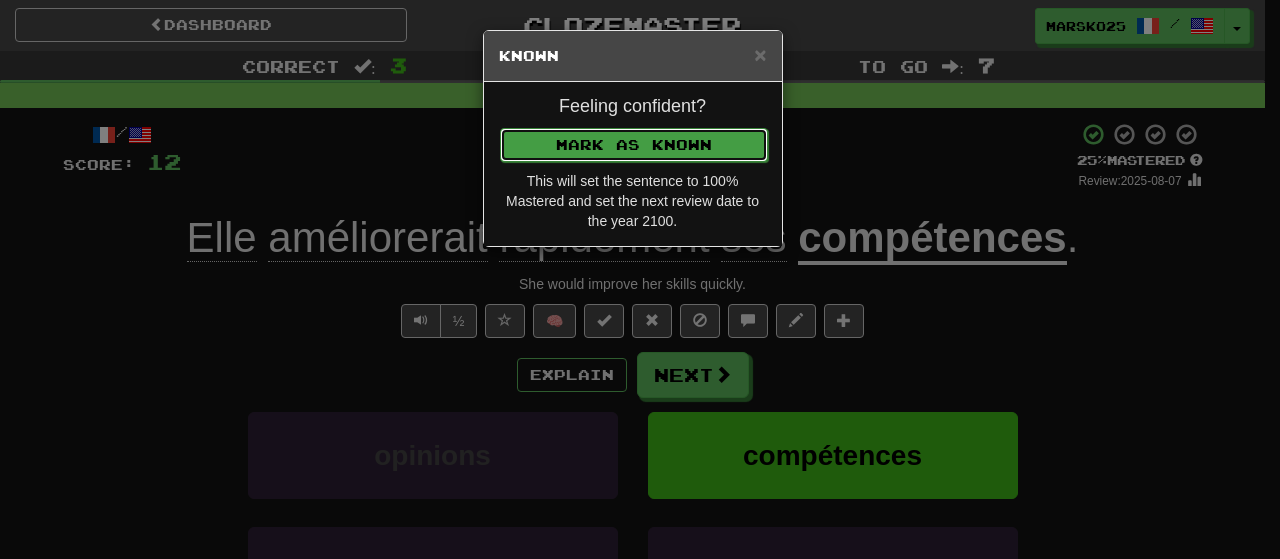 click on "Mark as Known" at bounding box center (634, 145) 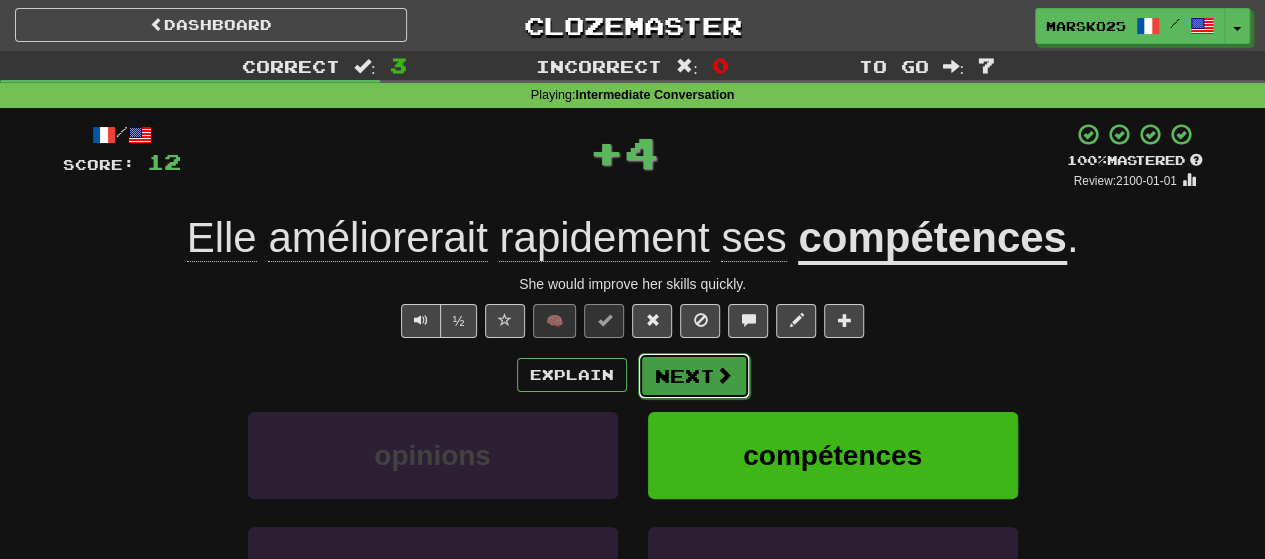click on "Next" at bounding box center (694, 376) 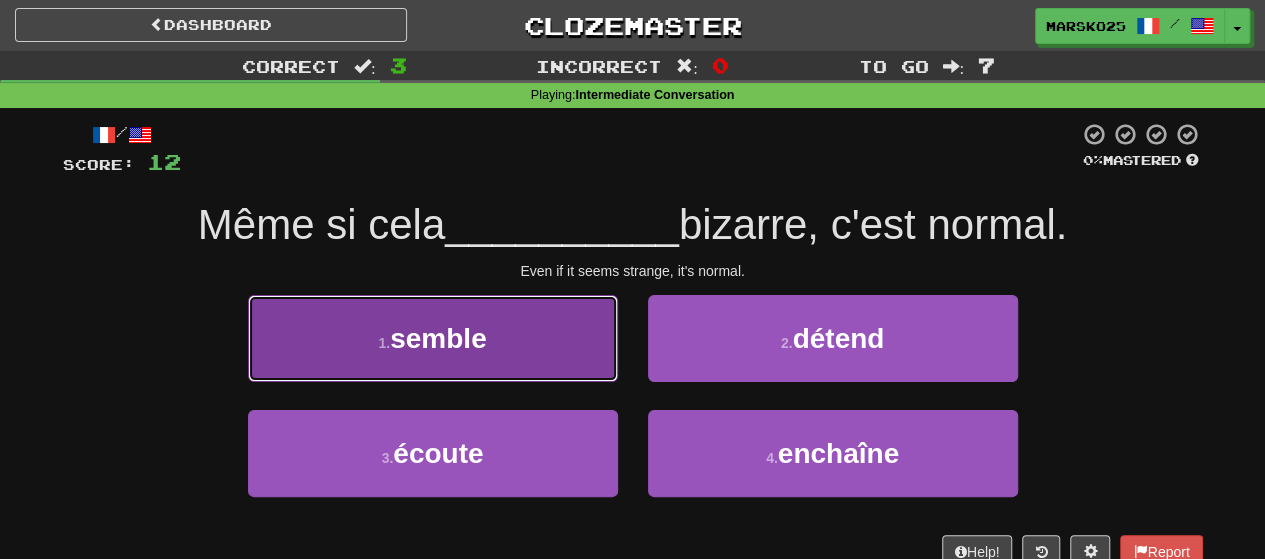 click on "1 .  semble" at bounding box center (433, 338) 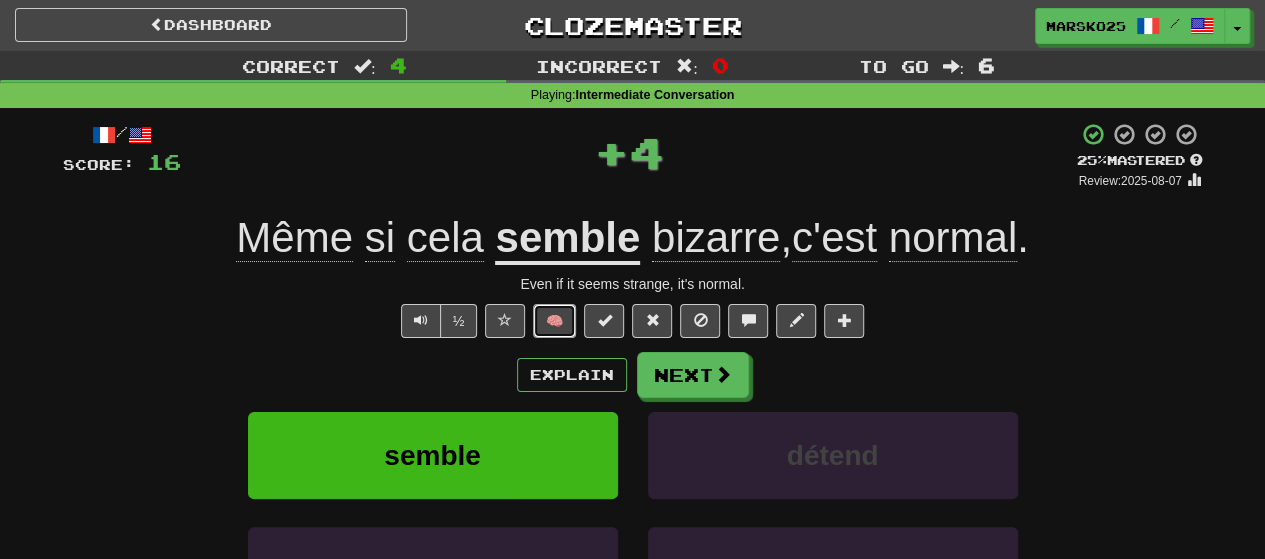 click on "🧠" at bounding box center [554, 321] 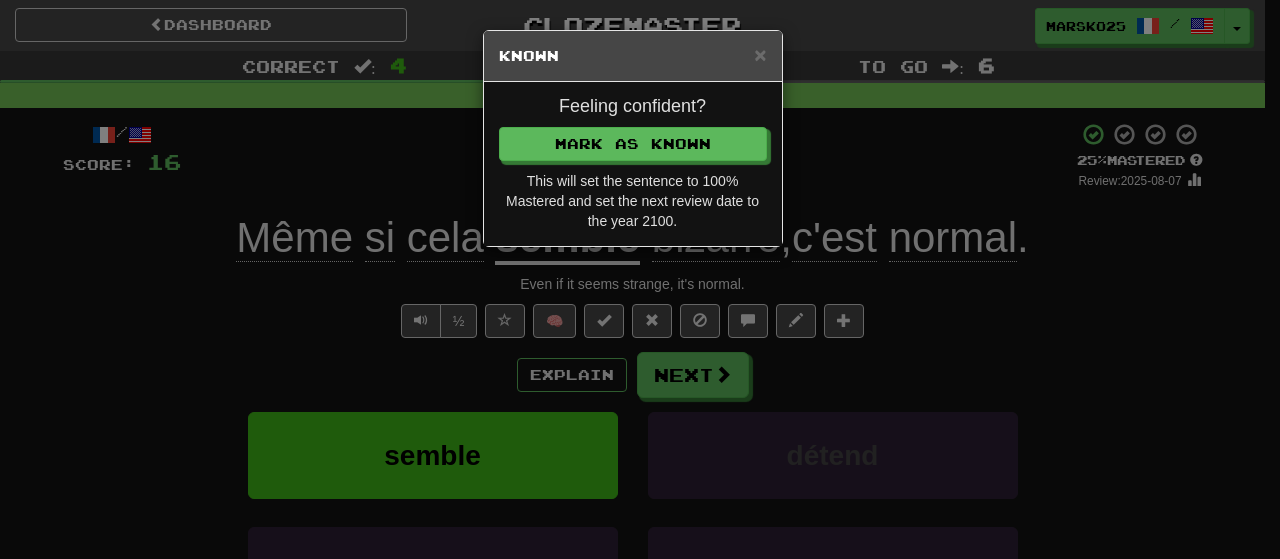 click on "Mark as Known" at bounding box center [633, 144] 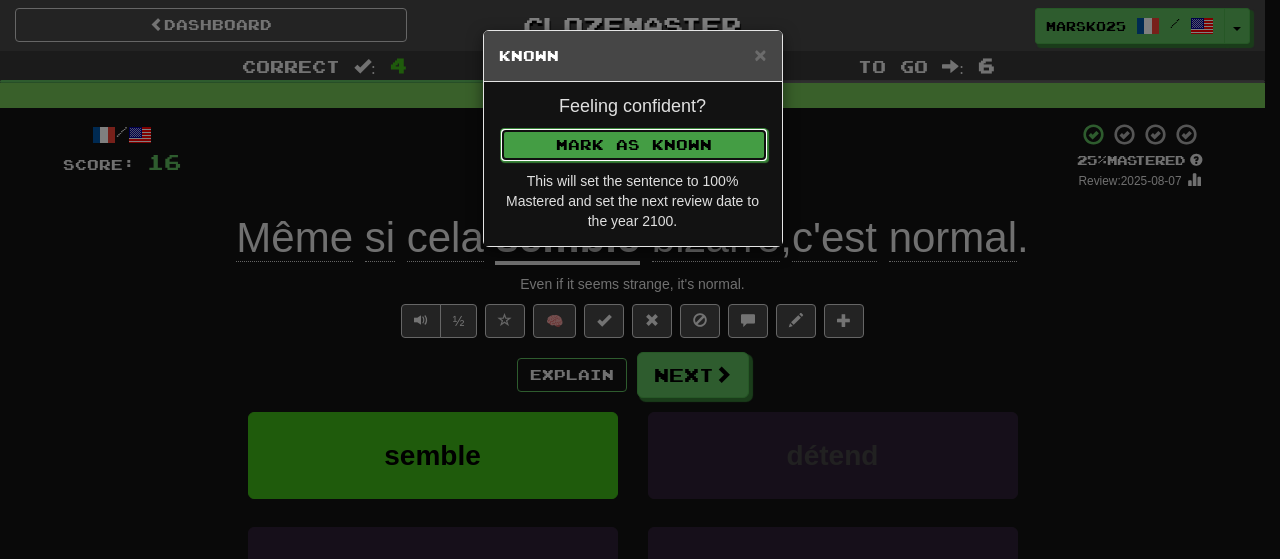 click on "Mark as Known" at bounding box center (634, 145) 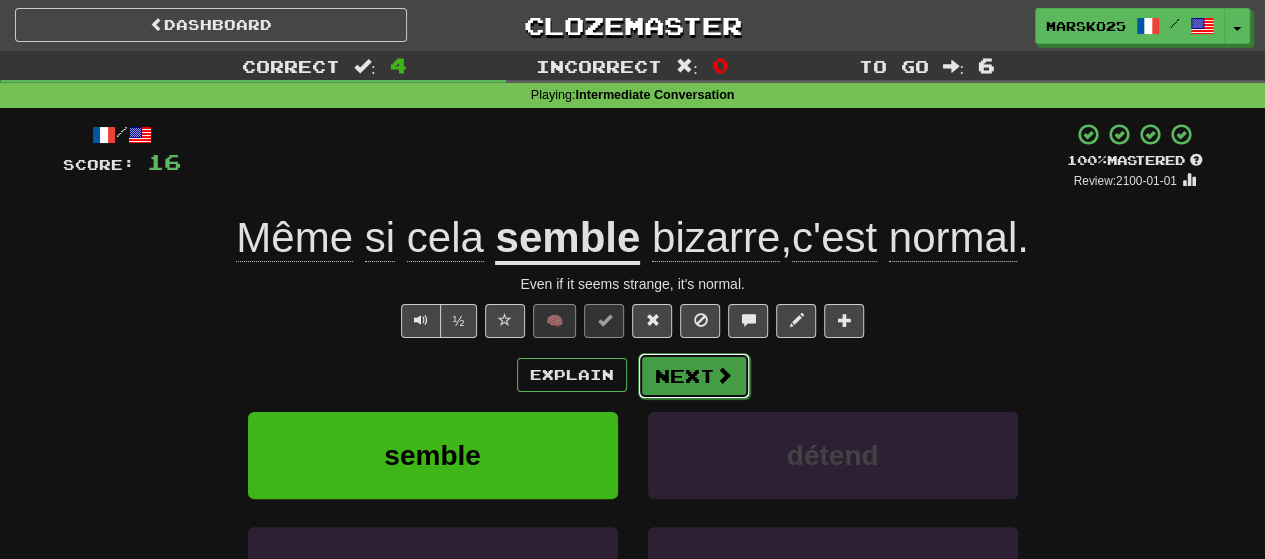 click at bounding box center [724, 375] 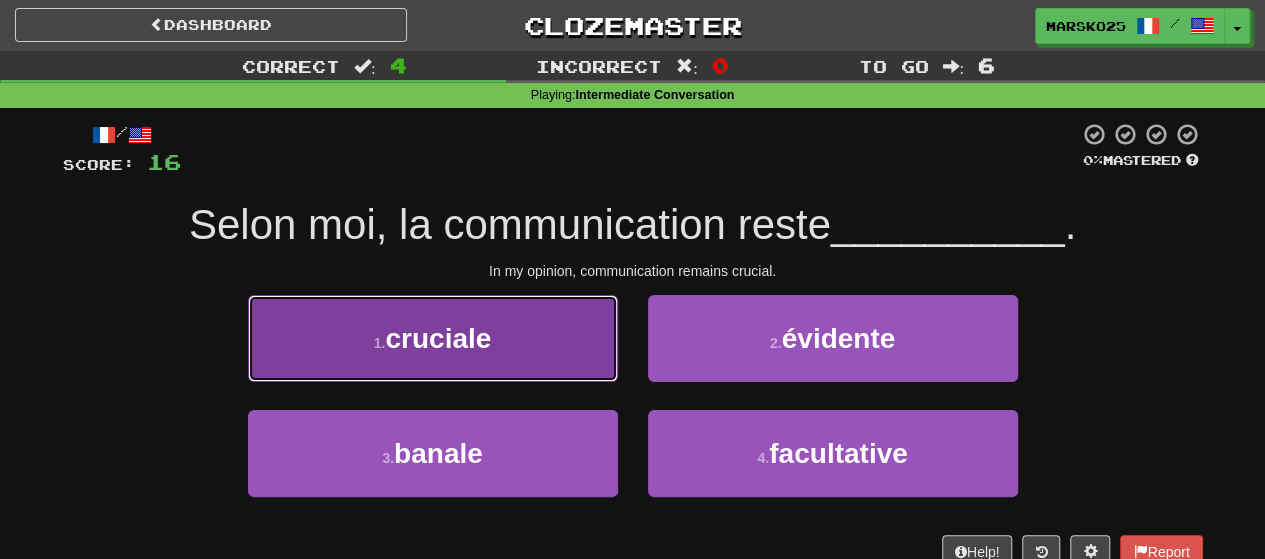 click on "1 .  cruciale" at bounding box center (433, 338) 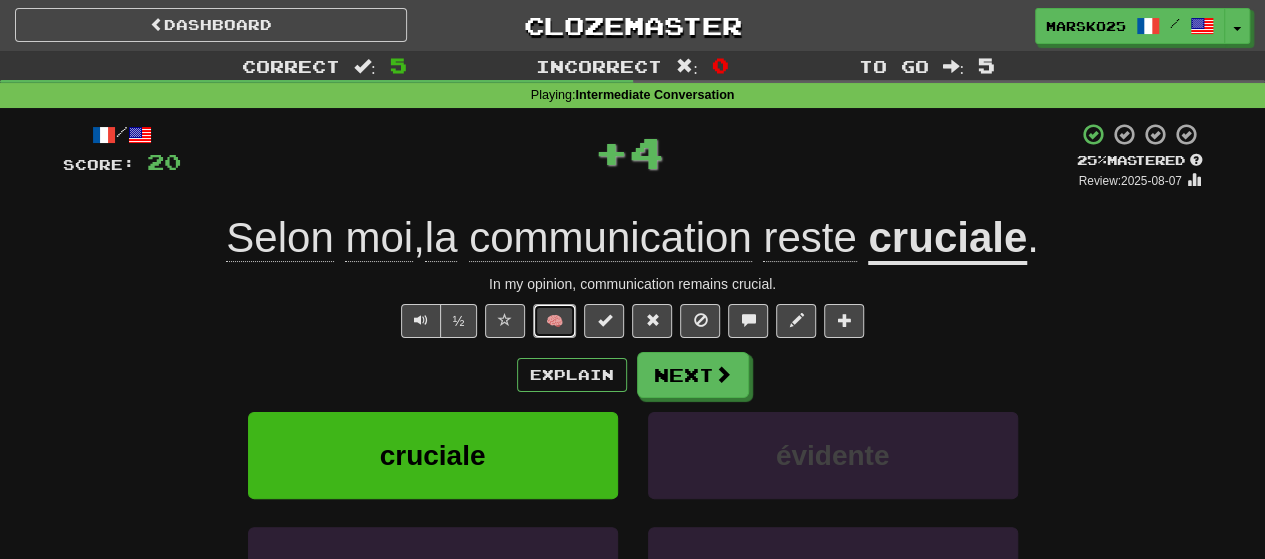 click on "🧠" at bounding box center (554, 321) 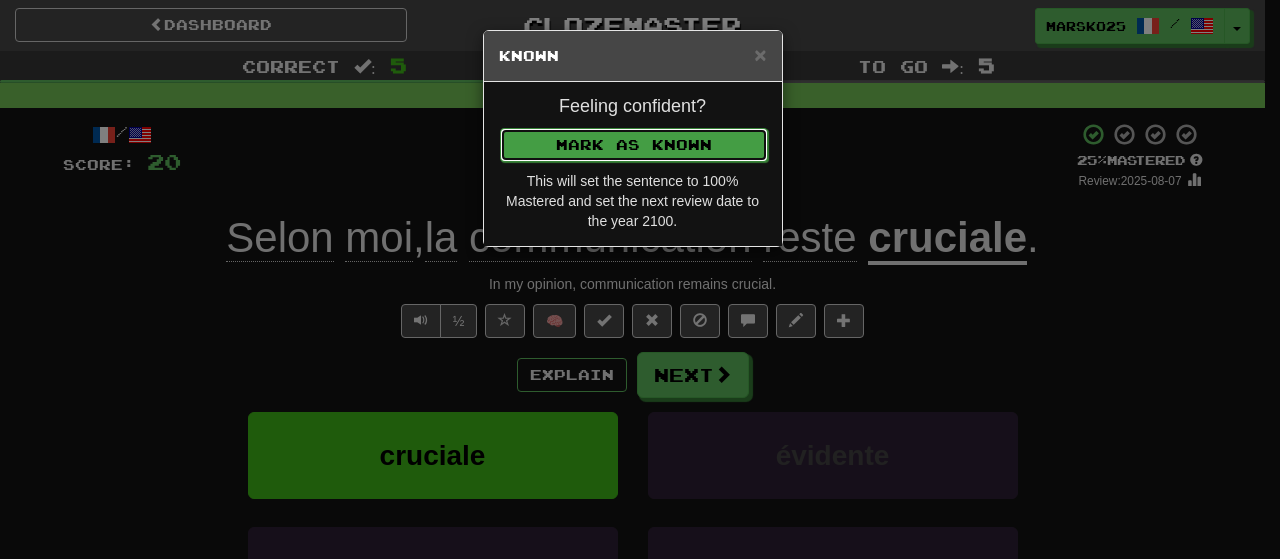 click on "Mark as Known" at bounding box center [634, 145] 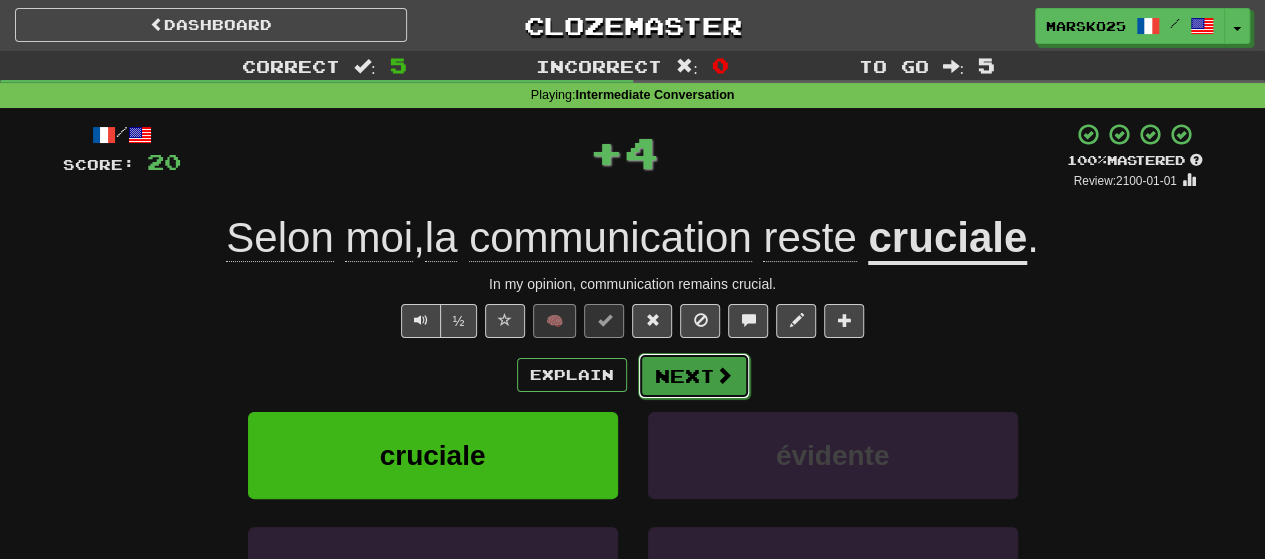 click on "Next" at bounding box center (694, 376) 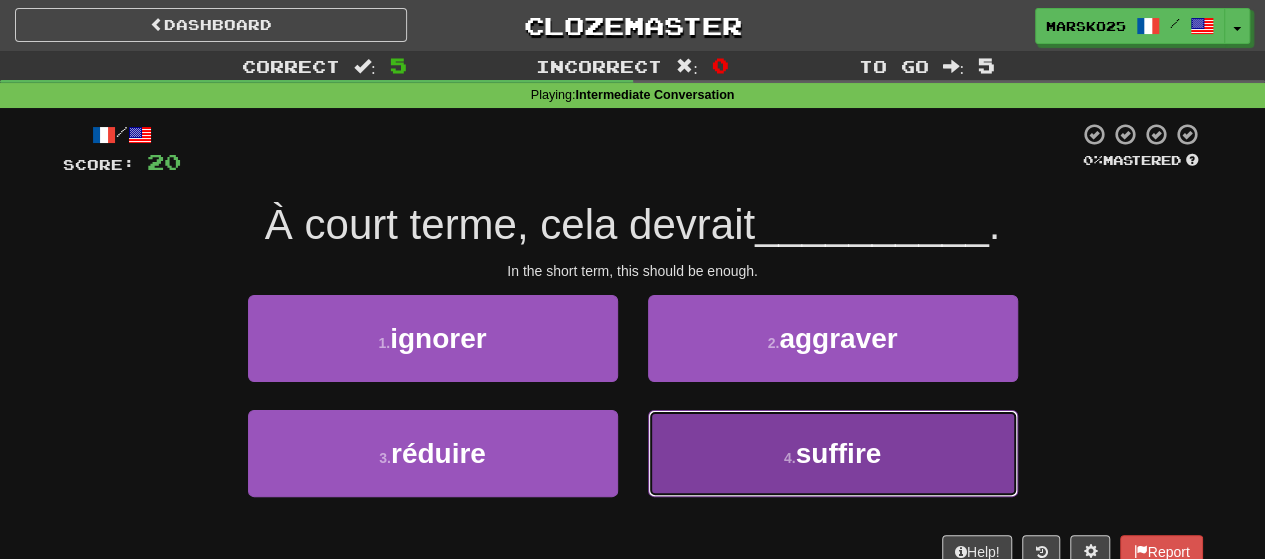 click on "4 .  suffire" at bounding box center [833, 453] 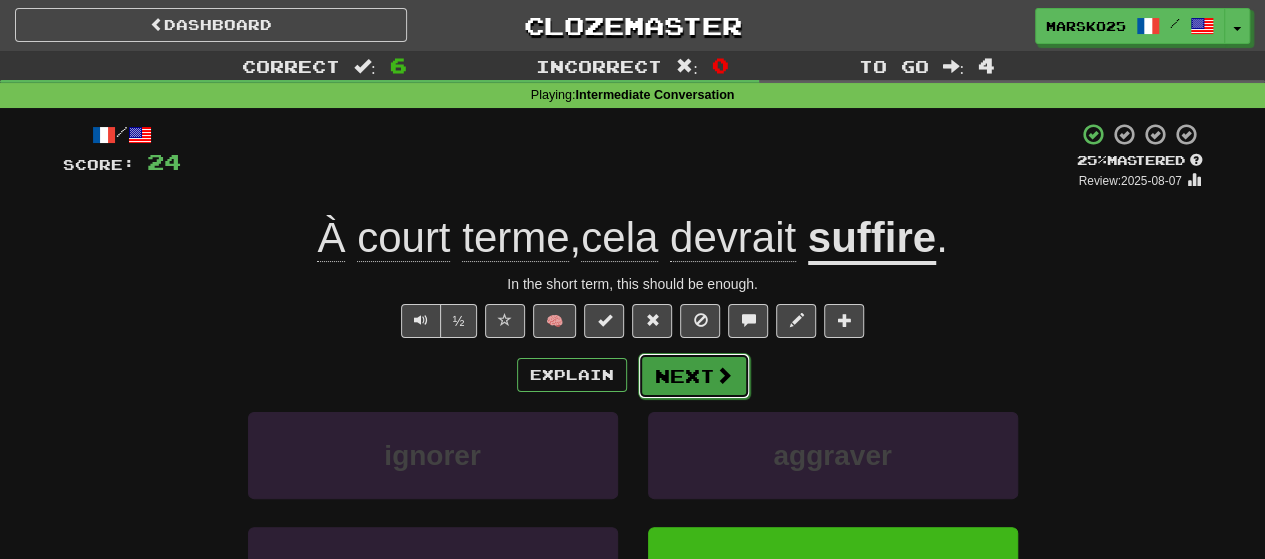 click on "Next" at bounding box center (694, 376) 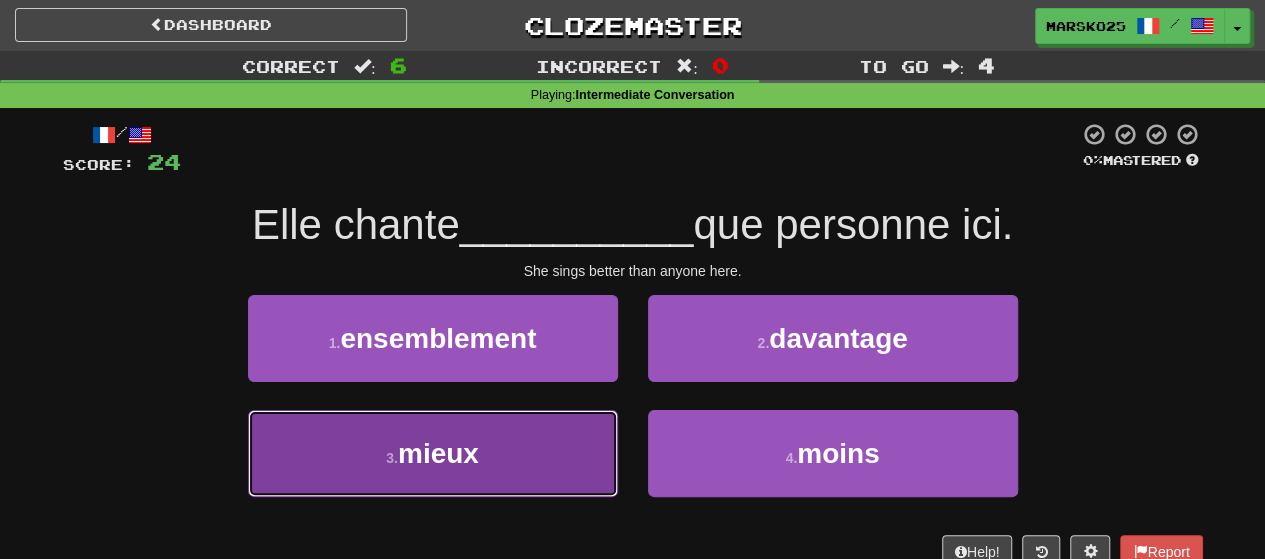 click on "3 .  mieux" at bounding box center [433, 453] 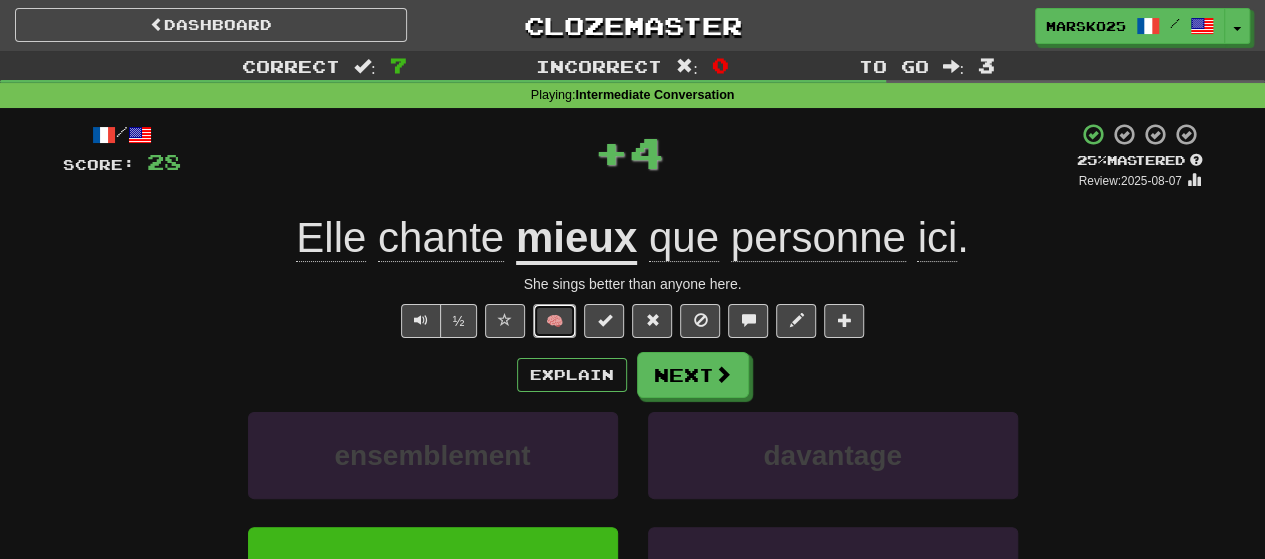 click on "🧠" at bounding box center (554, 321) 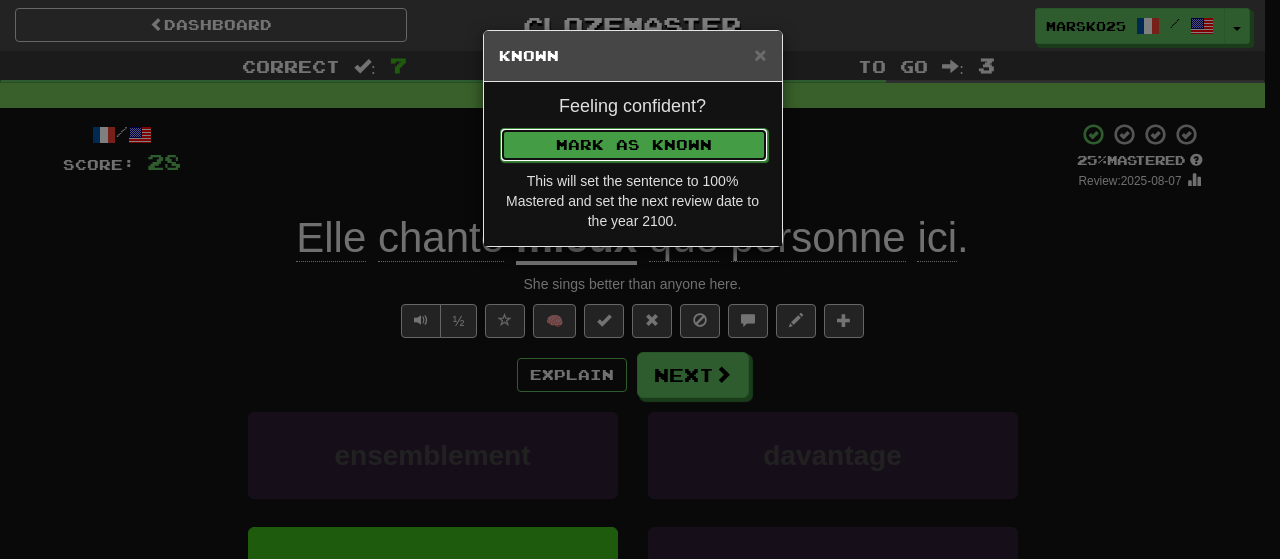click on "Mark as Known" at bounding box center [634, 145] 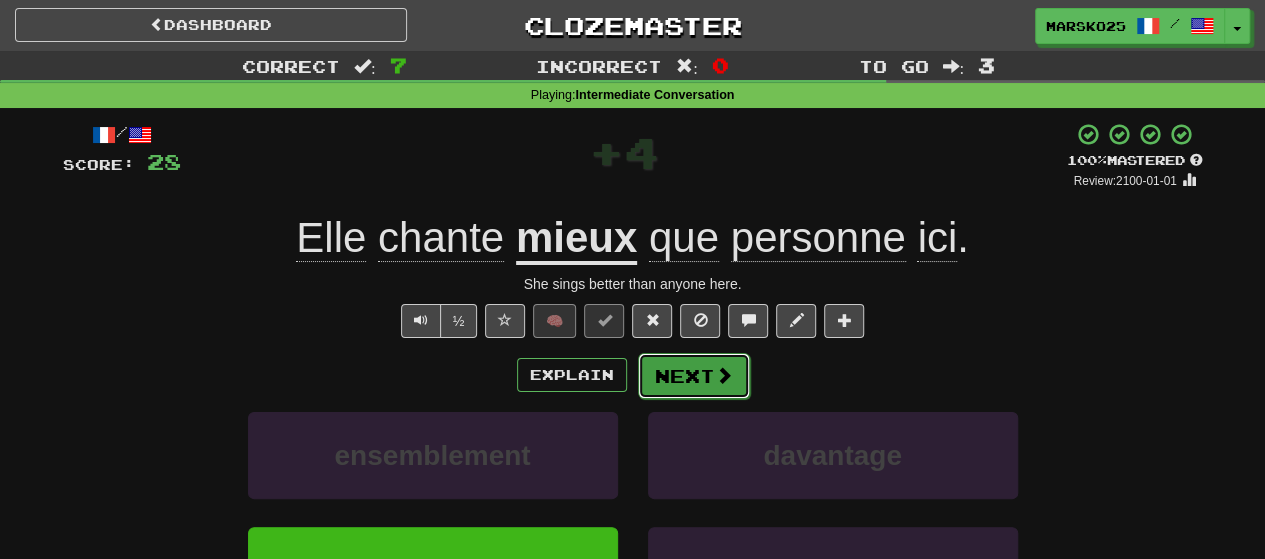 click on "Next" at bounding box center [694, 376] 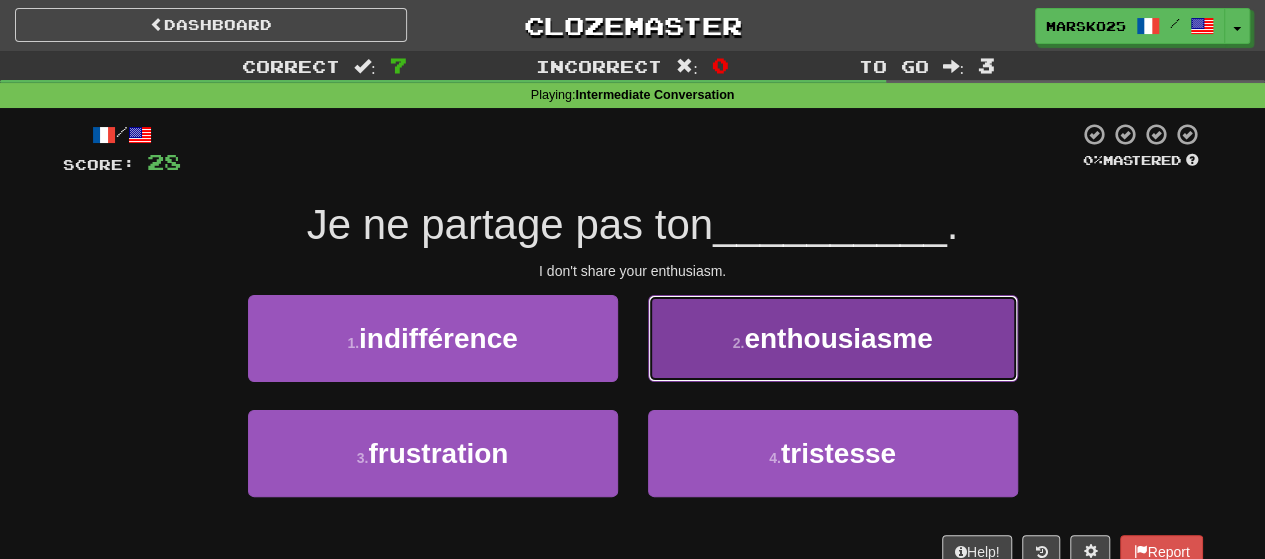 click on "2 .  enthousiasme" at bounding box center [833, 338] 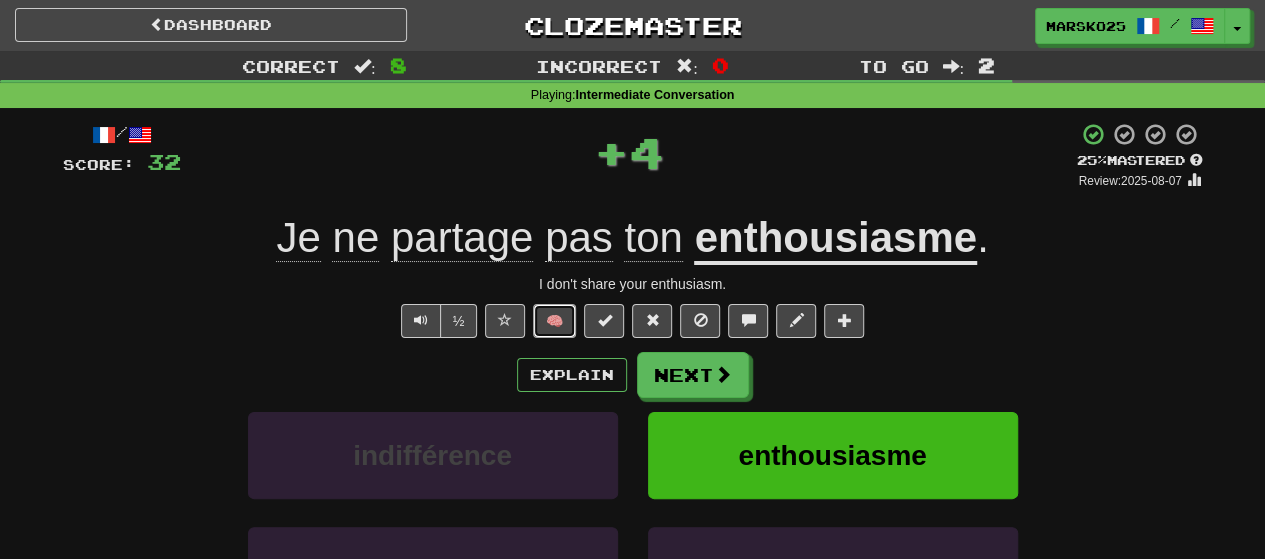 click on "🧠" at bounding box center (554, 321) 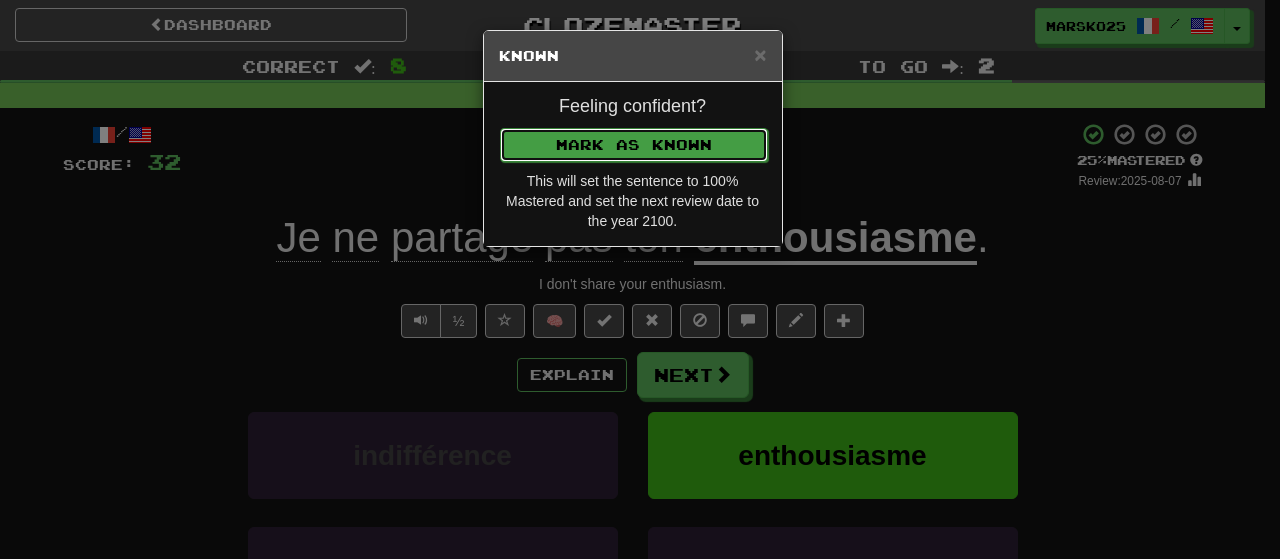click on "Mark as Known" at bounding box center [634, 145] 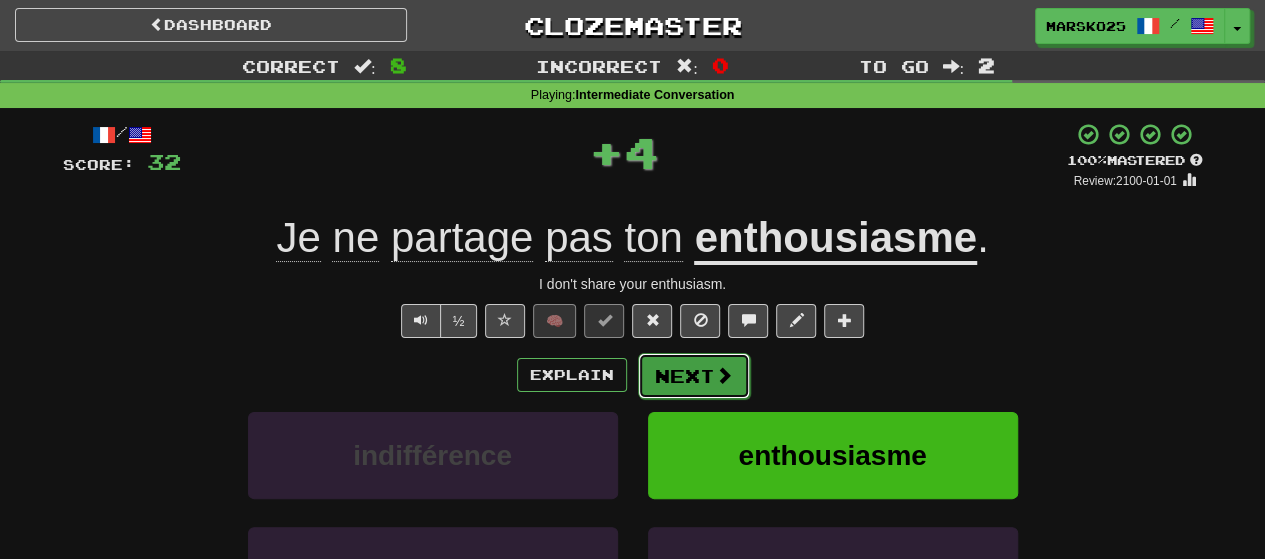 click at bounding box center (724, 375) 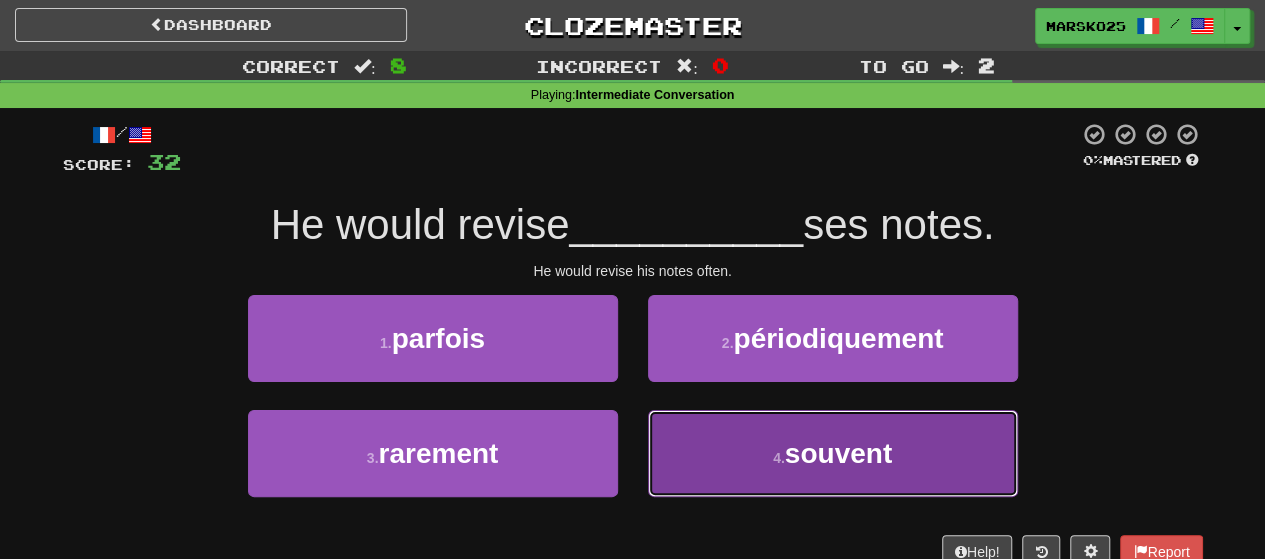 click on "4 .  souvent" at bounding box center (833, 453) 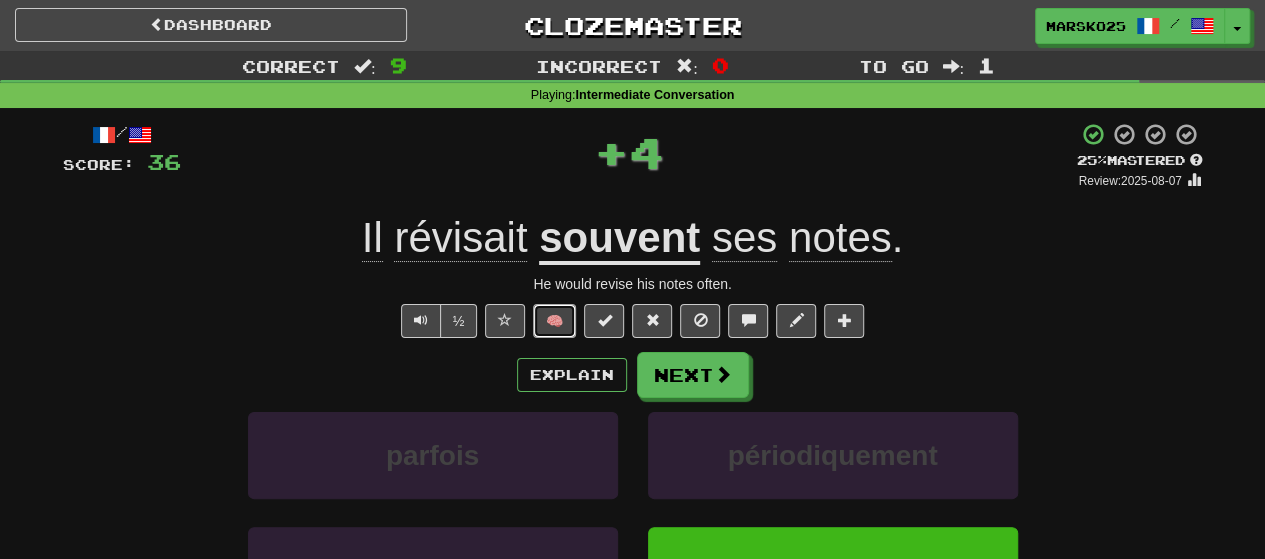 click on "🧠" at bounding box center (554, 321) 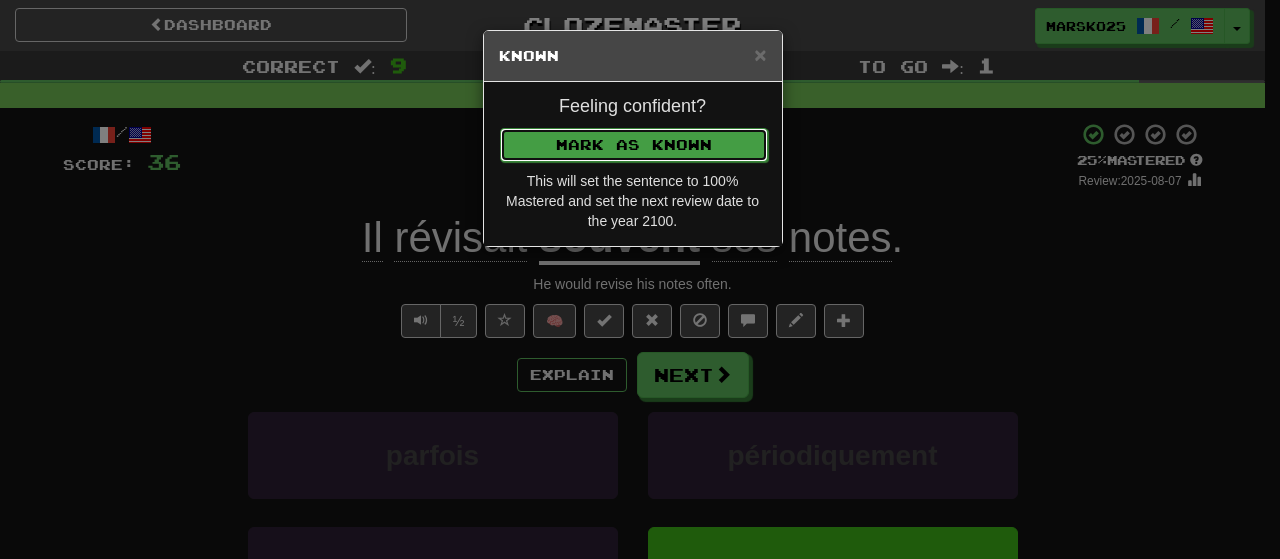 click on "Mark as Known" at bounding box center (634, 145) 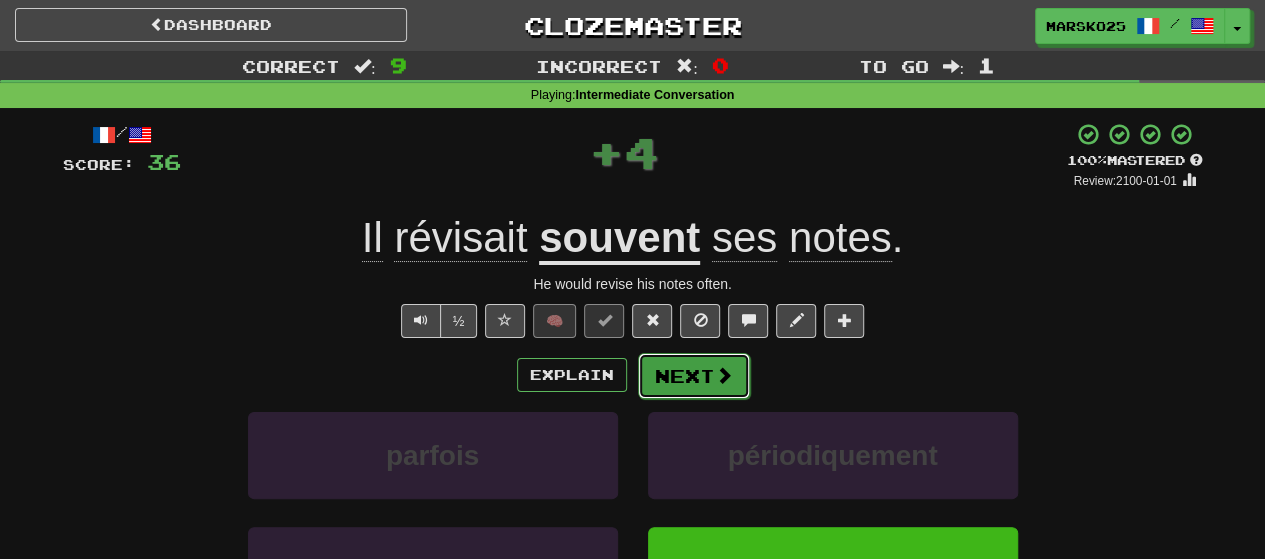 click at bounding box center [724, 375] 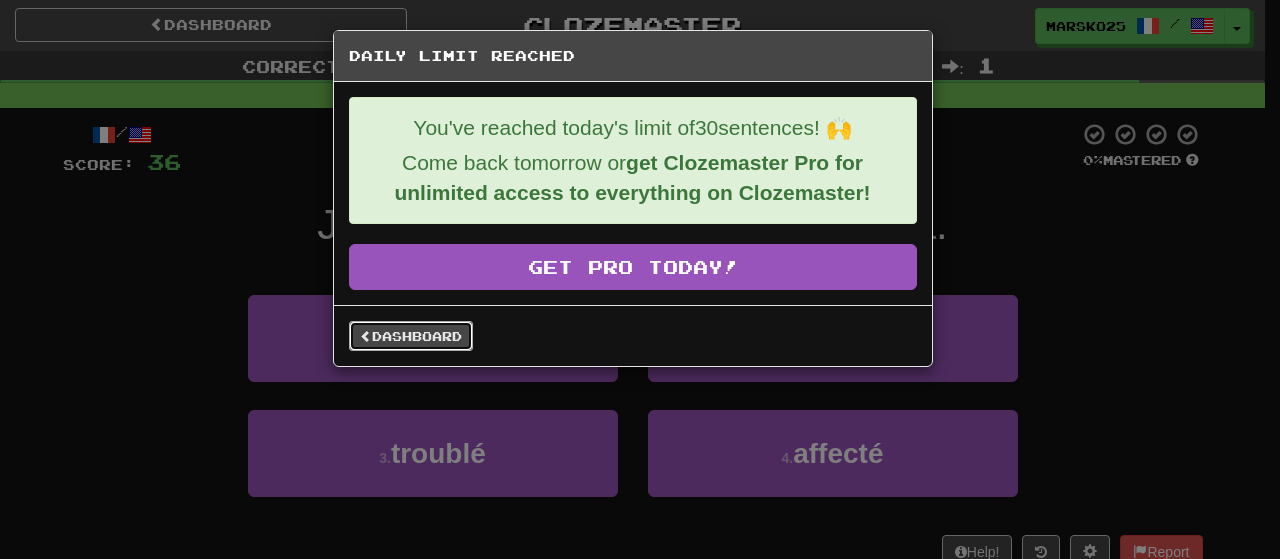 click on "Dashboard" at bounding box center [411, 336] 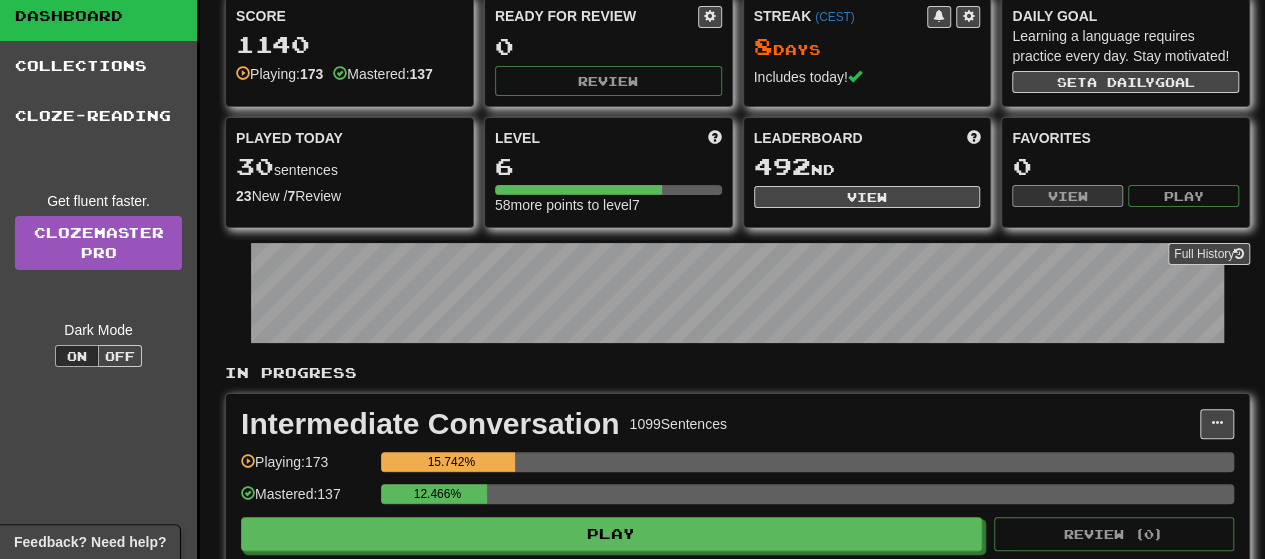 scroll, scrollTop: 67, scrollLeft: 0, axis: vertical 